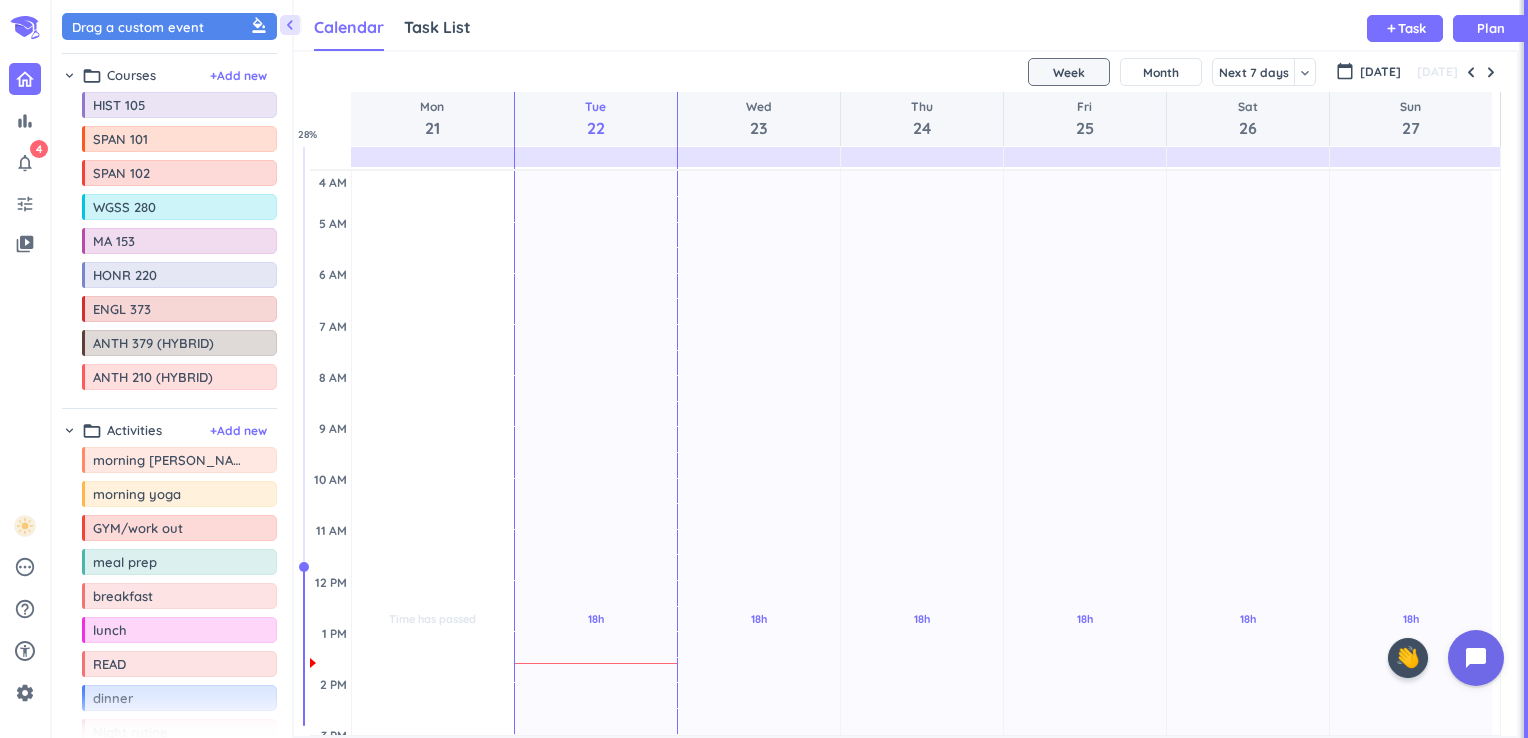 scroll, scrollTop: 0, scrollLeft: 0, axis: both 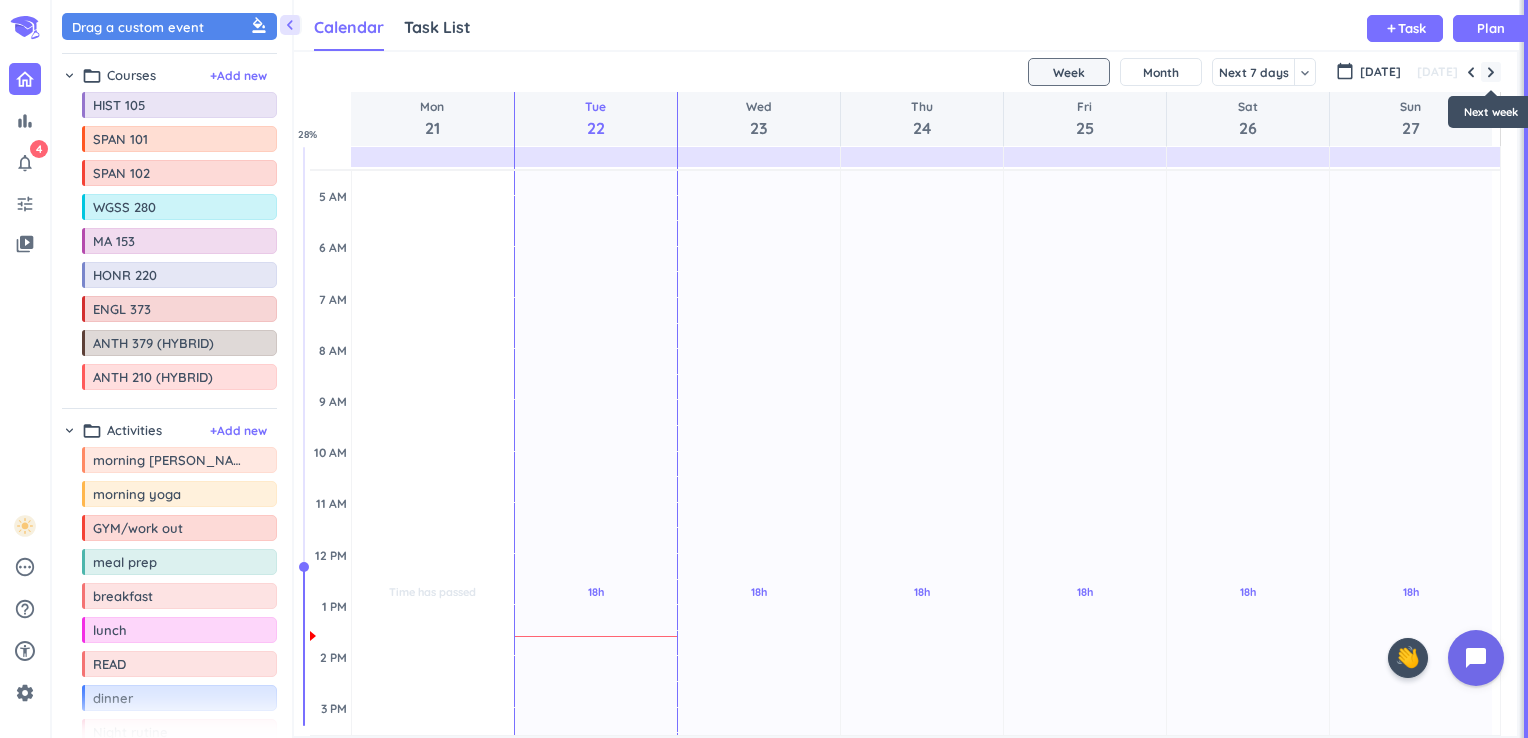 click at bounding box center [1491, 72] 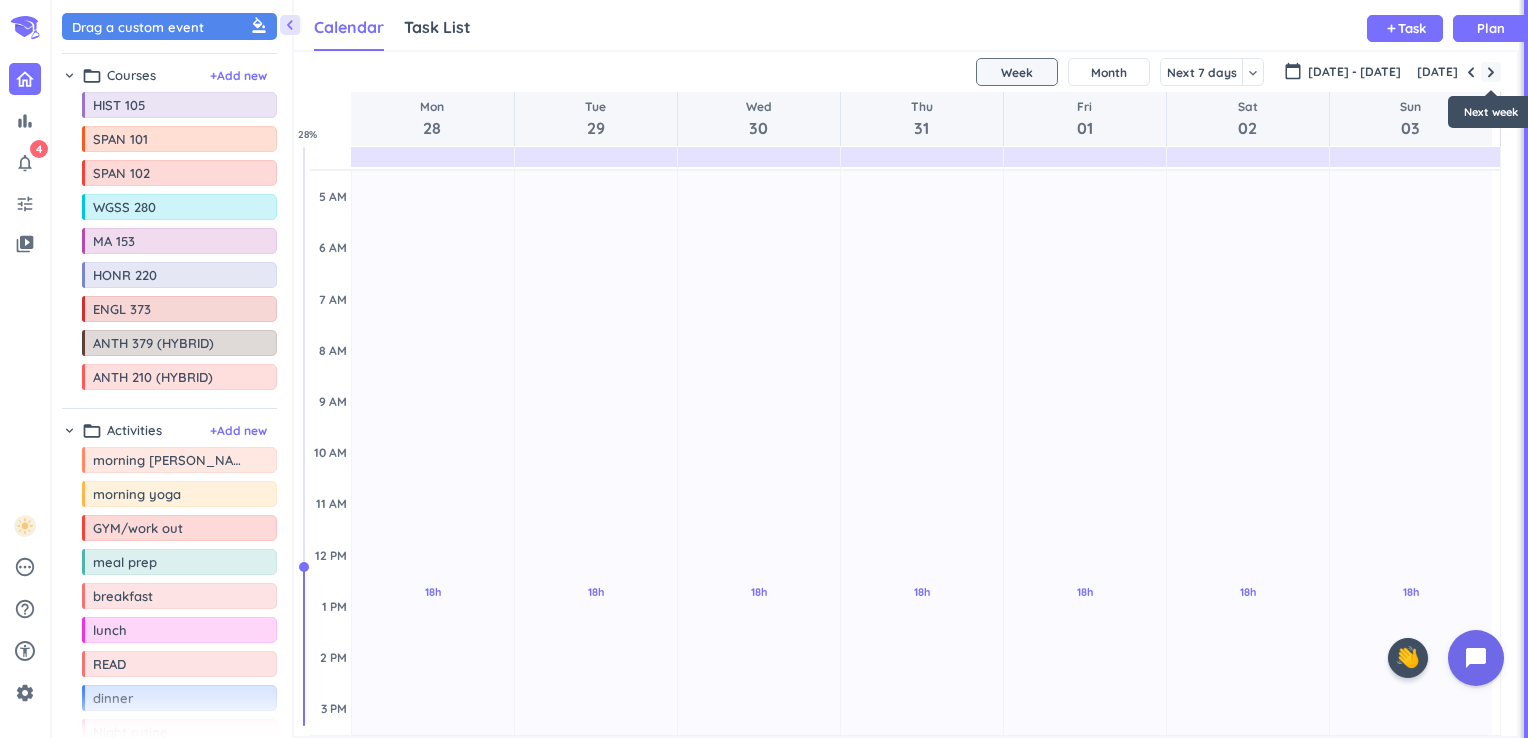 click at bounding box center (1491, 72) 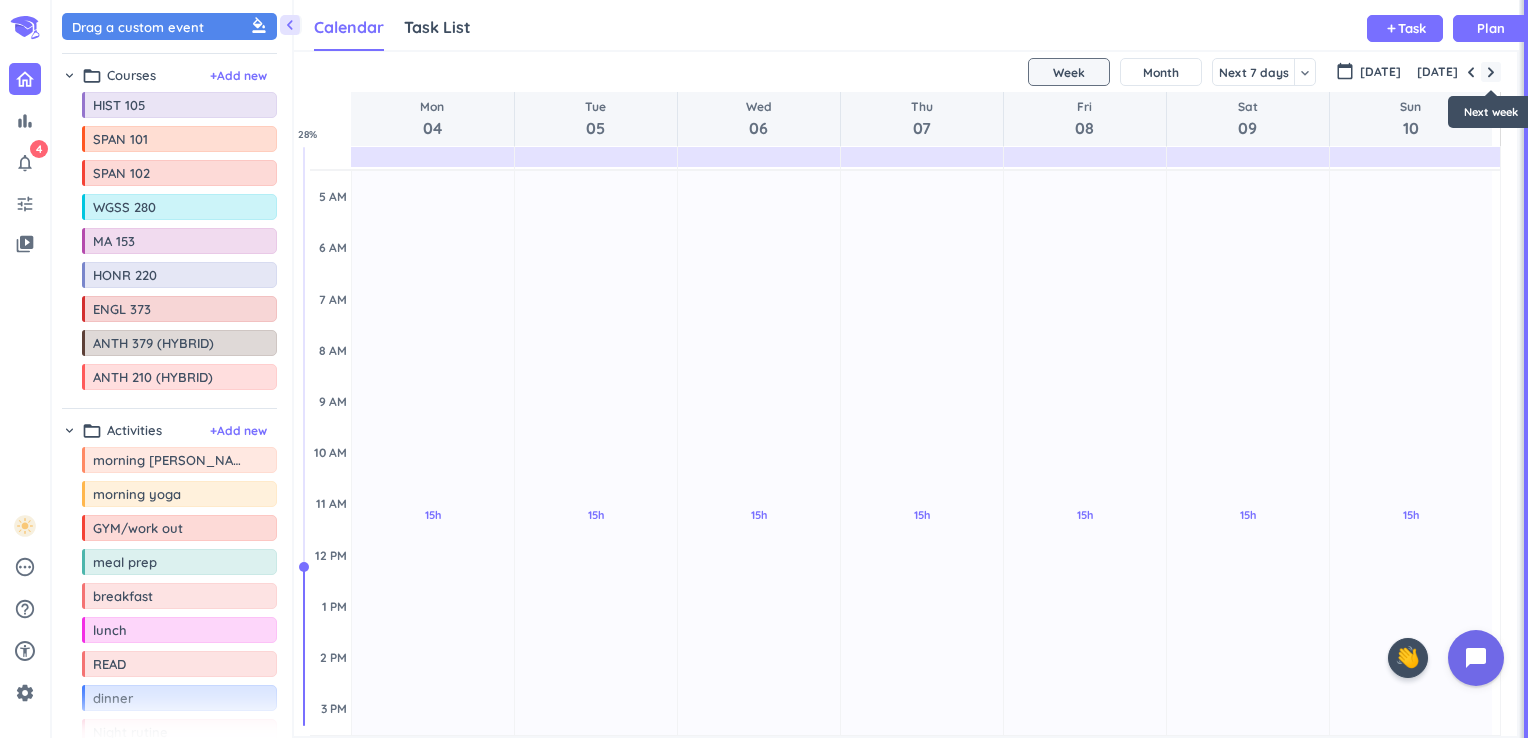 click at bounding box center [1491, 72] 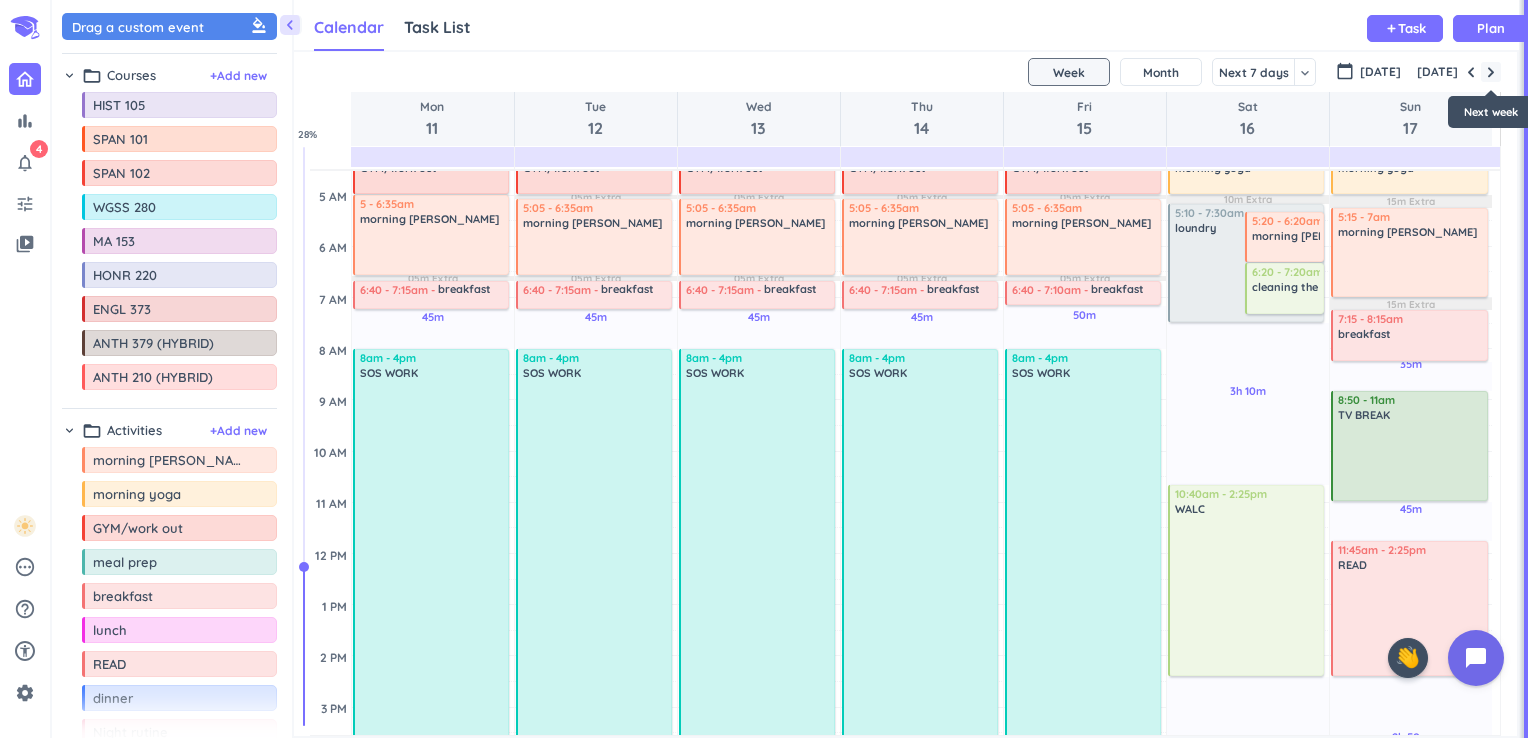 click at bounding box center (1491, 72) 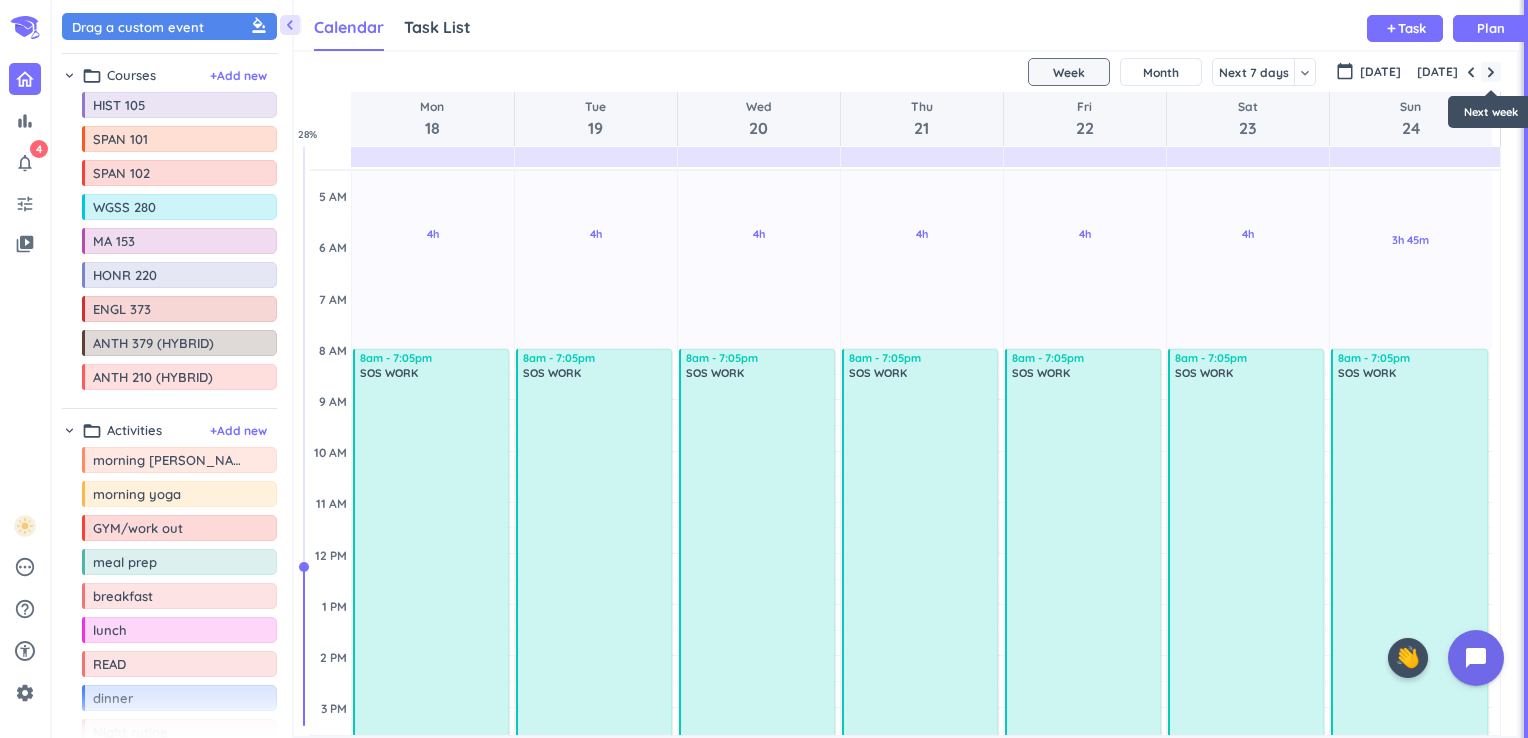 click at bounding box center (1491, 72) 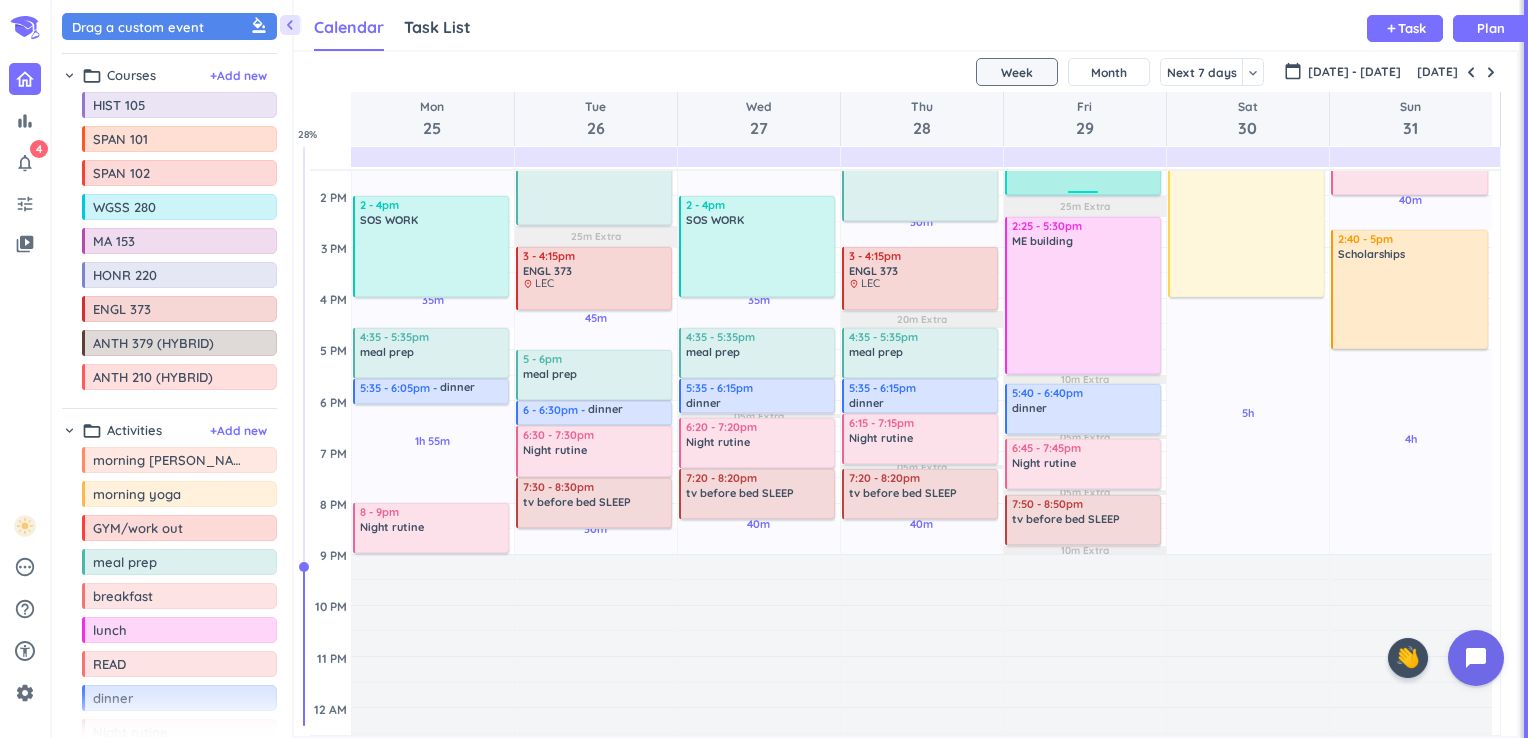scroll, scrollTop: 524, scrollLeft: 0, axis: vertical 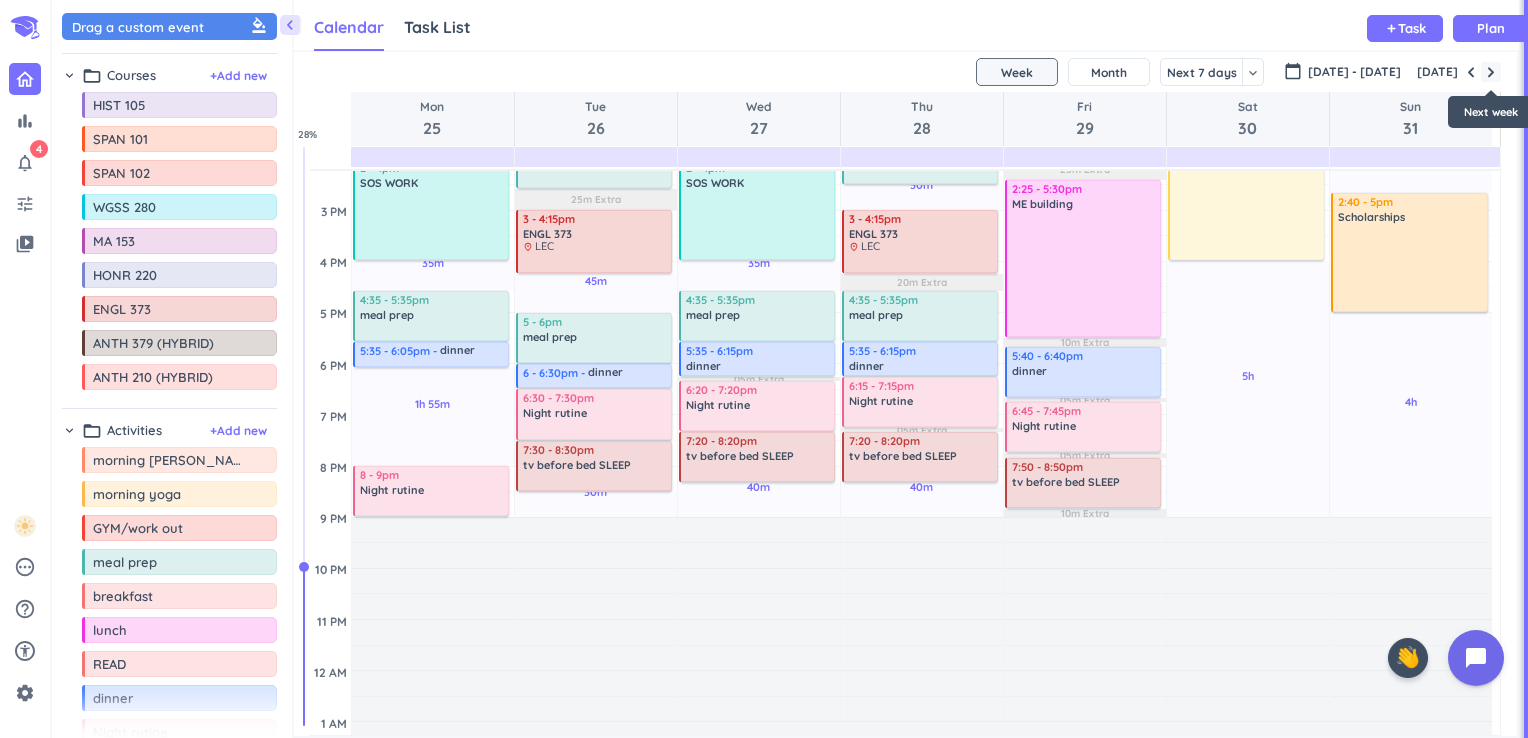 click at bounding box center (1491, 72) 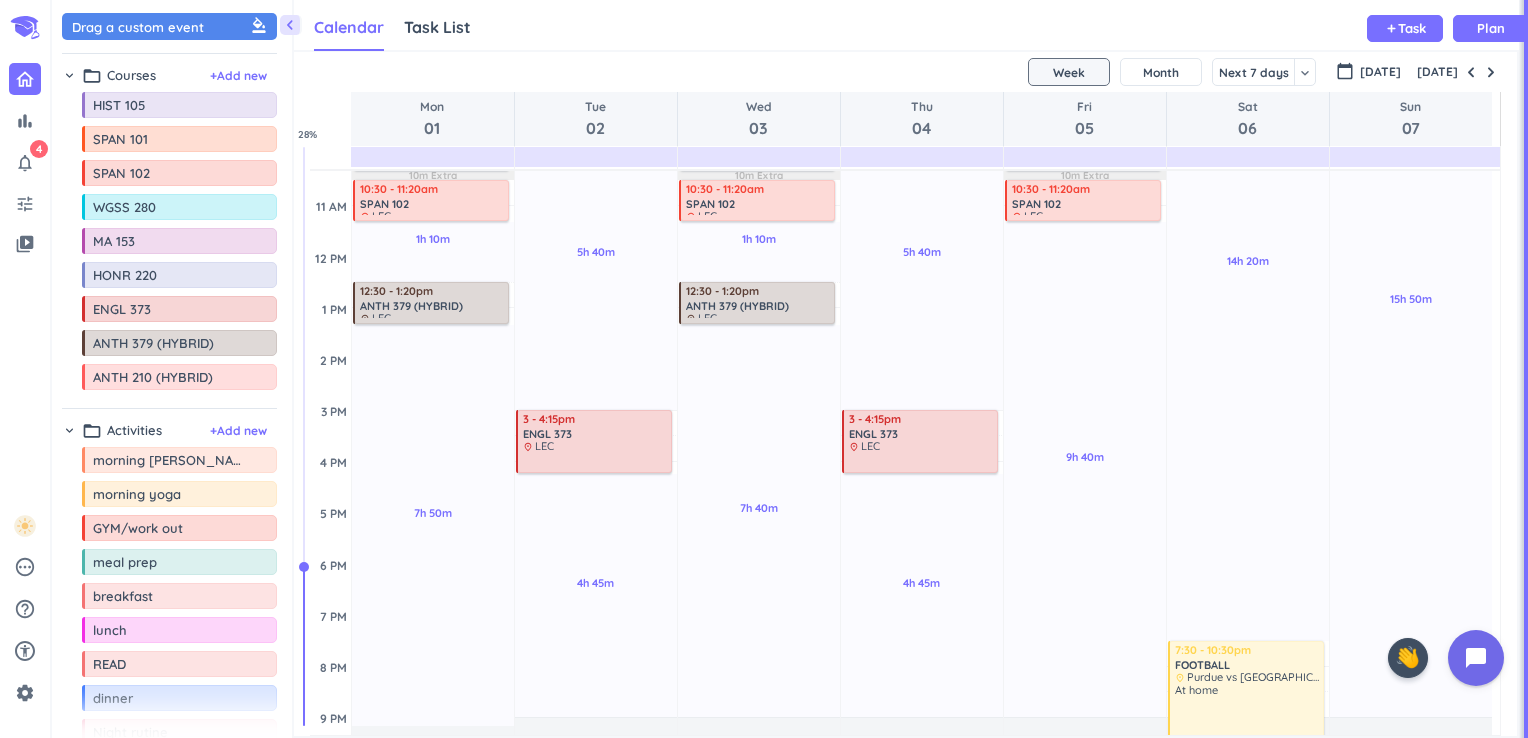 scroll, scrollTop: 355, scrollLeft: 0, axis: vertical 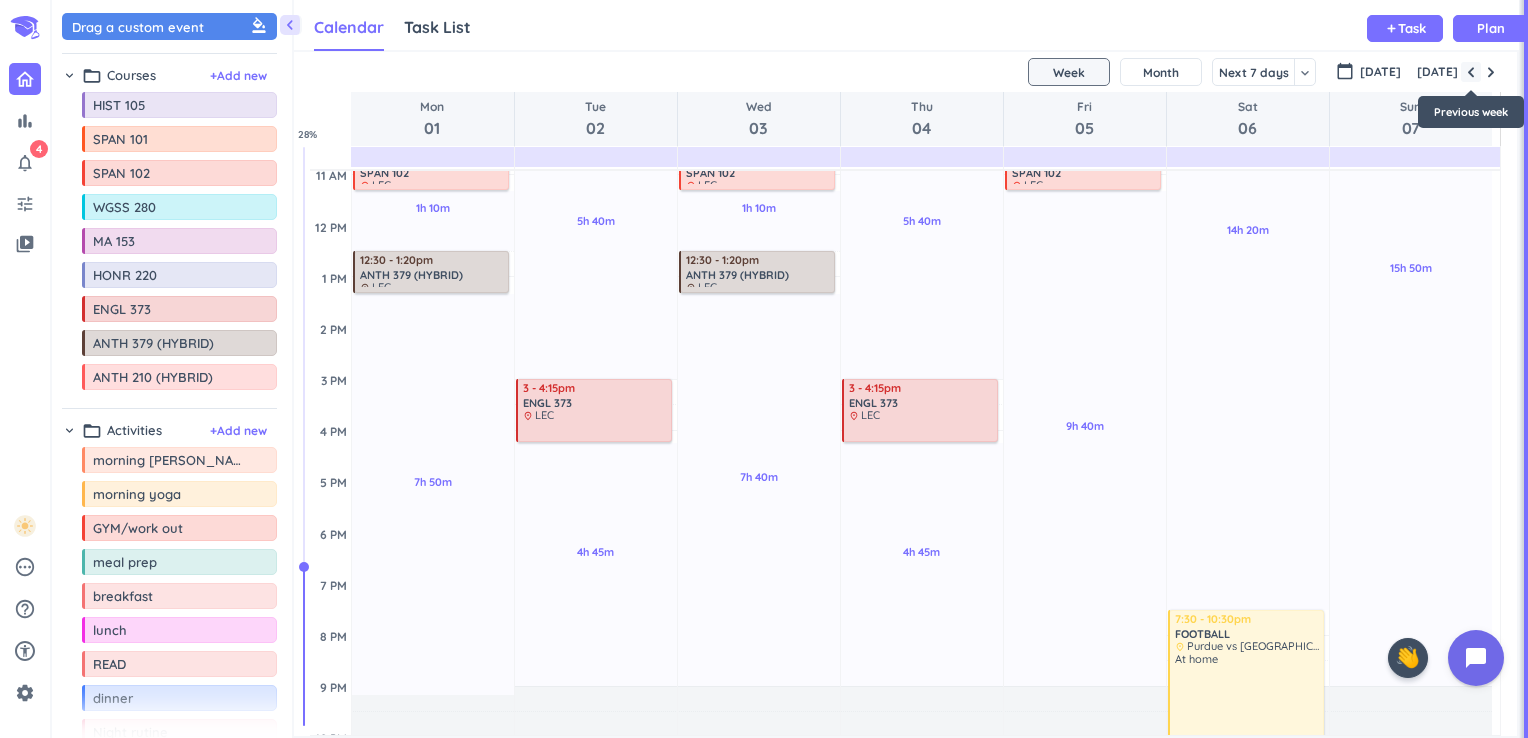 click at bounding box center (1471, 72) 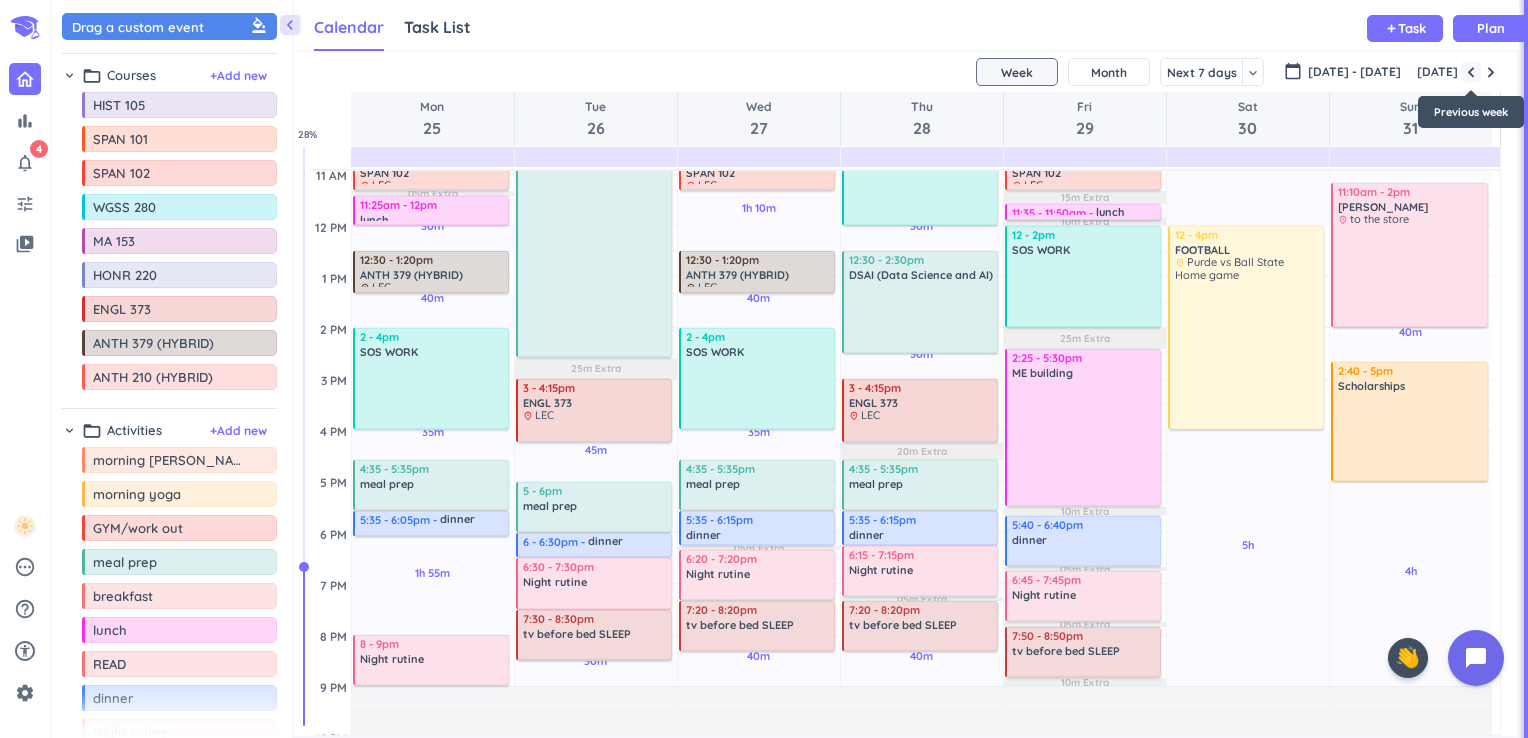 scroll, scrollTop: 27, scrollLeft: 0, axis: vertical 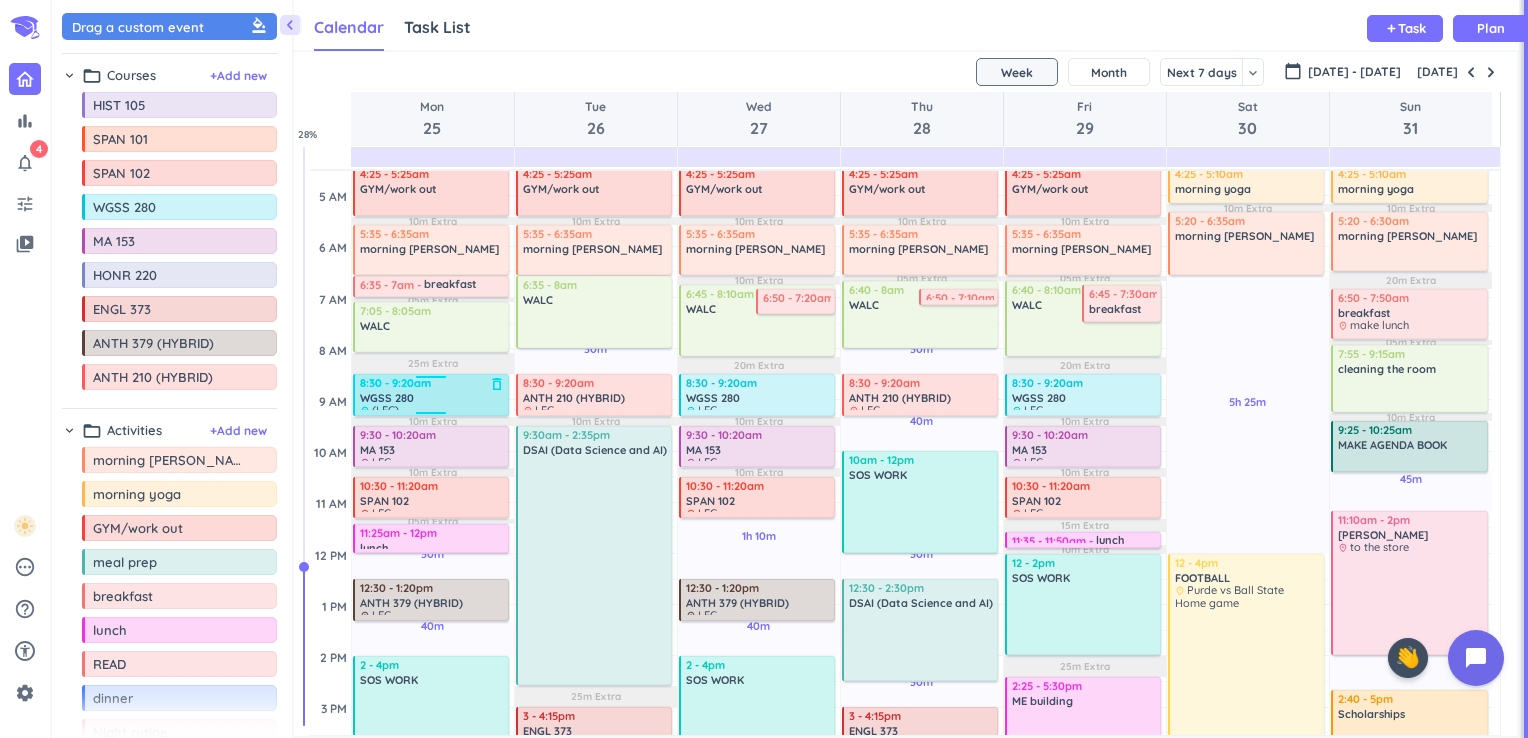 click on "WGSS 280" at bounding box center (387, 398) 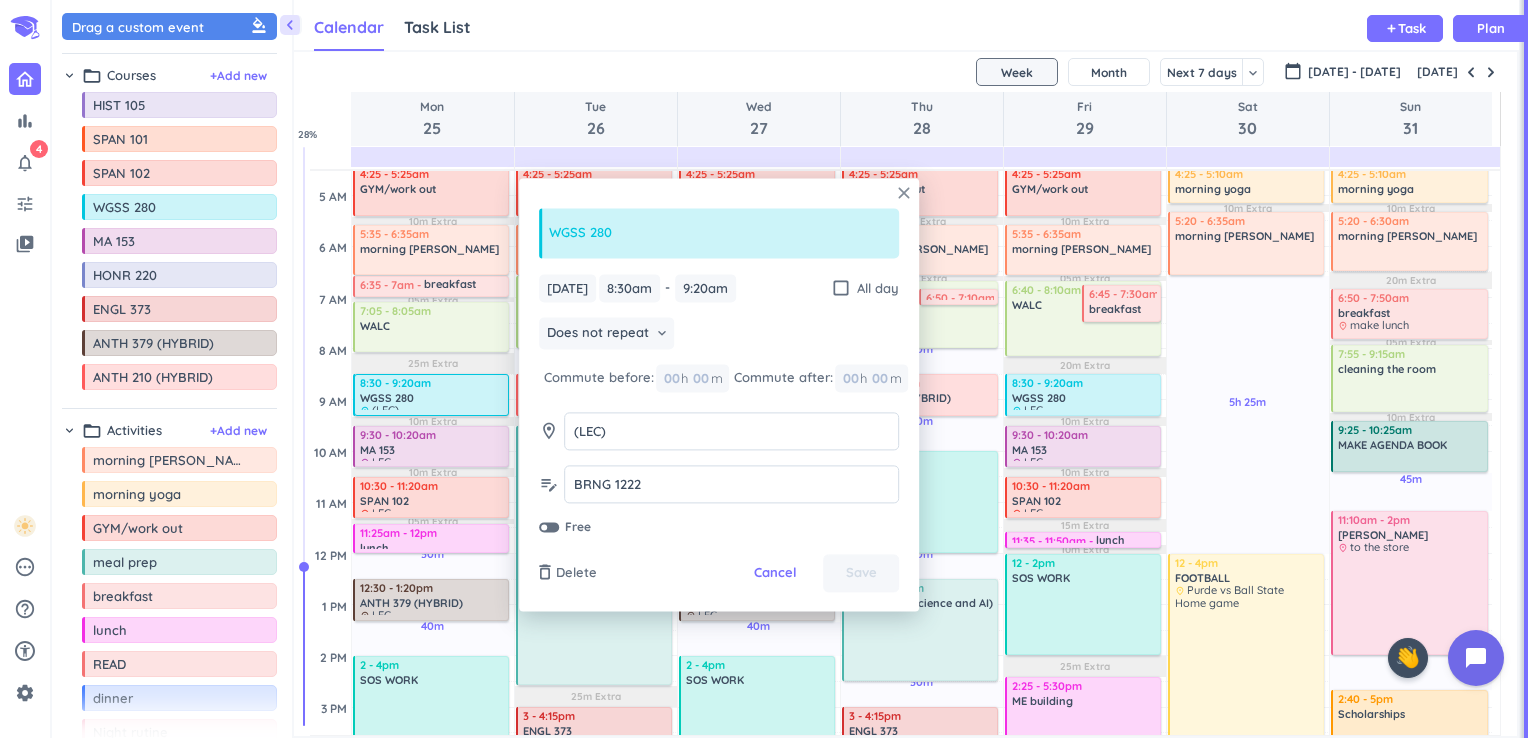 click on "close" at bounding box center (904, 193) 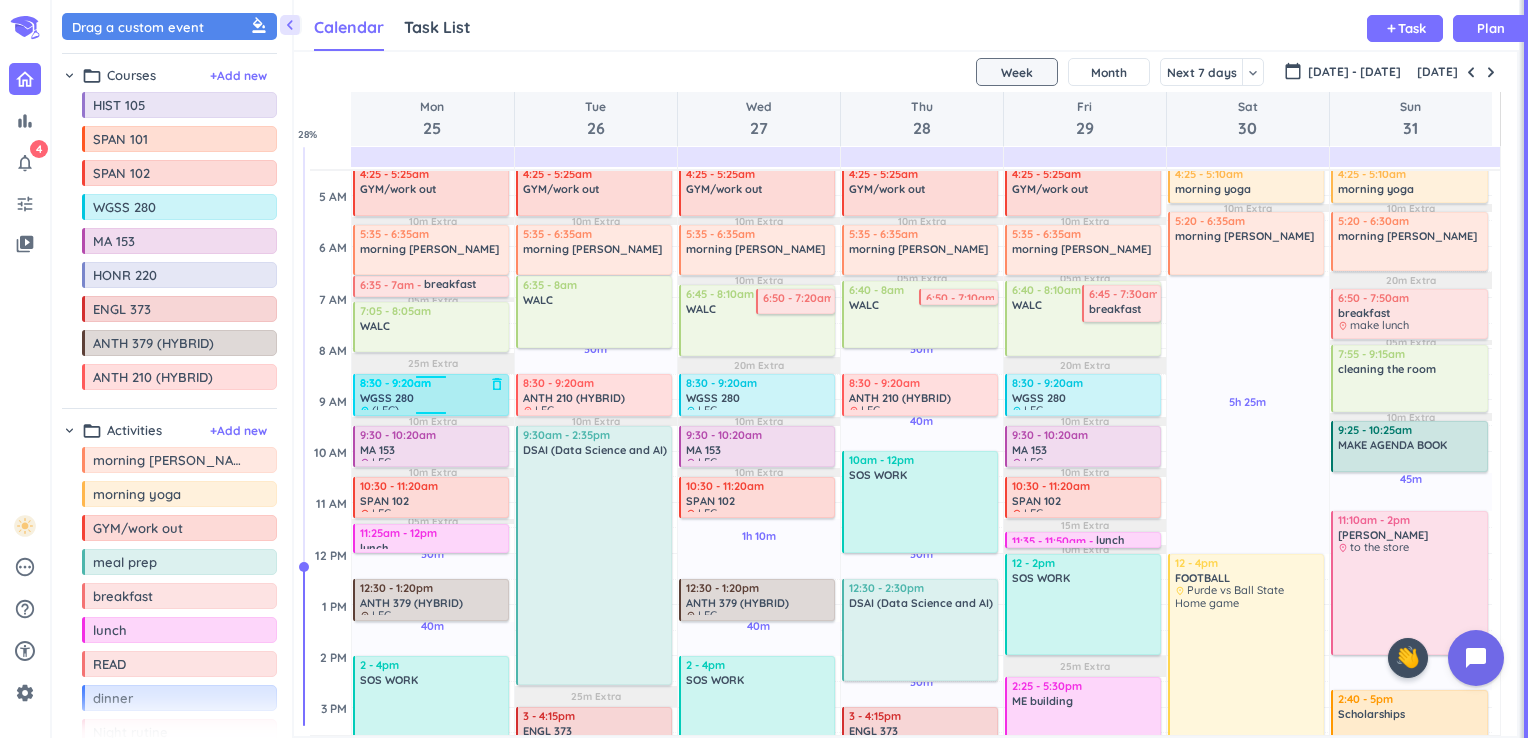 click on "WGSS 280" at bounding box center [433, 398] 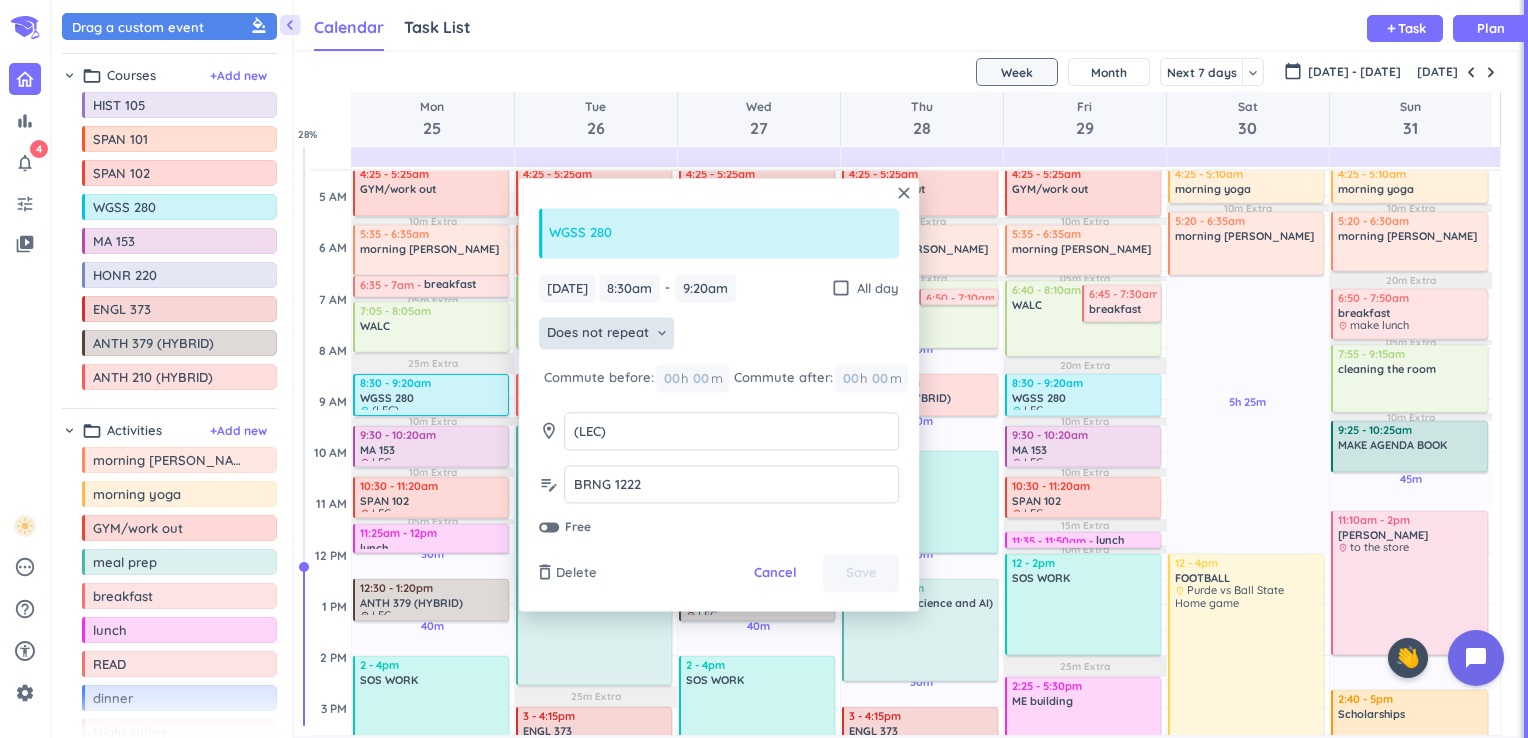 click on "Does not repeat" at bounding box center (598, 334) 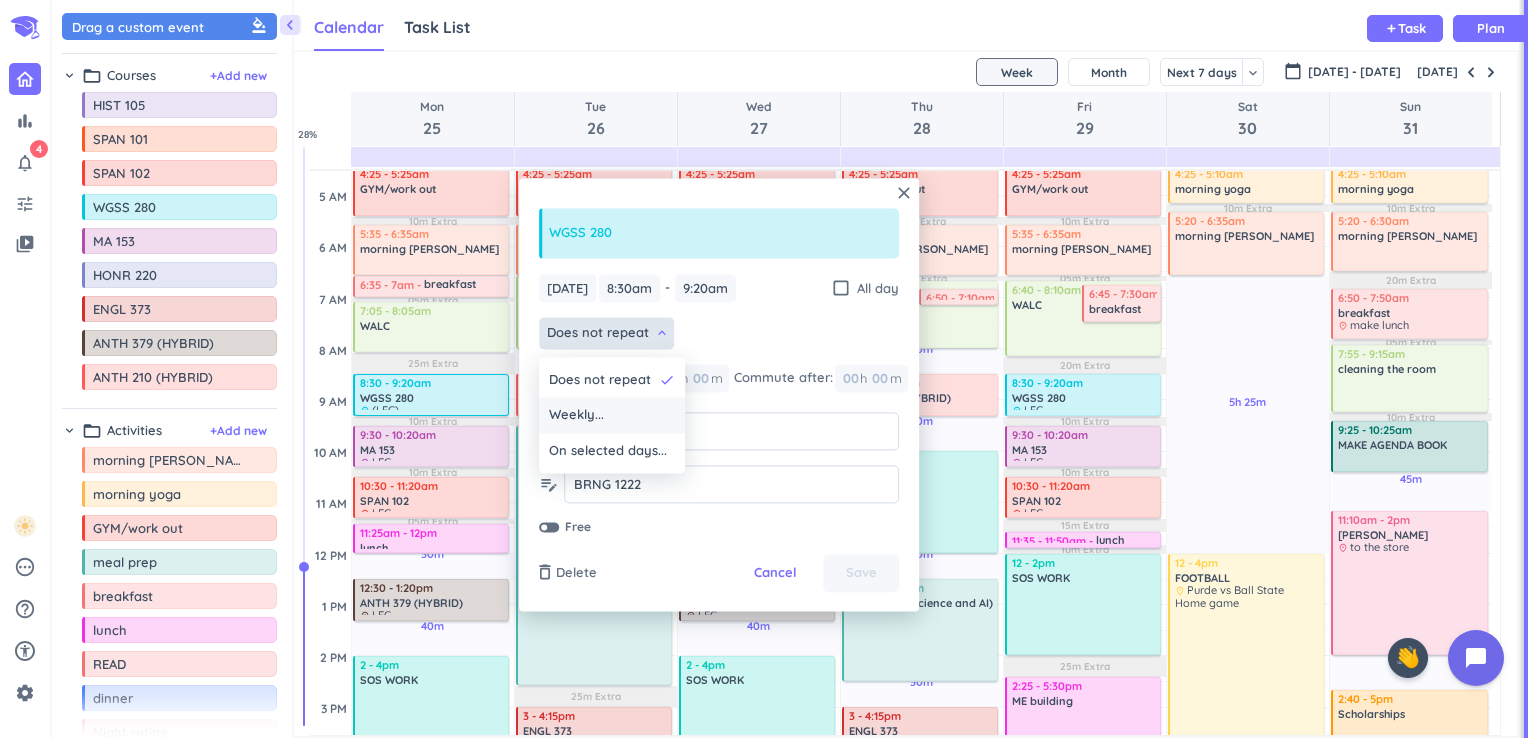 click on "Weekly..." at bounding box center [576, 416] 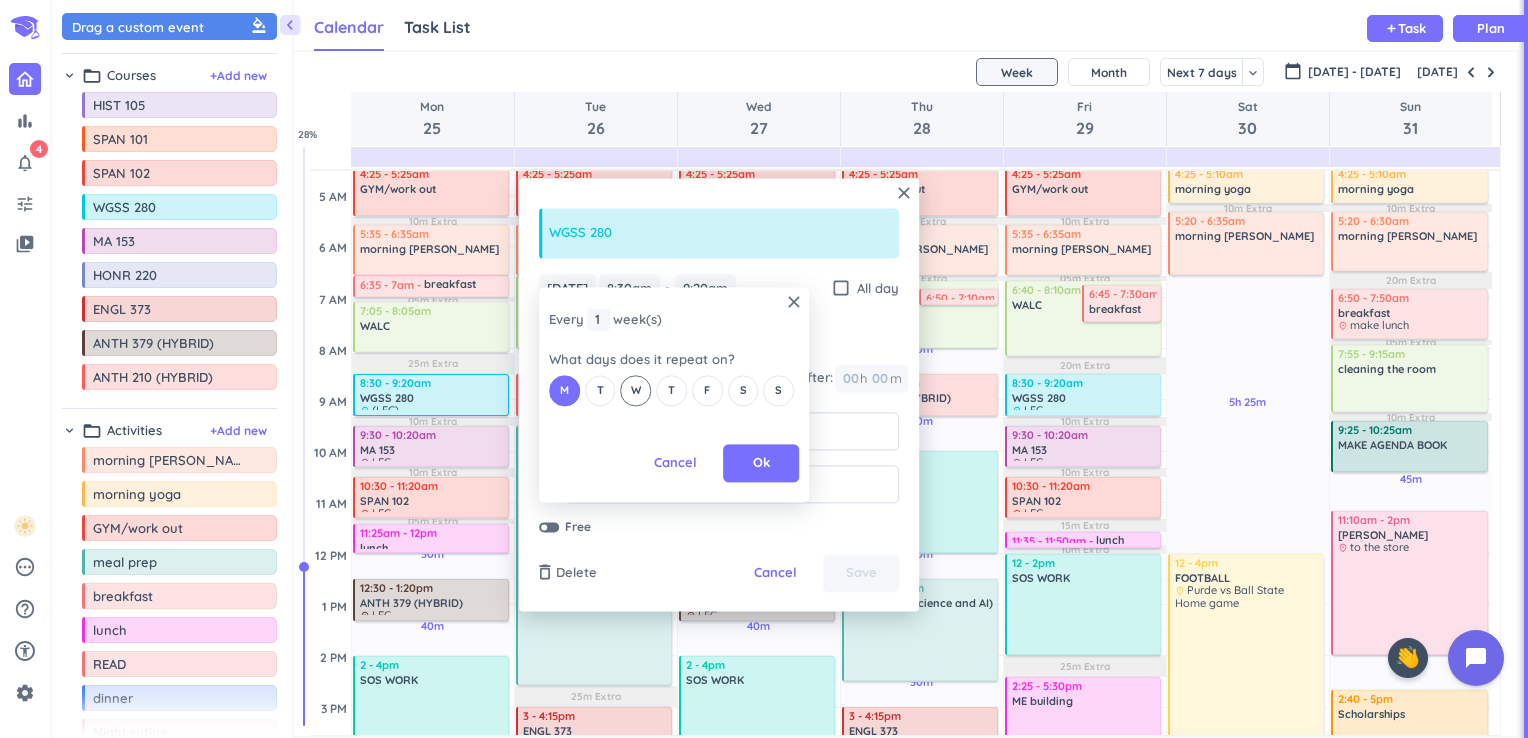 click on "W" at bounding box center (636, 390) 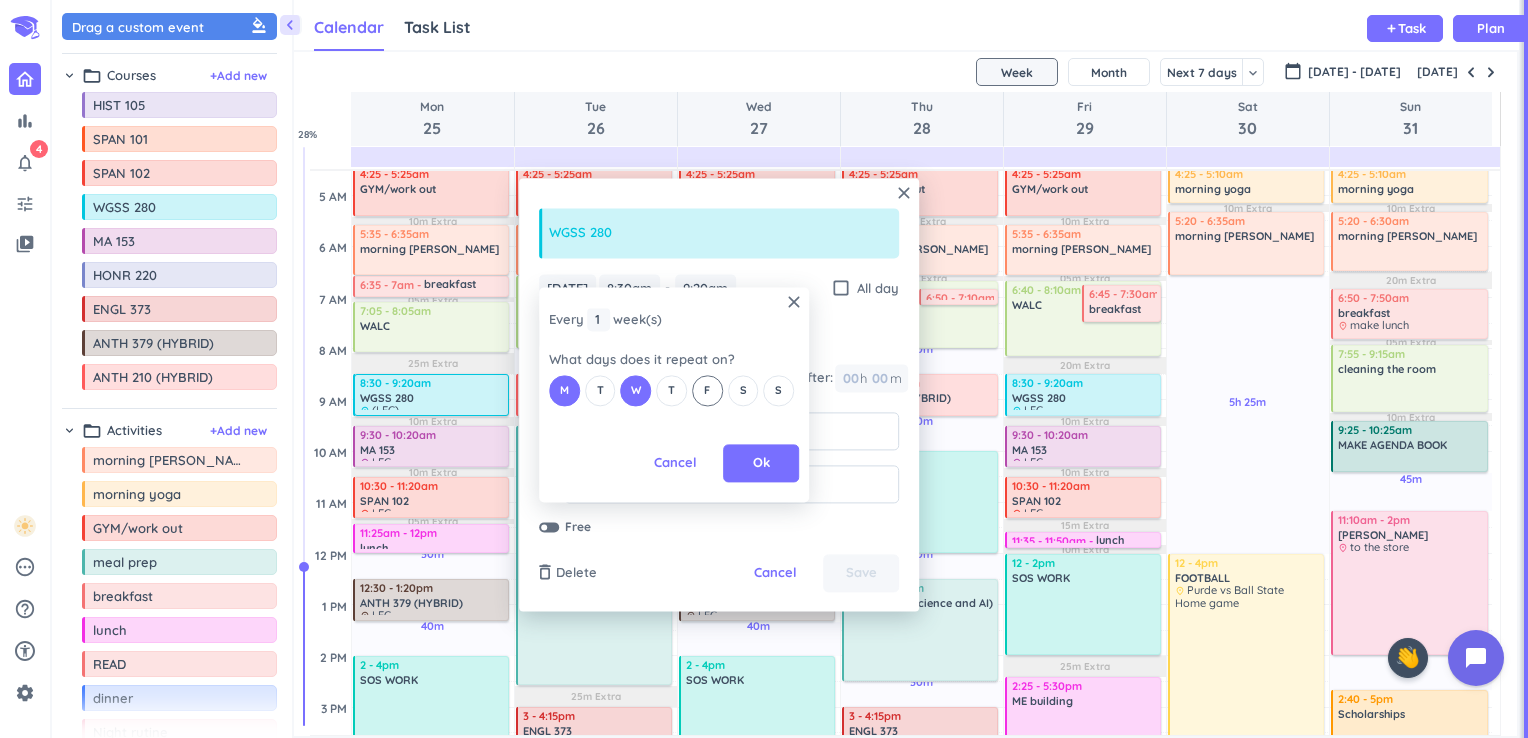 click on "F" at bounding box center [707, 390] 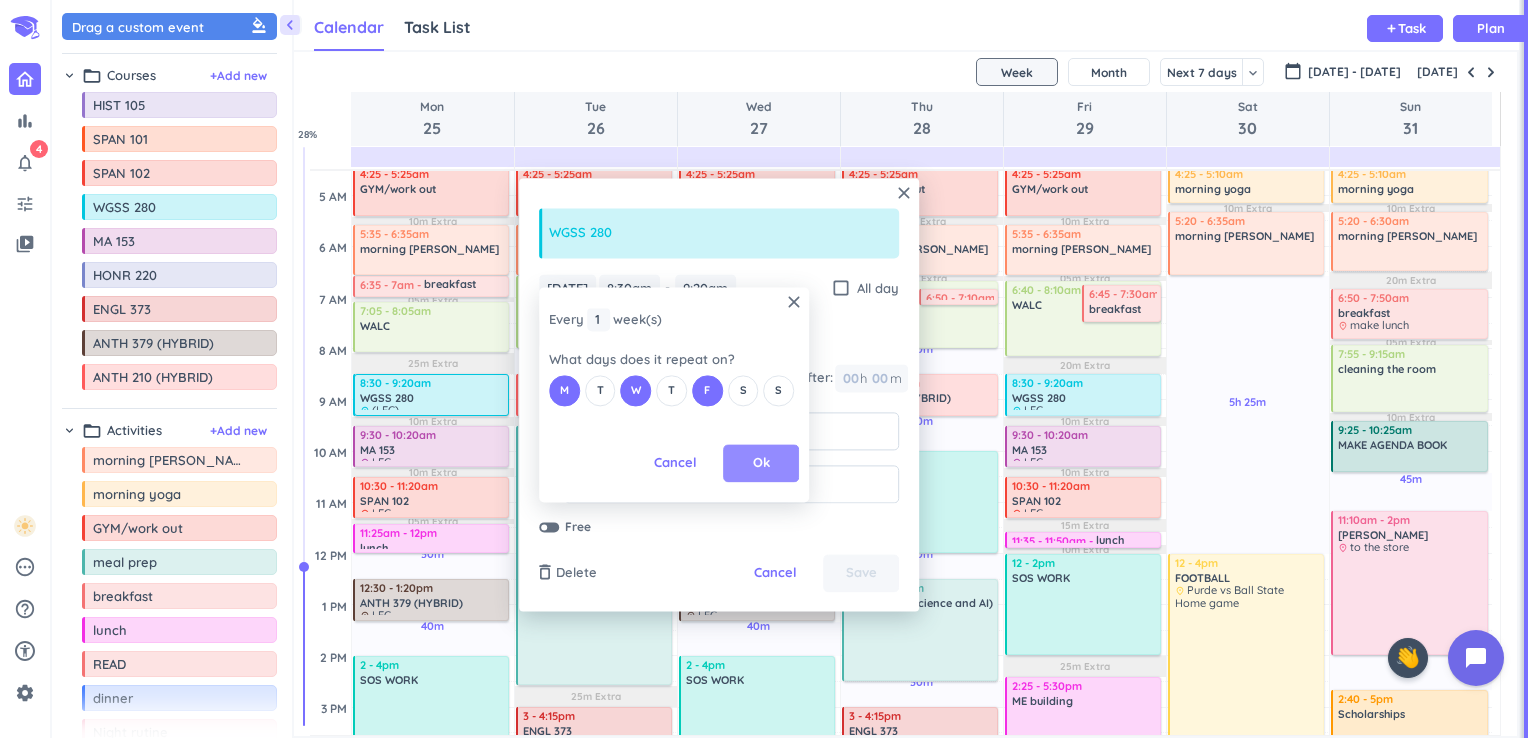 click on "Ok" at bounding box center (761, 464) 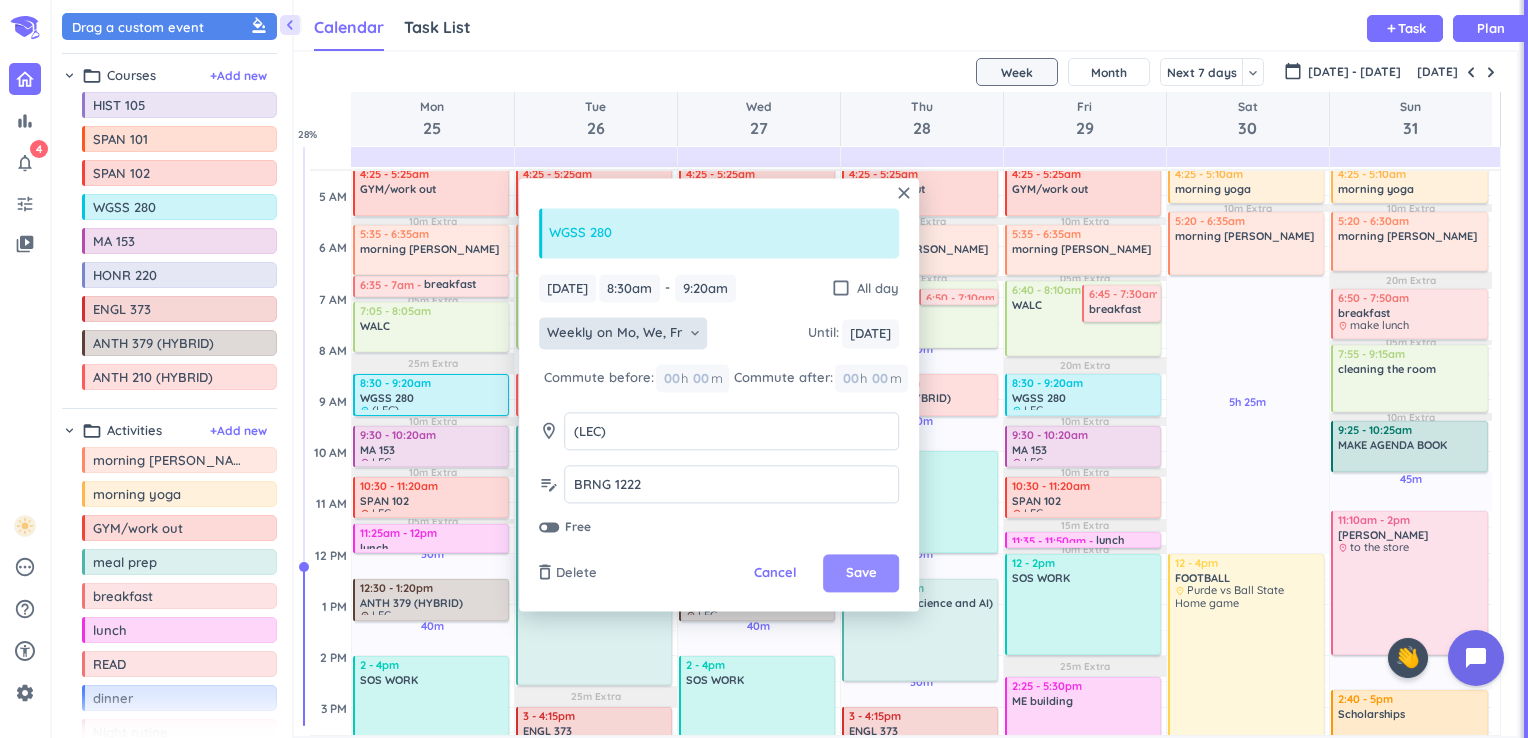 click on "Save" at bounding box center (861, 574) 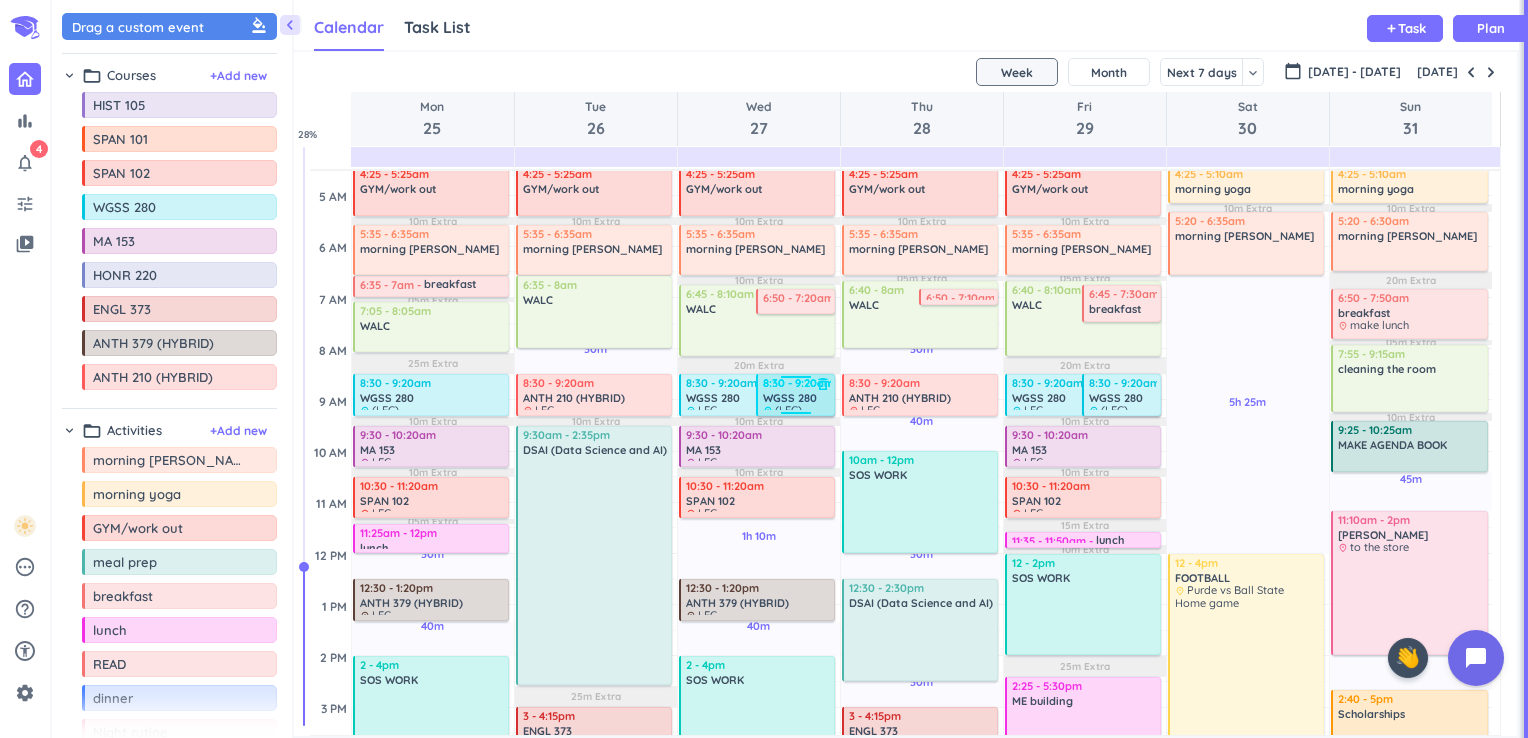 click on "delete_outline" at bounding box center (823, 384) 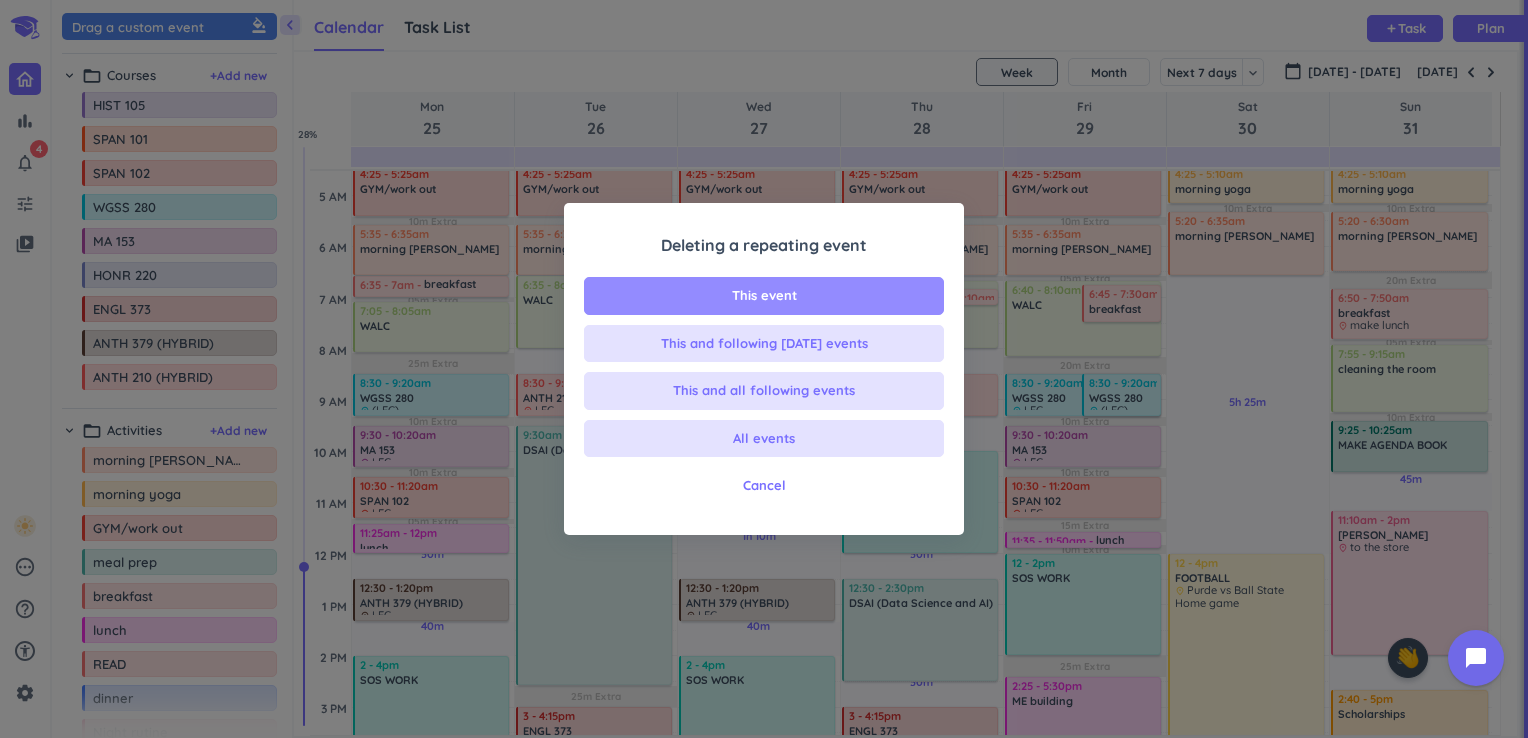 click on "This event" at bounding box center (764, 296) 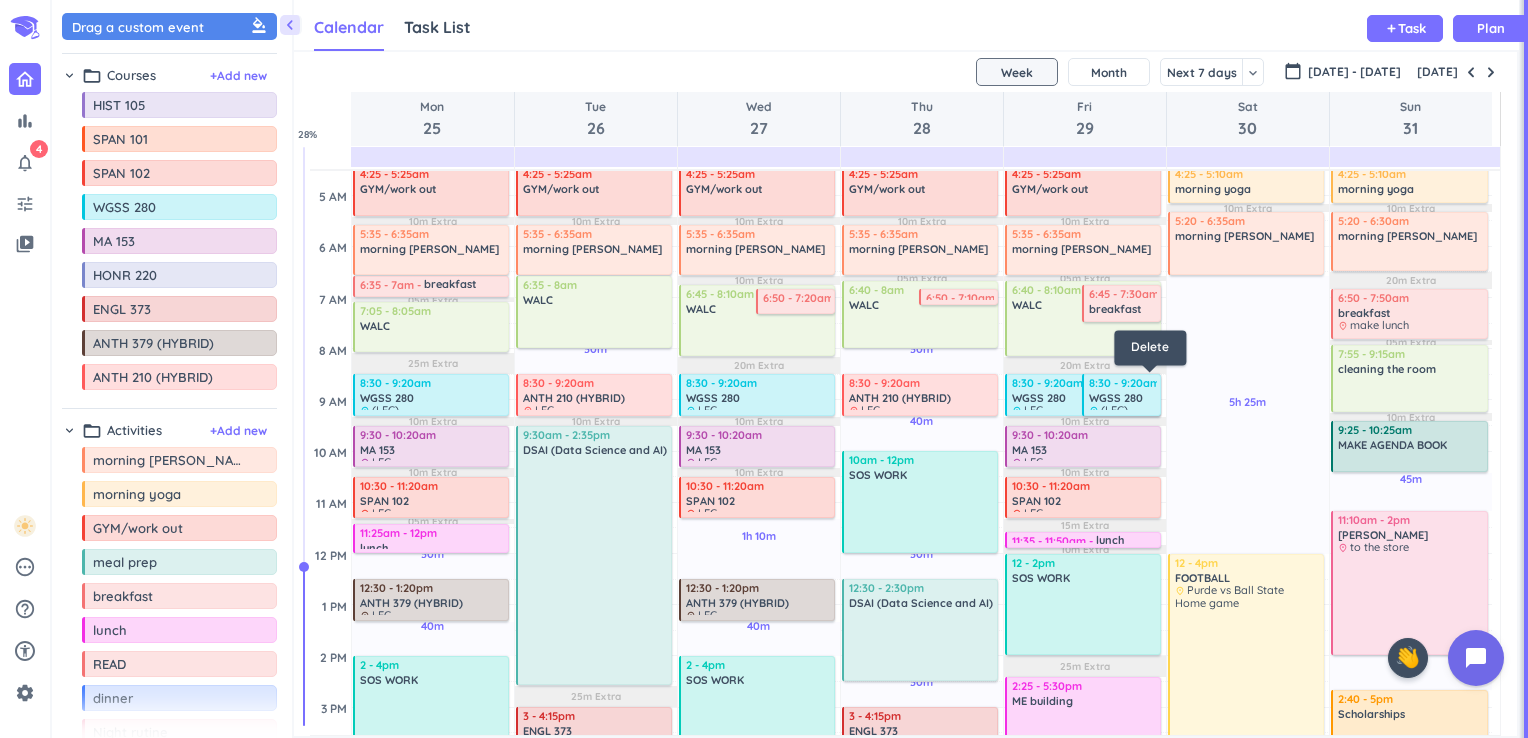 click on "delete_outline" at bounding box center [1149, 384] 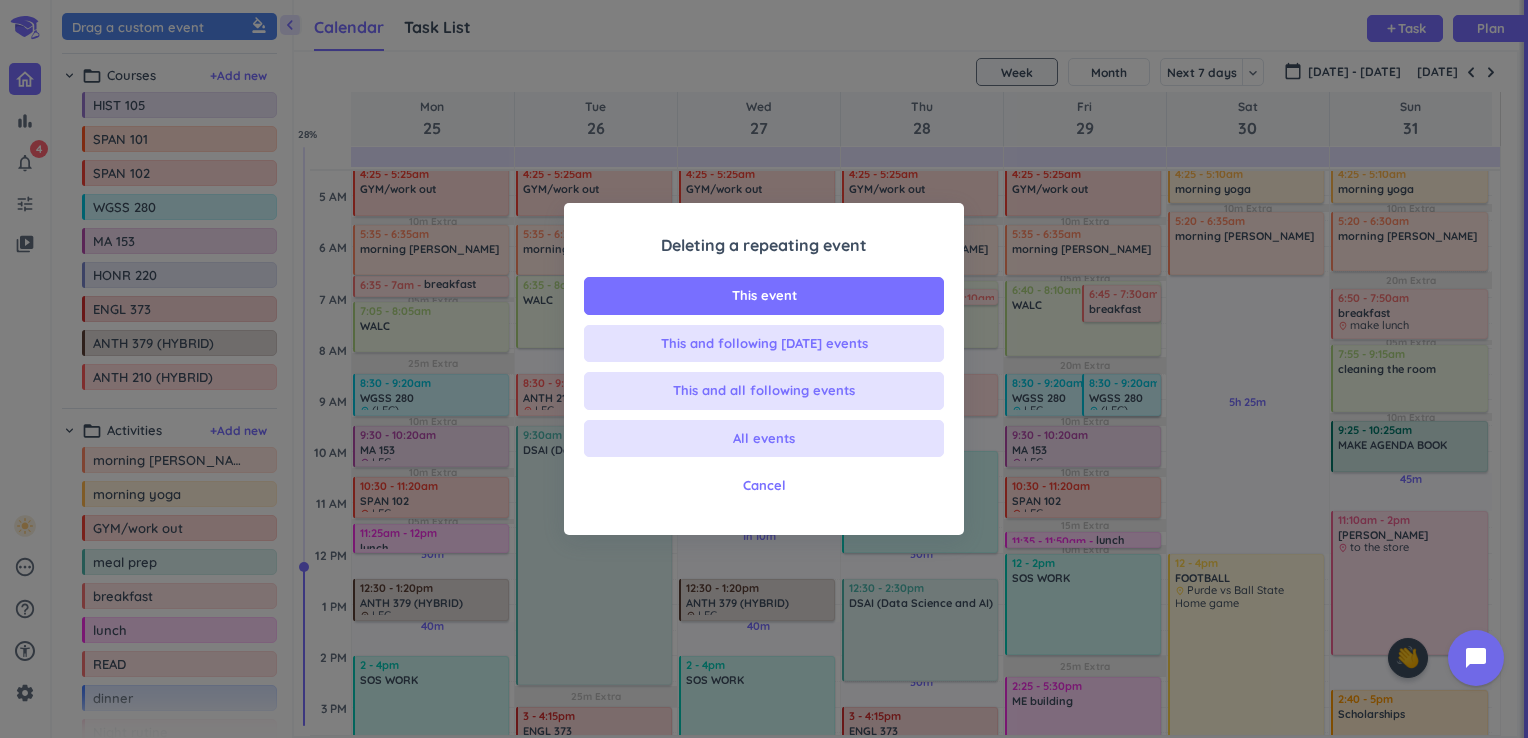 click on "This event" at bounding box center (764, 296) 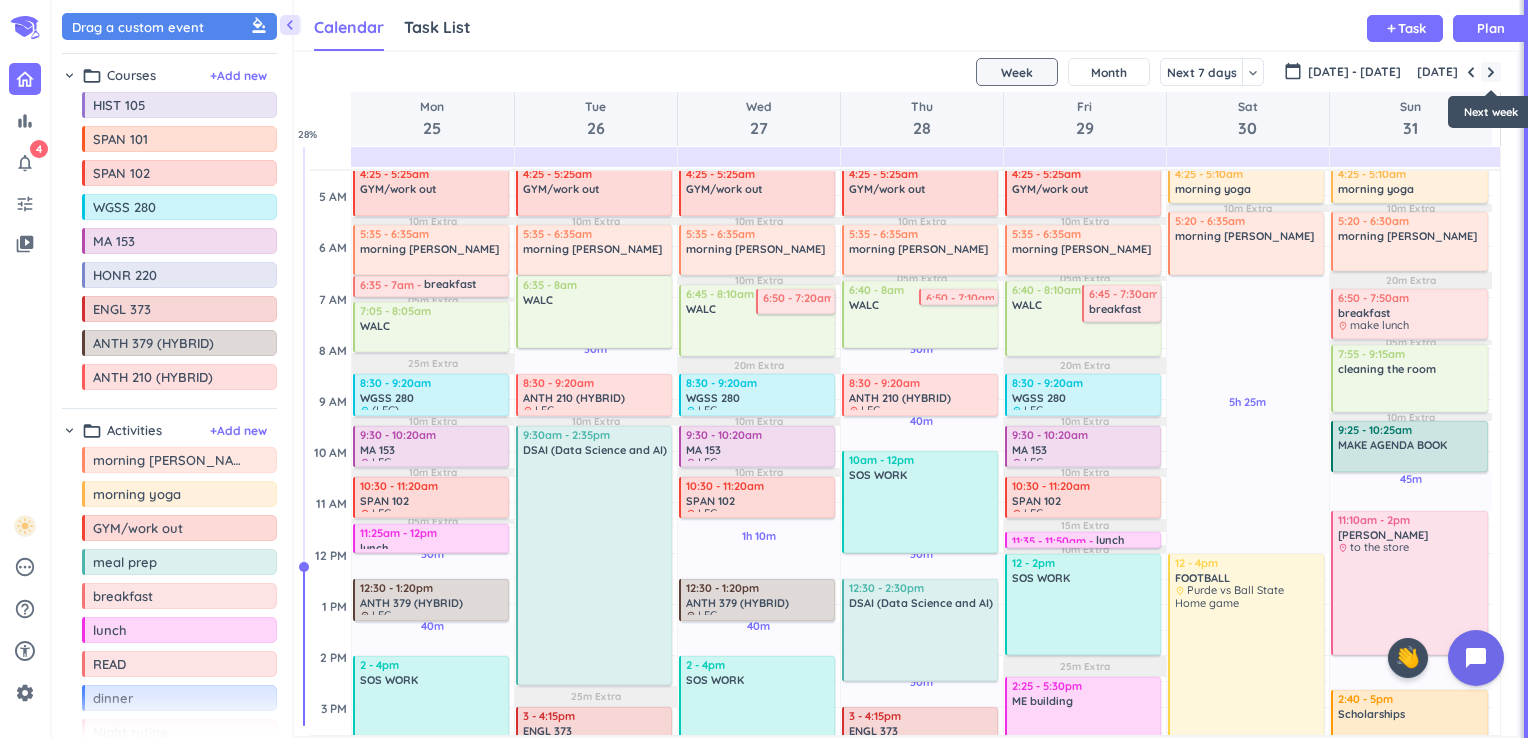 click at bounding box center (1491, 72) 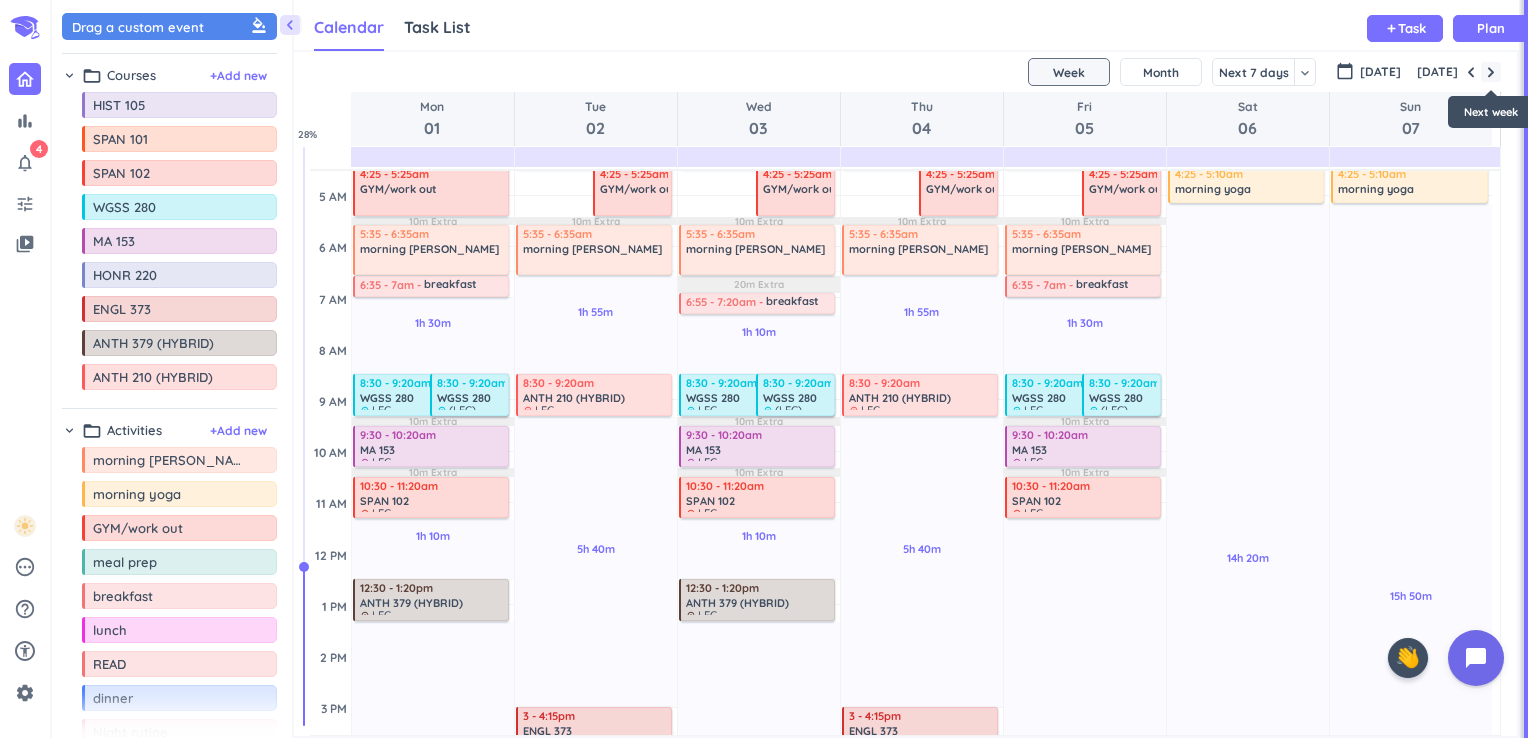 click at bounding box center [1491, 72] 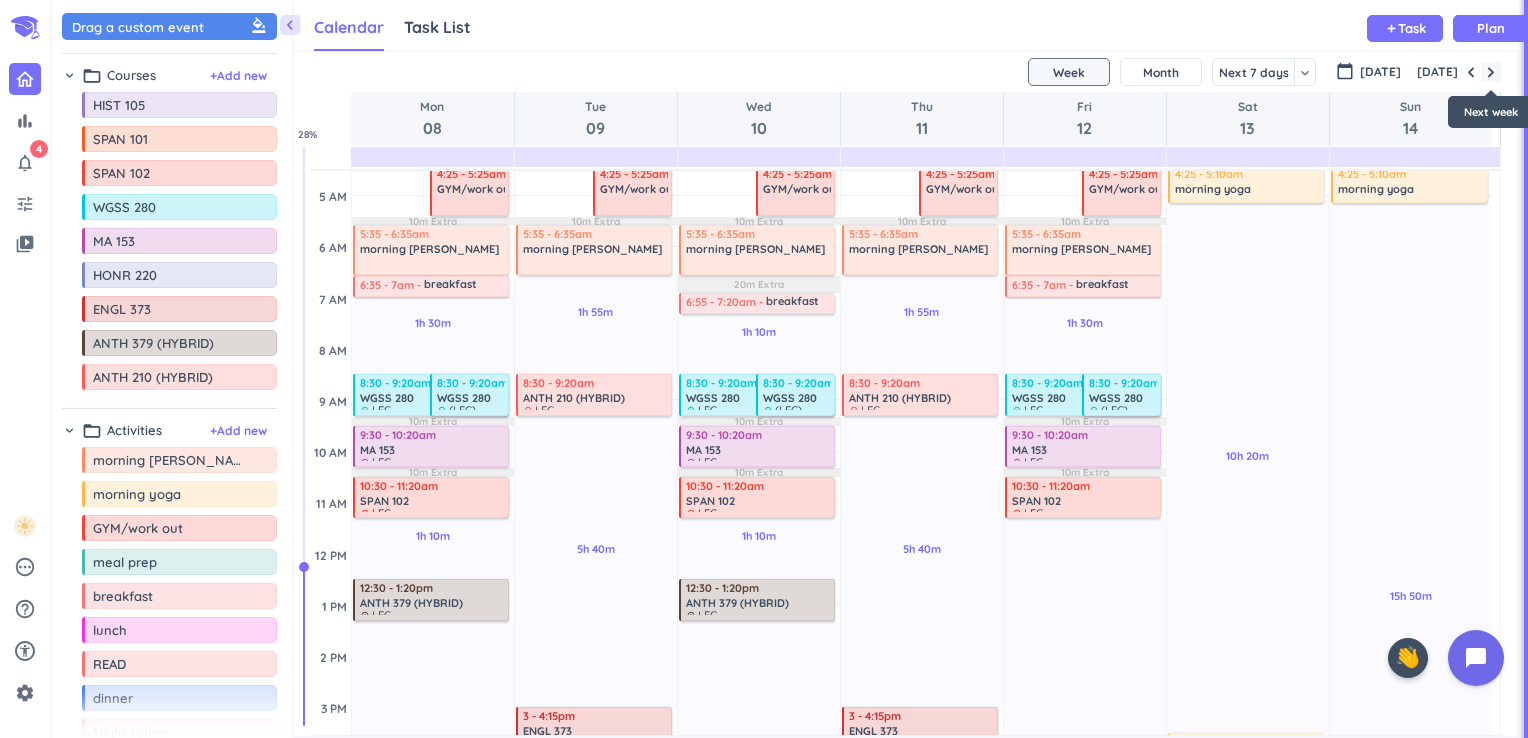 click at bounding box center [1491, 72] 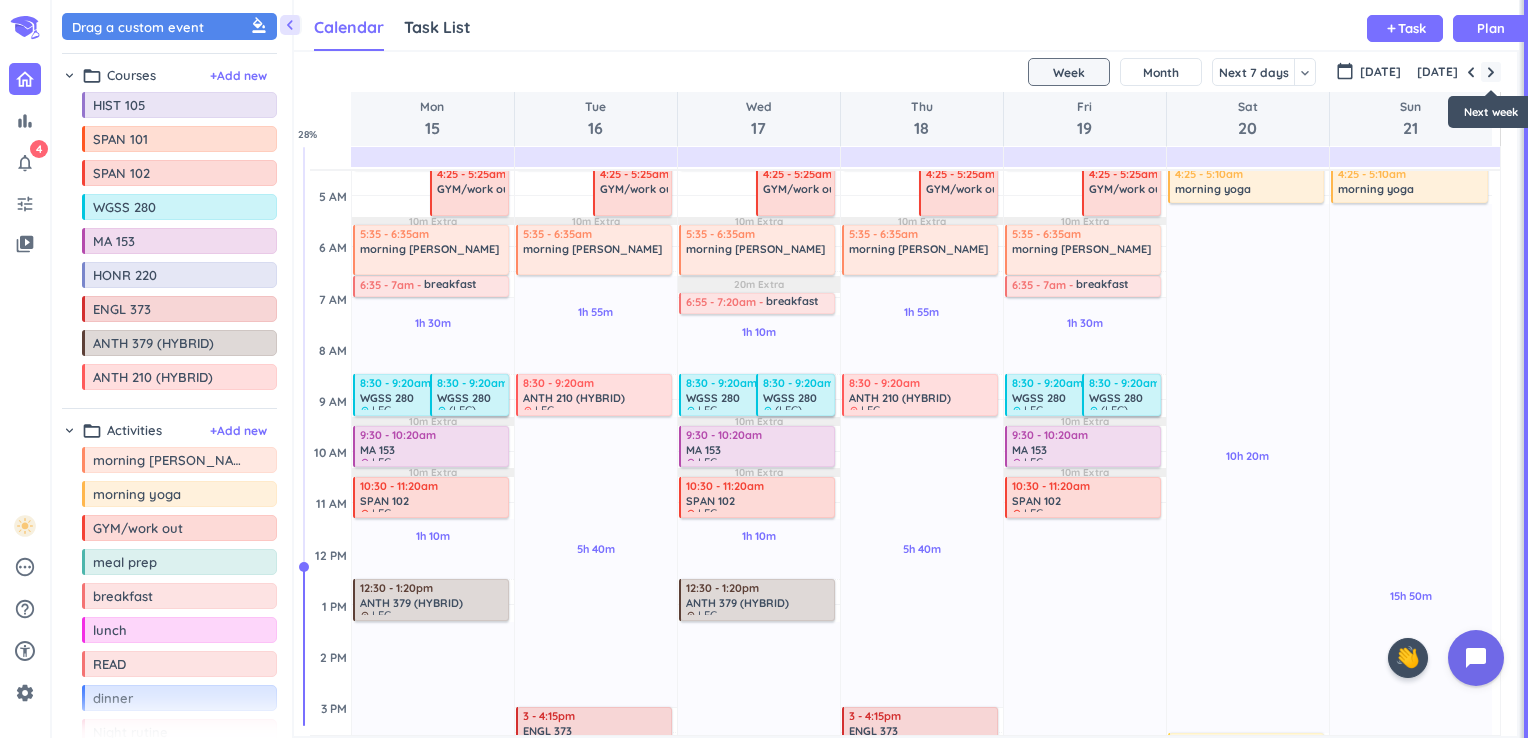 click at bounding box center [1491, 72] 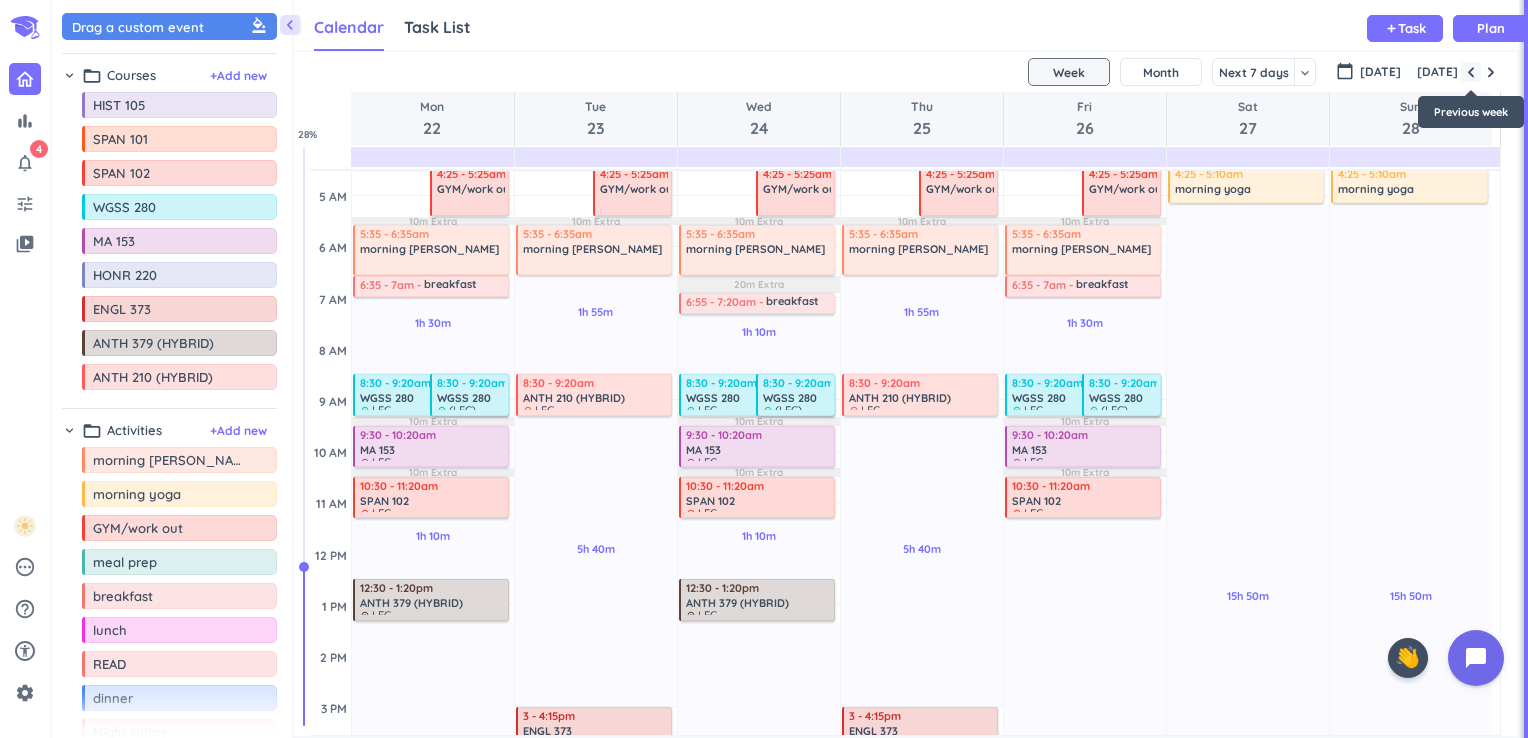 click at bounding box center (1471, 72) 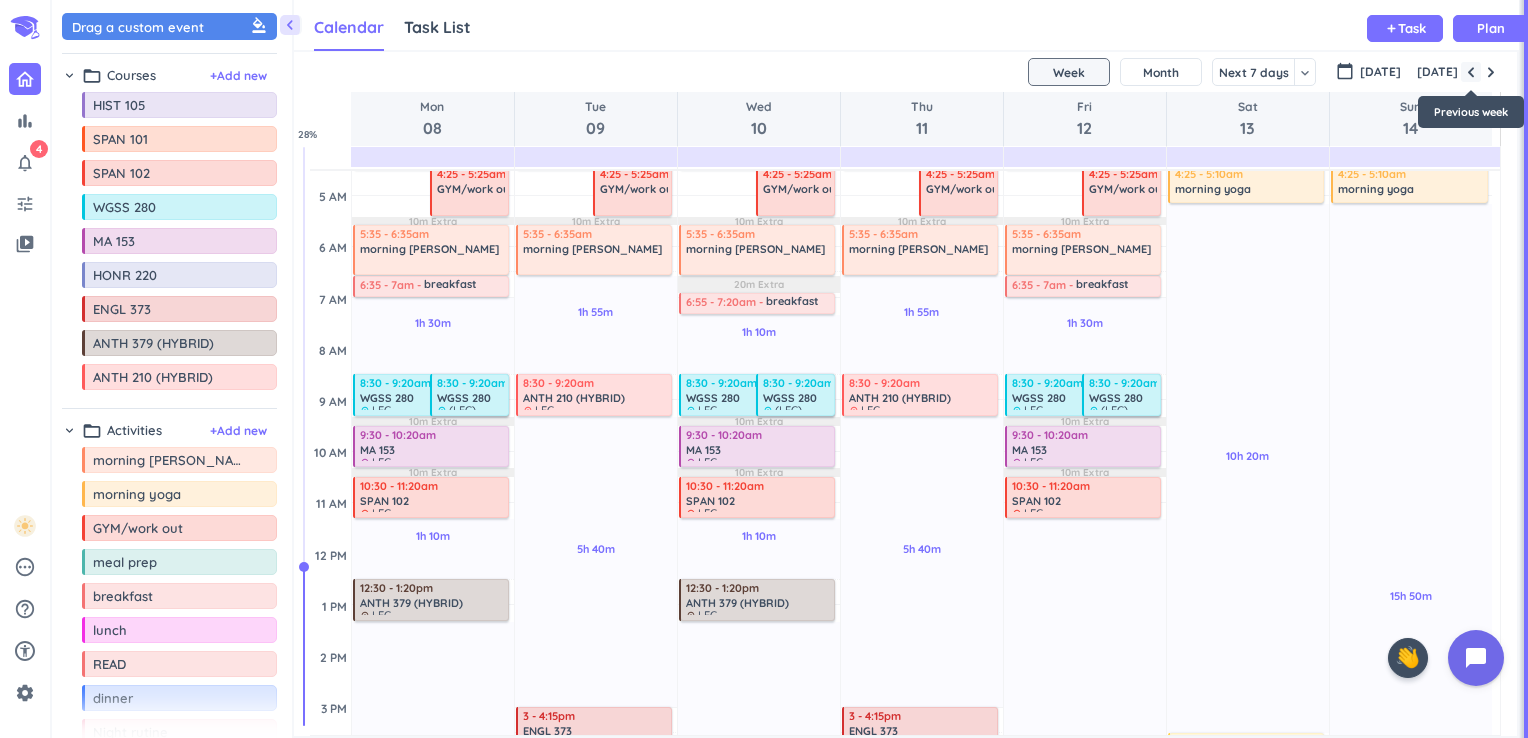 click at bounding box center [1471, 72] 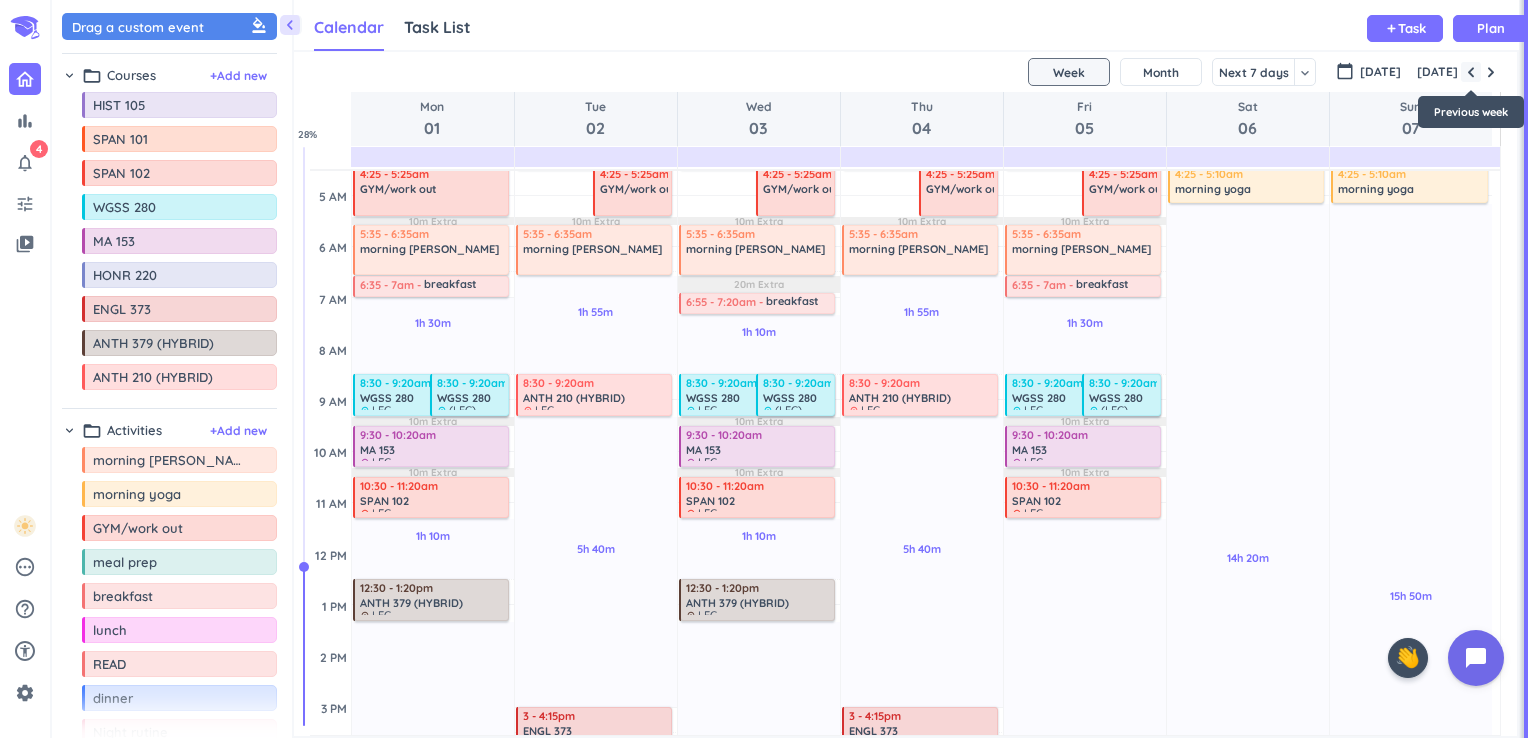 click at bounding box center [1471, 72] 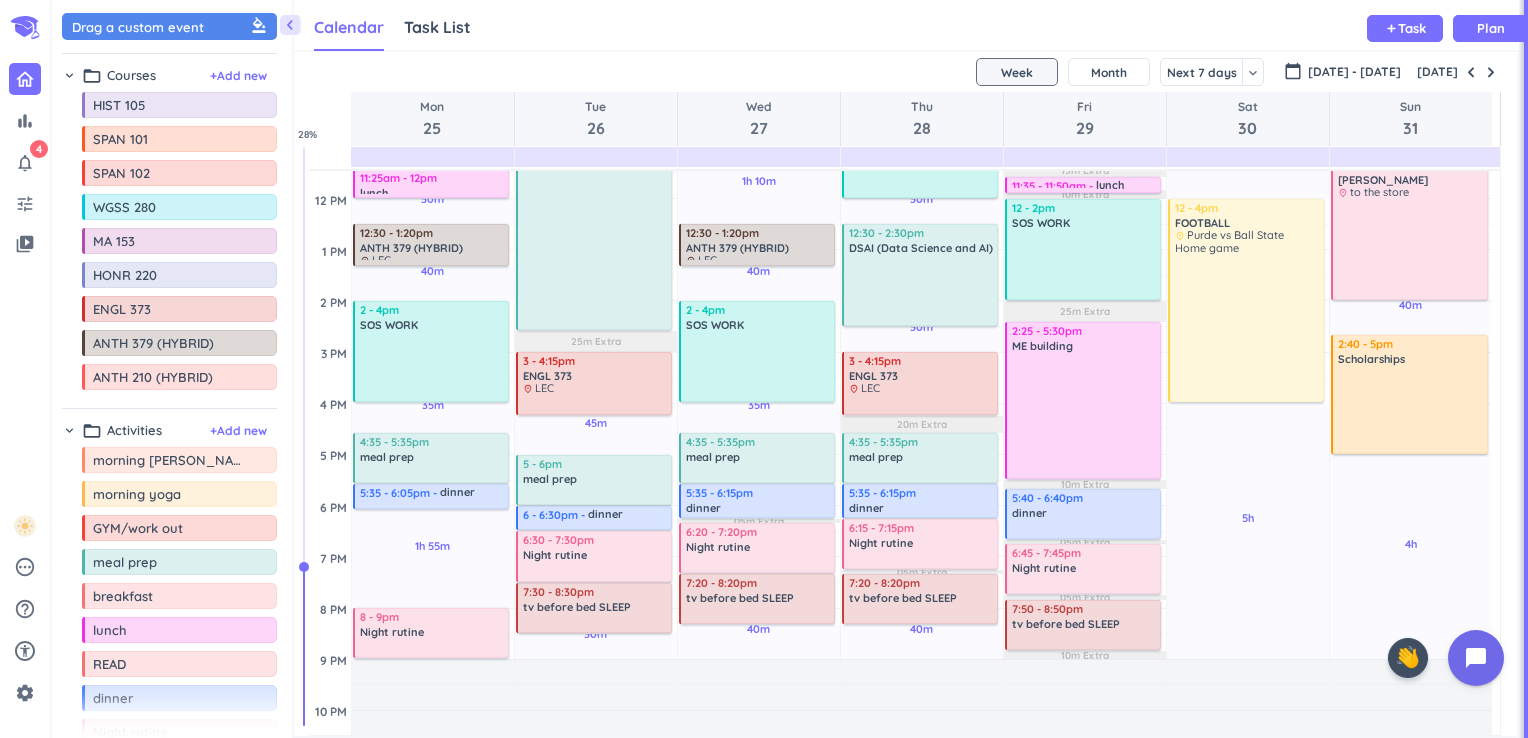 scroll, scrollTop: 380, scrollLeft: 0, axis: vertical 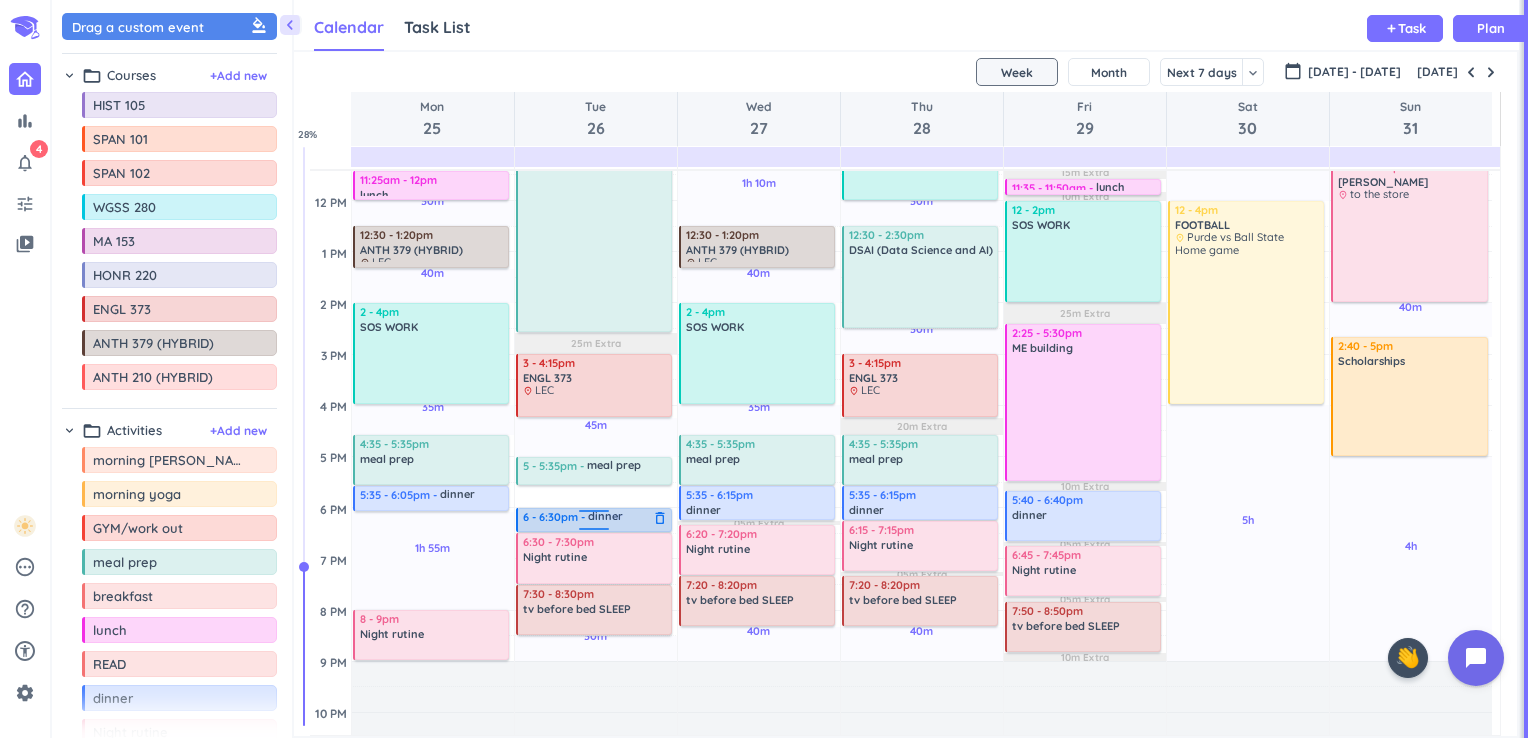 drag, startPoint x: 596, startPoint y: 503, endPoint x: 580, endPoint y: 526, distance: 28.01785 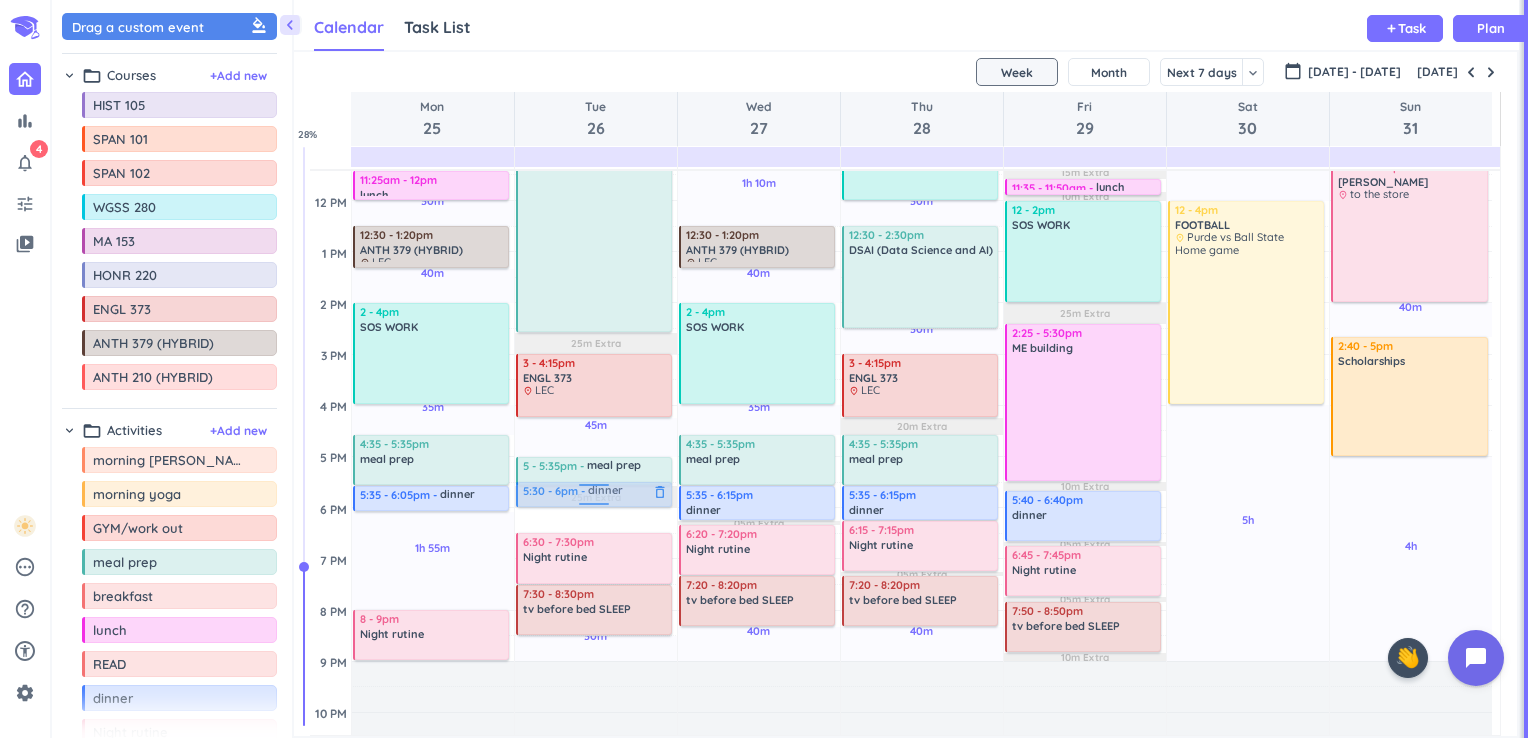 drag, startPoint x: 541, startPoint y: 520, endPoint x: 538, endPoint y: 499, distance: 21.213203 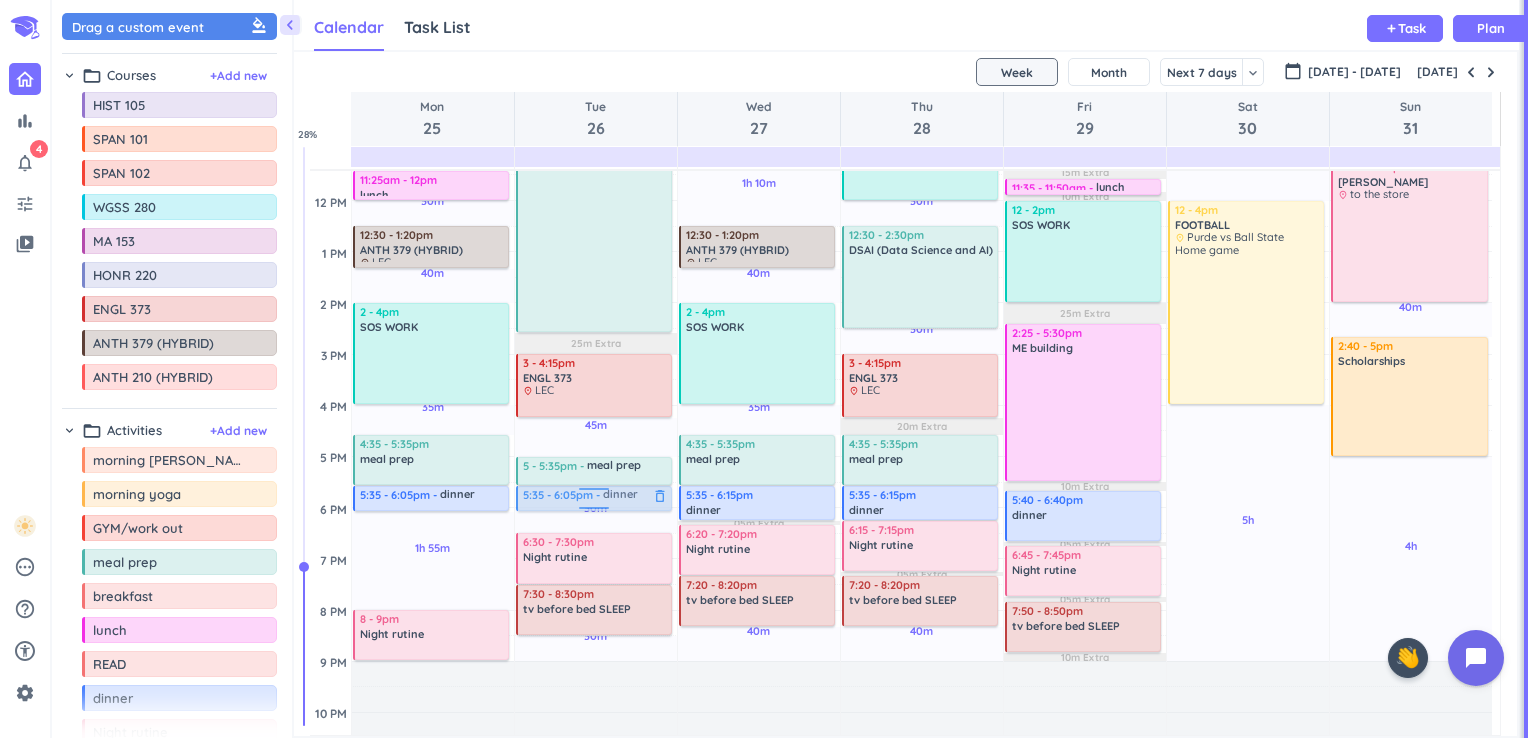 click on "30m Past due Plan 45m Past due Plan 30m Past due Plan 30m Past due Plan 05m Extra 10m Extra 10m Extra 25m Extra Adjust Awake Time 5 - 5:35pm meal prep delete_outline 5:30 - 6pm dinner delete_outline 4 - 4:20am morning rutine delete_outline 4:25 - 5:25am GYM/work out delete_outline 5:35 - 6:35am morning rutine delete_outline 6:35 - 8am WALC delete_outline 8:30 - 9:20am ANTH 210 (HYBRID) delete_outline place LEC 9:30am - 2:35pm DSAI (Data Science and AI) delete_outline 3 - 4:15pm ENGL 373 delete_outline place LEC 6:30 - 7:30pm Night rutine delete_outline 7:30 - 8:30pm tv before bed SLEEP delete_outline 5:35 - 6:05pm dinner delete_outline" at bounding box center [596, 405] 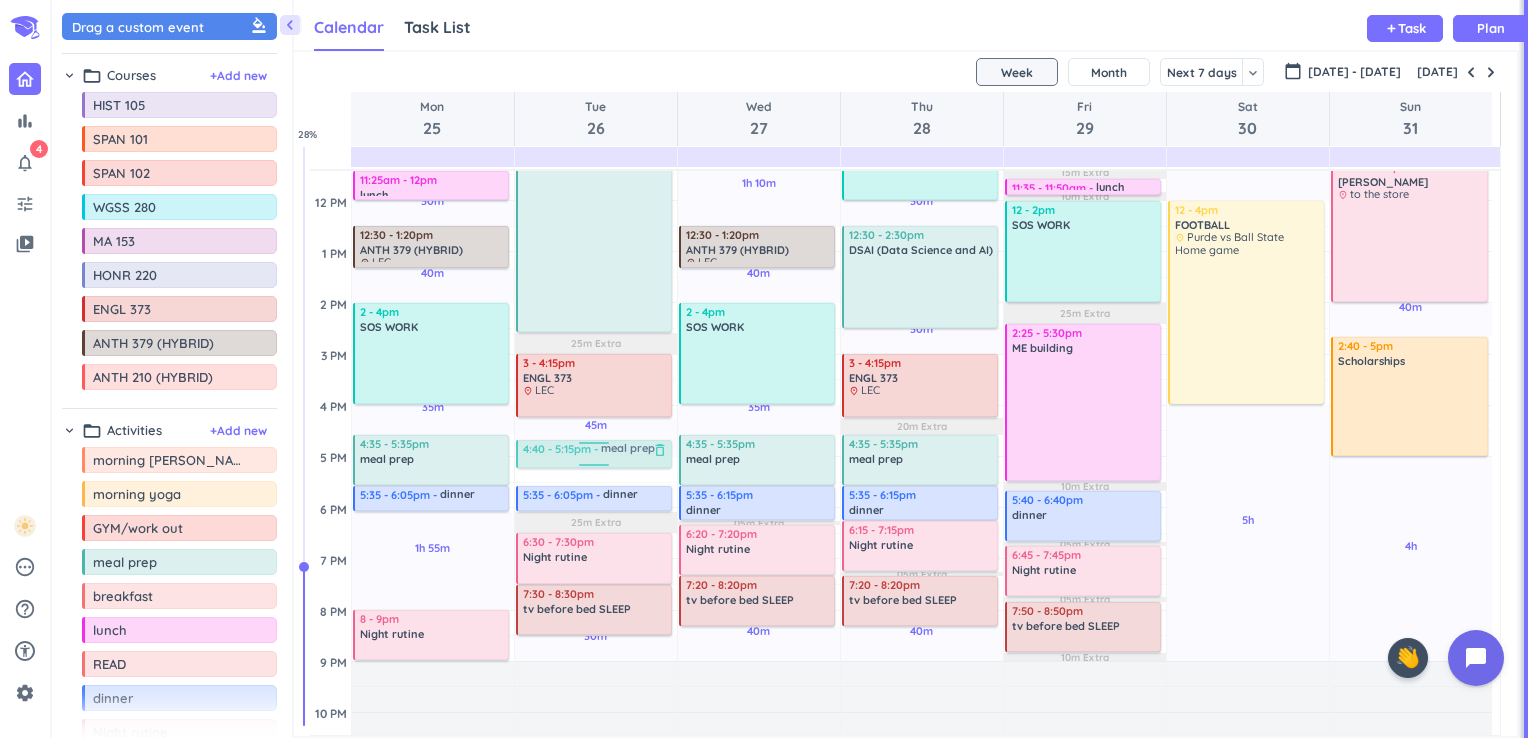drag, startPoint x: 539, startPoint y: 469, endPoint x: 540, endPoint y: 455, distance: 14.035668 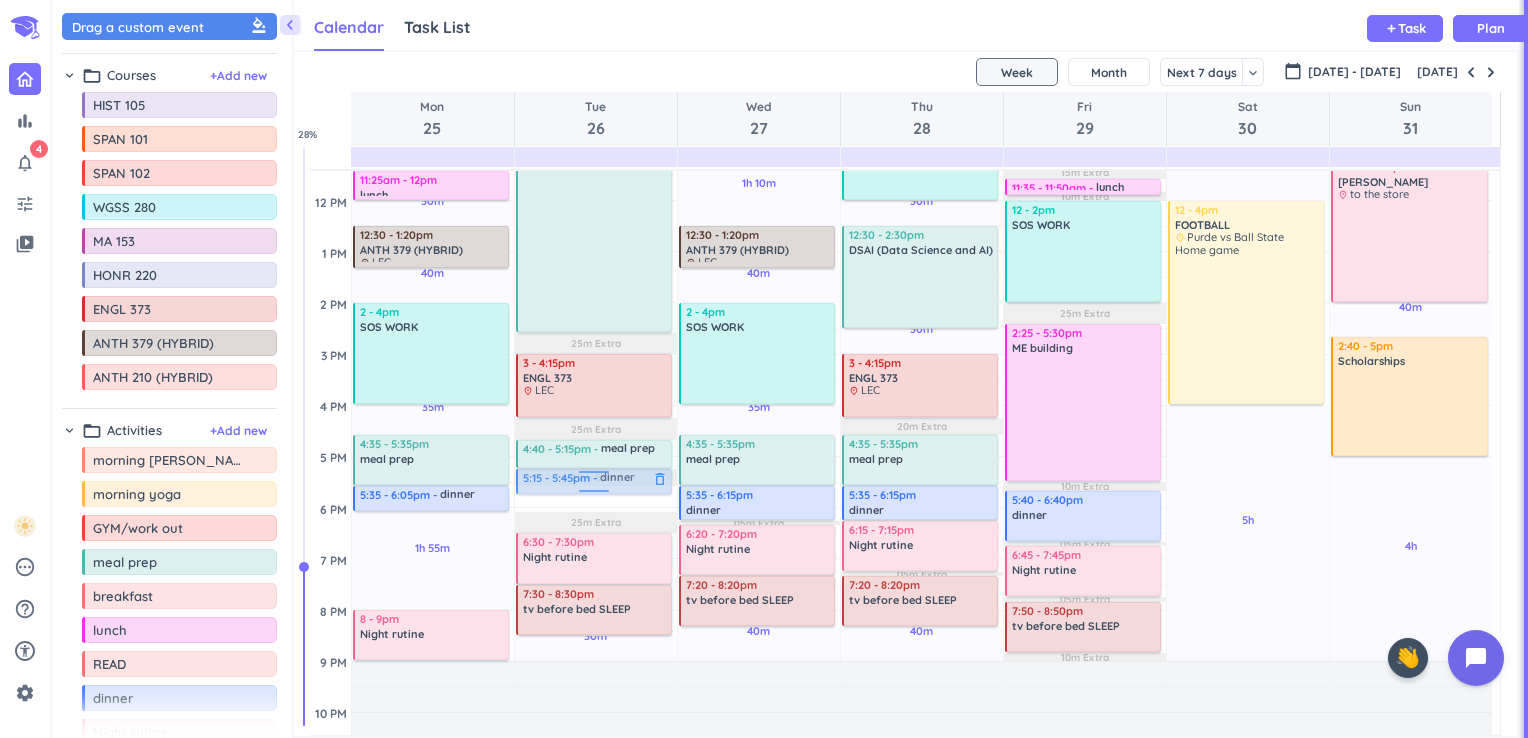 click on "30m Past due Plan 30m Past due Plan 05m Extra 10m Extra 10m Extra 25m Extra 25m Extra 20m Extra 25m Extra Adjust Awake Time 4 - 4:20am morning rutine delete_outline 4:25 - 5:25am GYM/work out delete_outline 5:35 - 6:35am morning rutine delete_outline 6:35 - 8am WALC delete_outline 8:30 - 9:20am ANTH 210 (HYBRID) delete_outline place LEC 9:30am - 2:35pm DSAI (Data Science and AI) delete_outline 3 - 4:15pm ENGL 373 delete_outline place LEC 4:40 - 5:15pm meal prep delete_outline 5:35 - 6:05pm dinner delete_outline 6:30 - 7:30pm Night rutine delete_outline 7:30 - 8:30pm tv before bed SLEEP delete_outline 5:15 - 5:45pm dinner delete_outline" at bounding box center [596, 405] 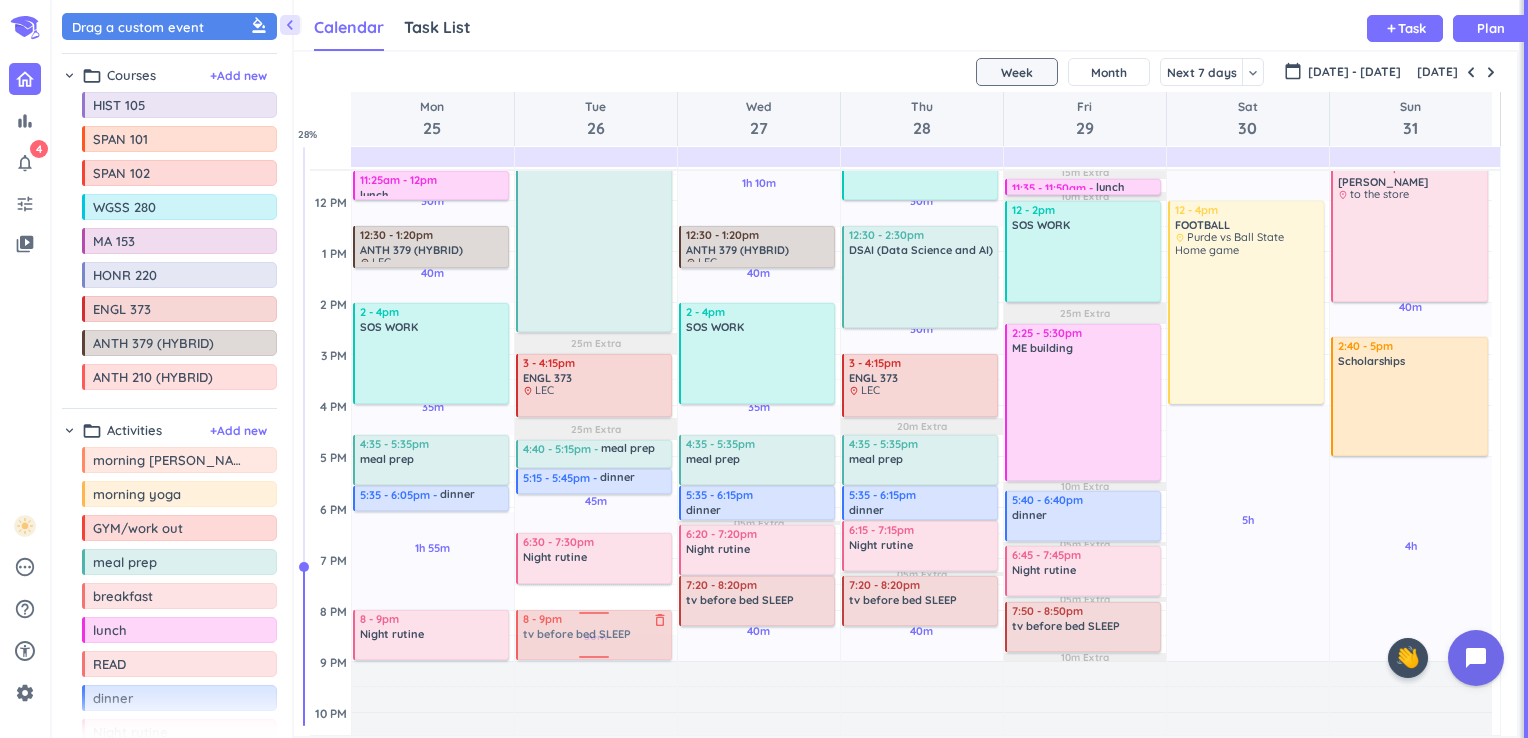 drag, startPoint x: 567, startPoint y: 610, endPoint x: 565, endPoint y: 625, distance: 15.132746 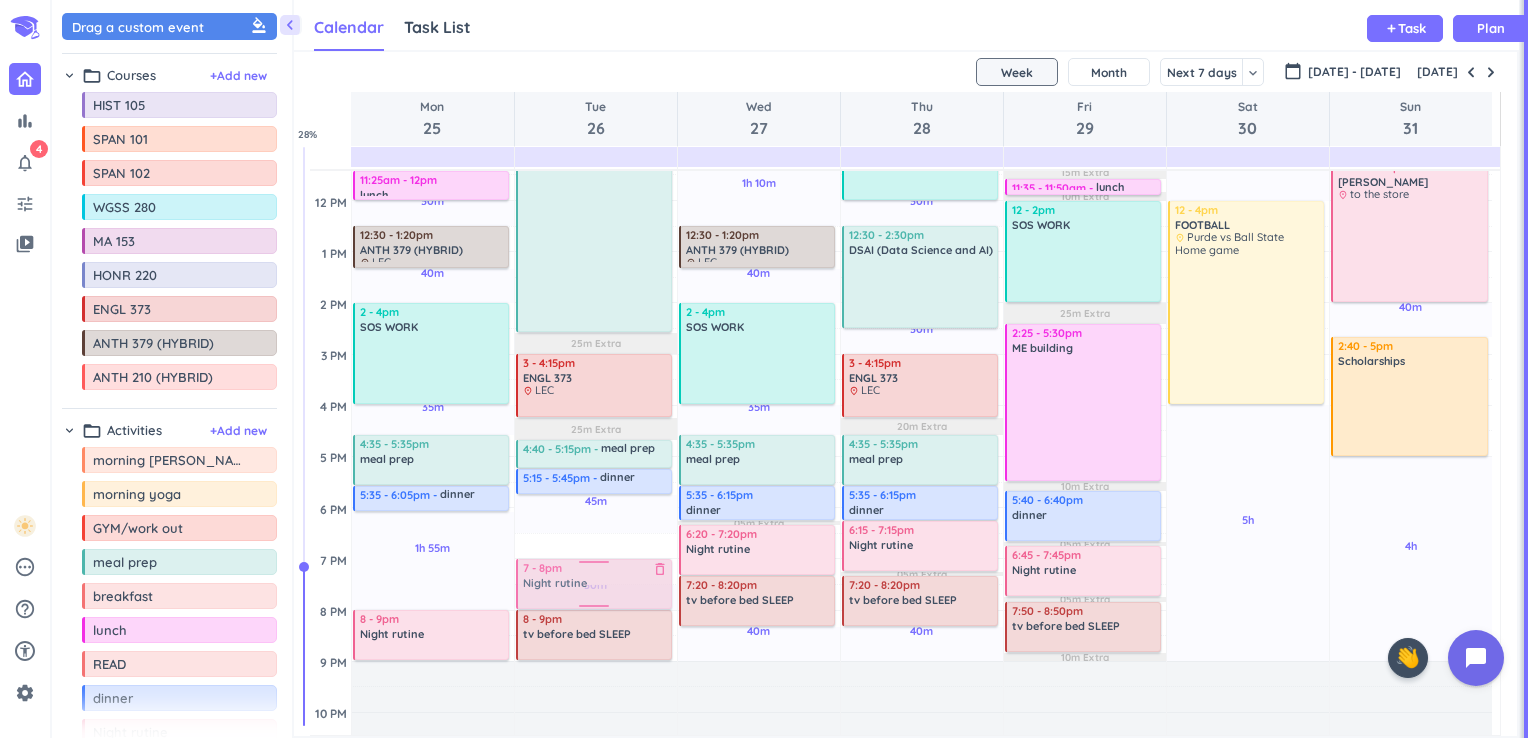 click on "30m Past due Plan 45m Past due Plan 30m Past due Plan 05m Extra 10m Extra 10m Extra 25m Extra 25m Extra Adjust Awake Time 4 - 4:20am morning rutine delete_outline 4:25 - 5:25am GYM/work out delete_outline 5:35 - 6:35am morning rutine delete_outline 6:35 - 8am WALC delete_outline 8:30 - 9:20am ANTH 210 (HYBRID) delete_outline place LEC 9:30am - 2:35pm DSAI (Data Science and AI) delete_outline 3 - 4:15pm ENGL 373 delete_outline place LEC 4:40 - 5:15pm meal prep delete_outline 5:15 - 5:45pm dinner delete_outline 6:30 - 7:30pm Night rutine delete_outline 8 - 9pm tv before bed SLEEP delete_outline 7 - 8pm Night rutine delete_outline" at bounding box center (596, 405) 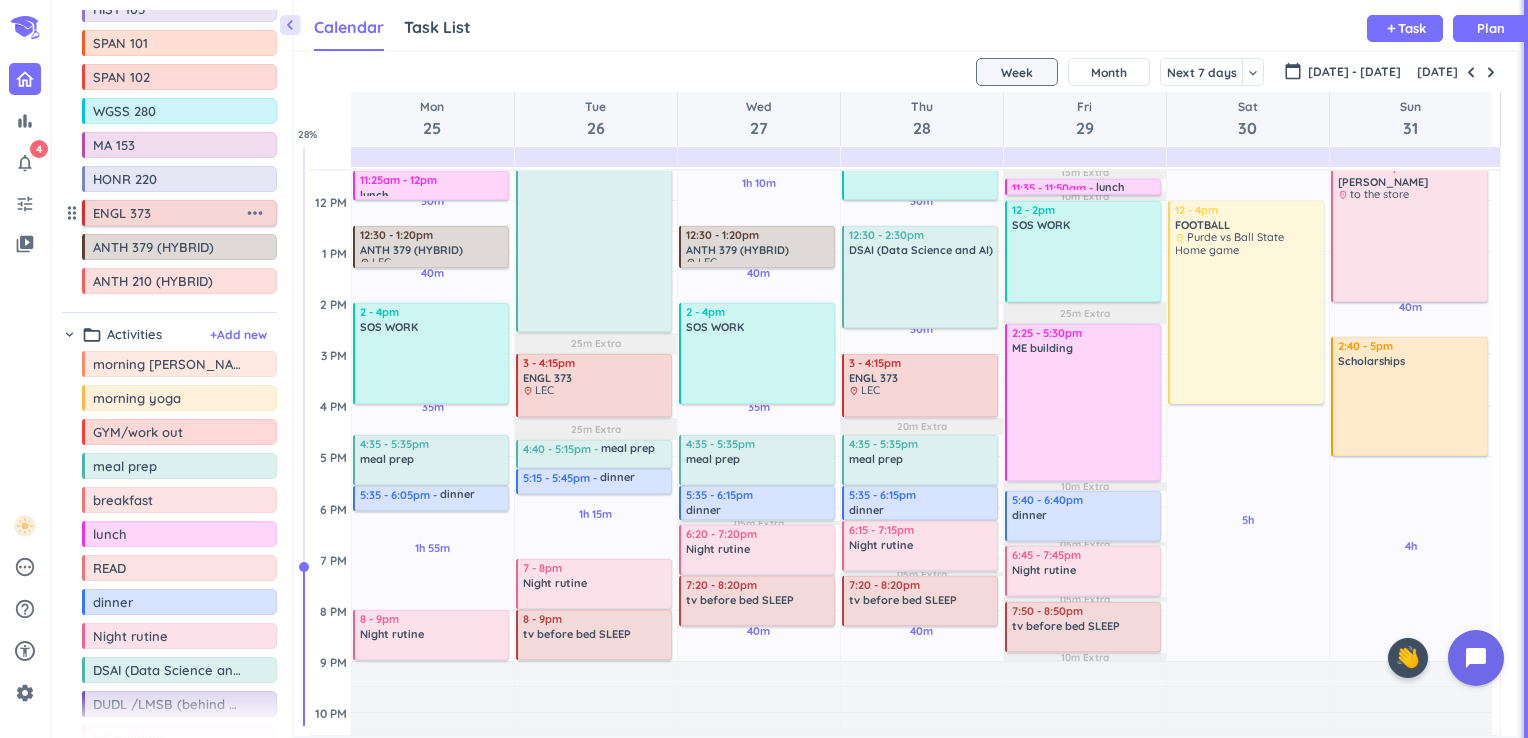 scroll, scrollTop: 0, scrollLeft: 0, axis: both 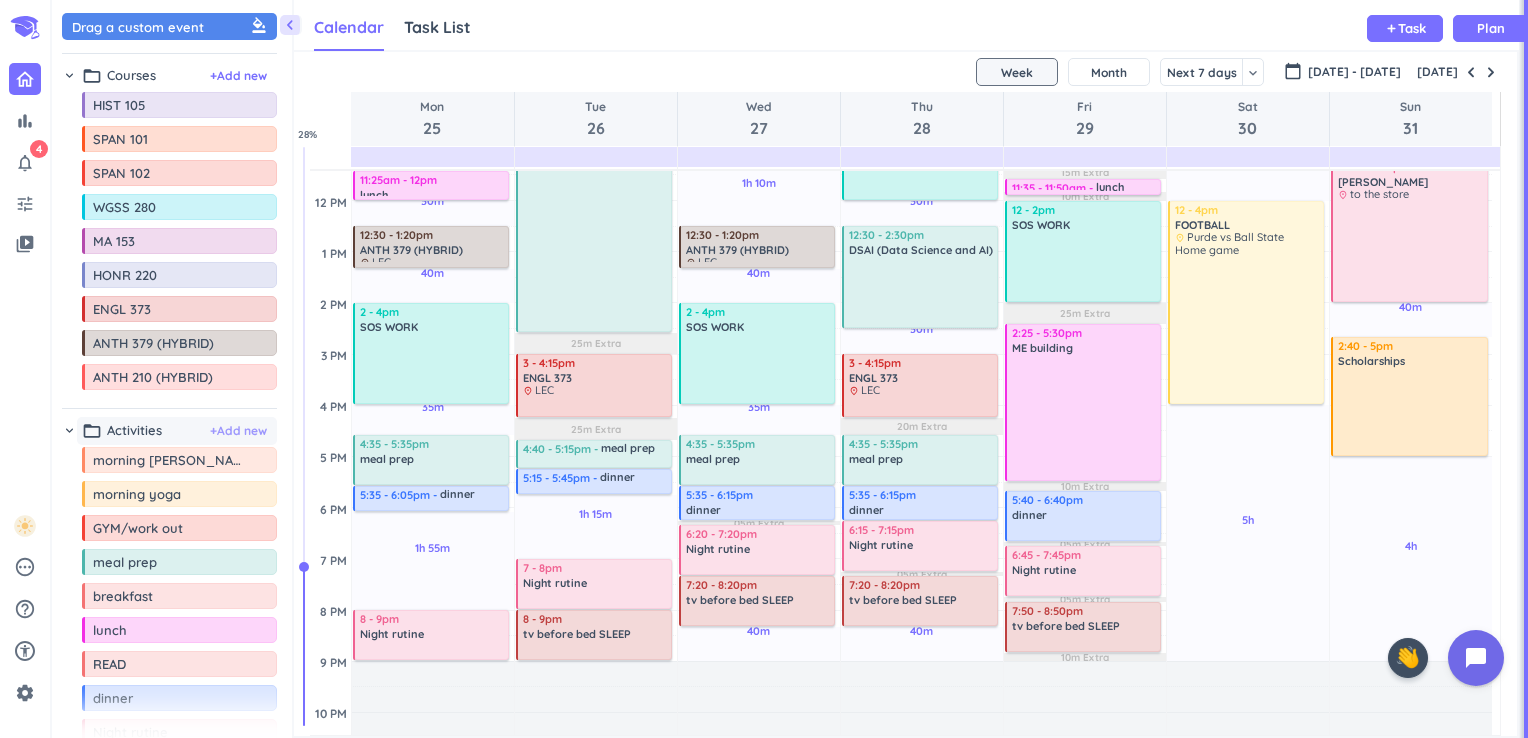 click on "+  Add new" at bounding box center [238, 431] 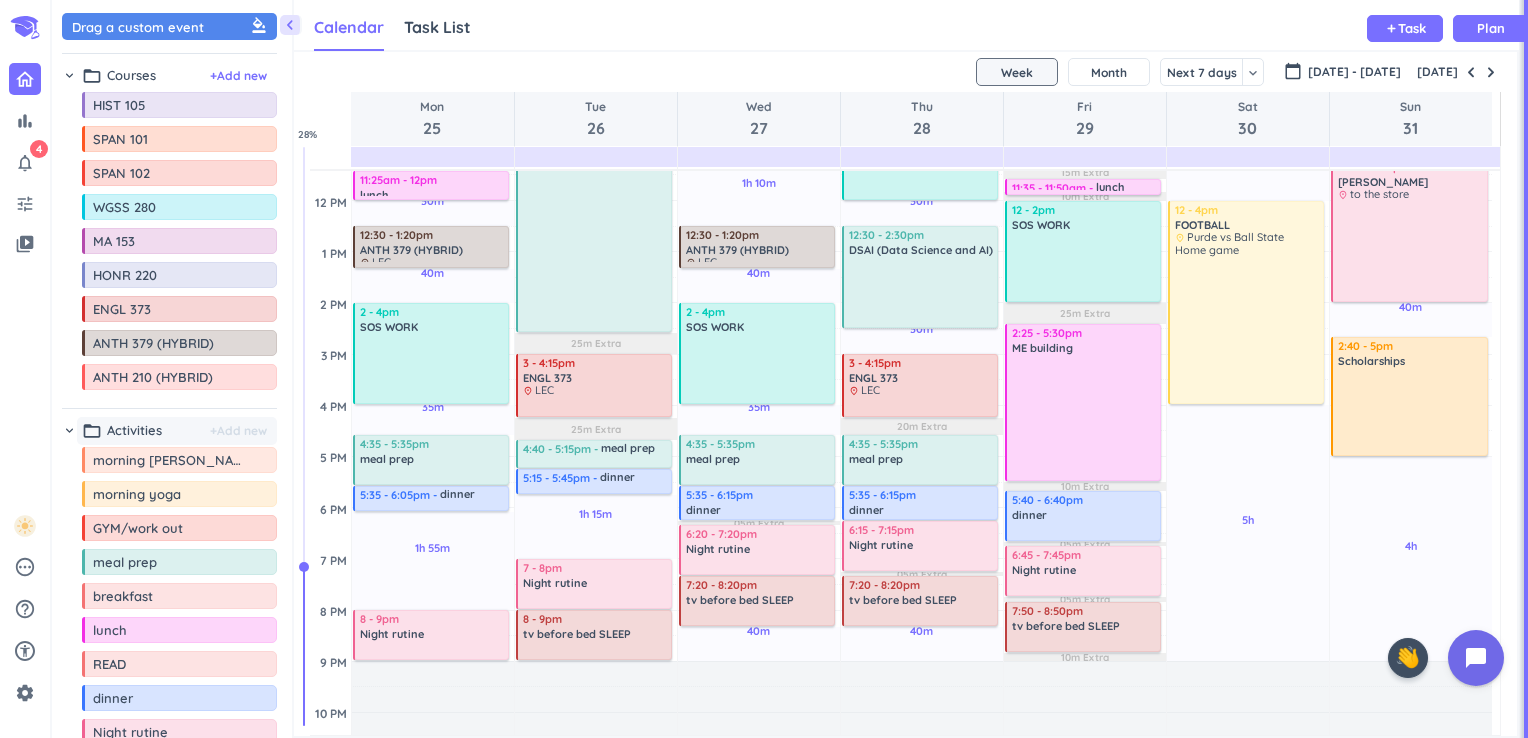 scroll, scrollTop: 828, scrollLeft: 0, axis: vertical 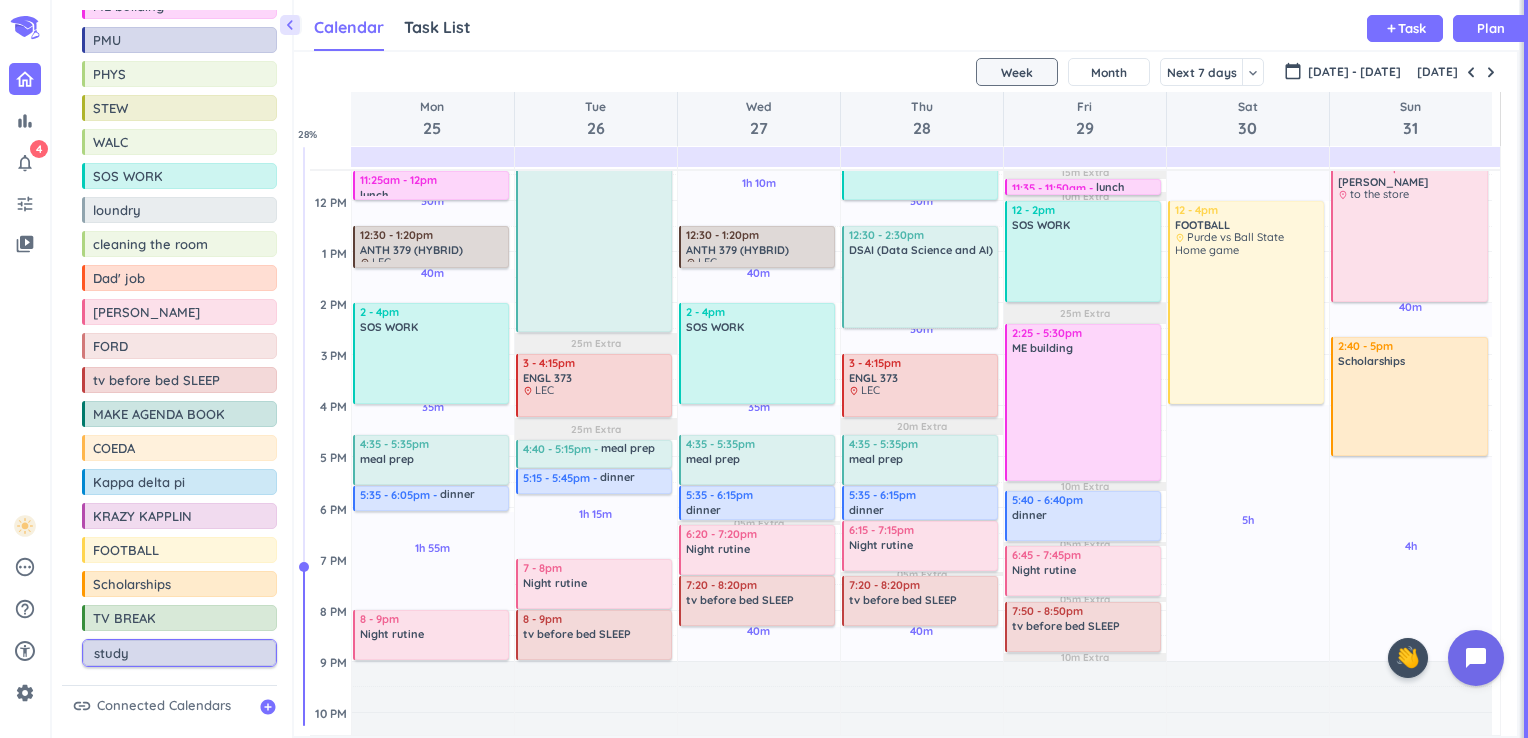 type on "study" 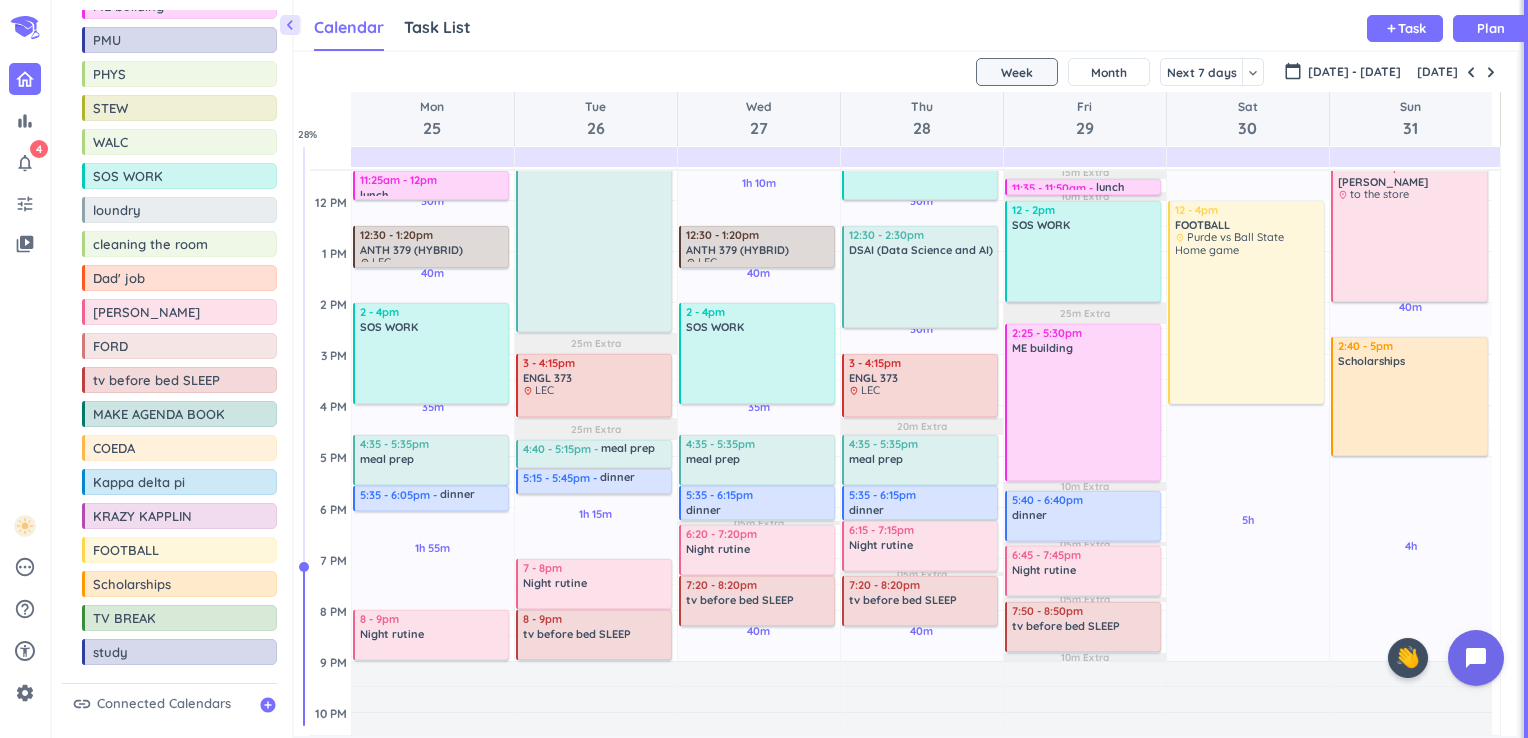 scroll, scrollTop: 827, scrollLeft: 0, axis: vertical 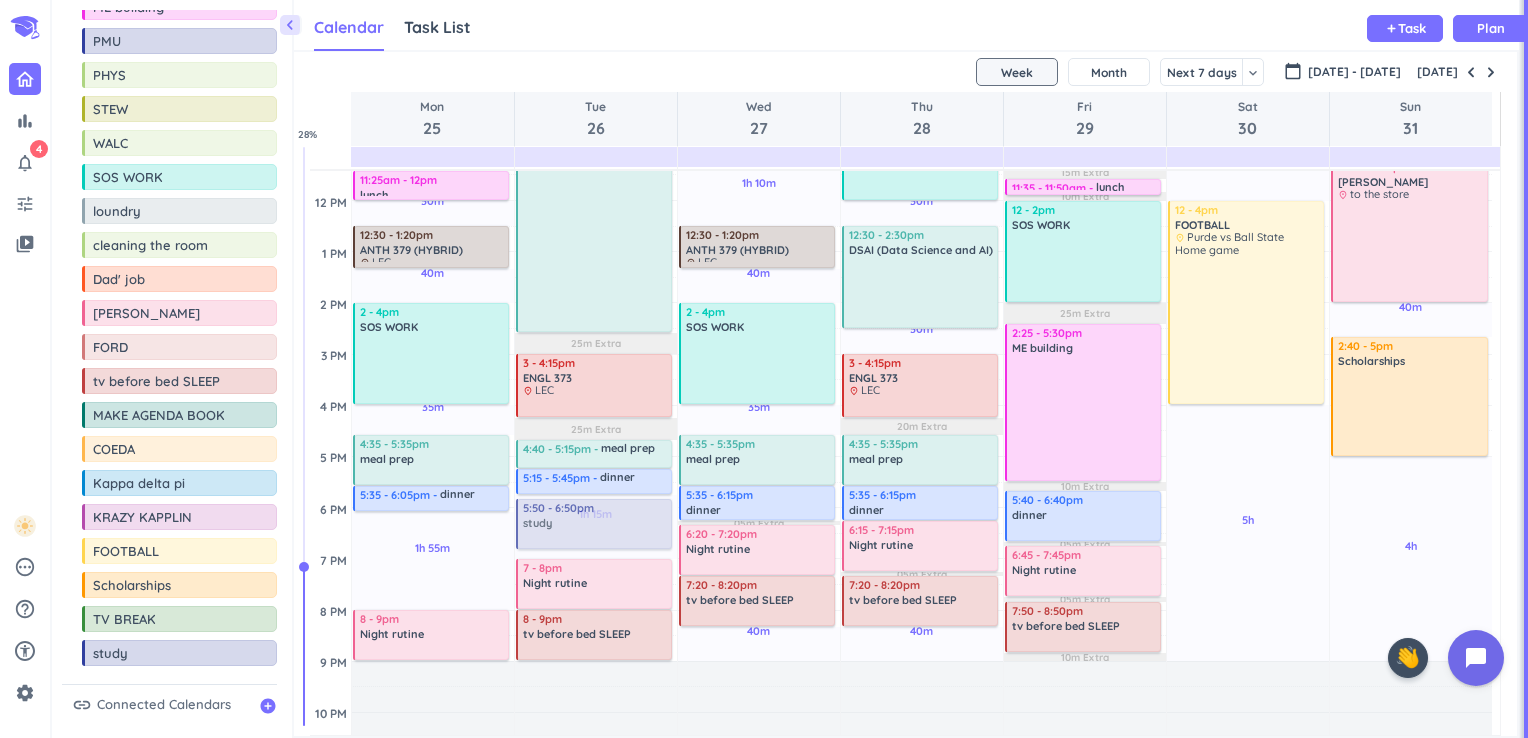 drag, startPoint x: 144, startPoint y: 643, endPoint x: 566, endPoint y: 499, distance: 445.89236 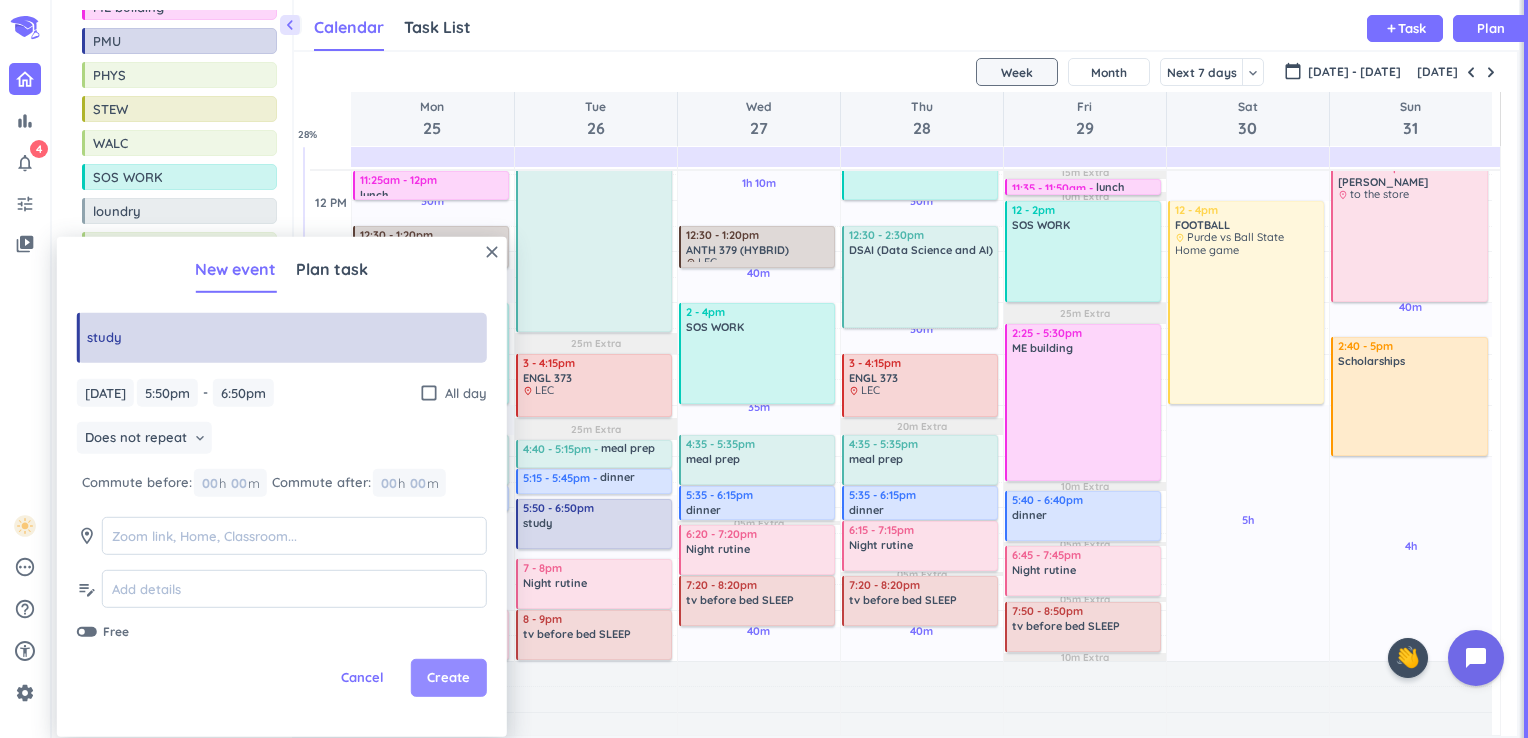 click on "Create" at bounding box center (448, 678) 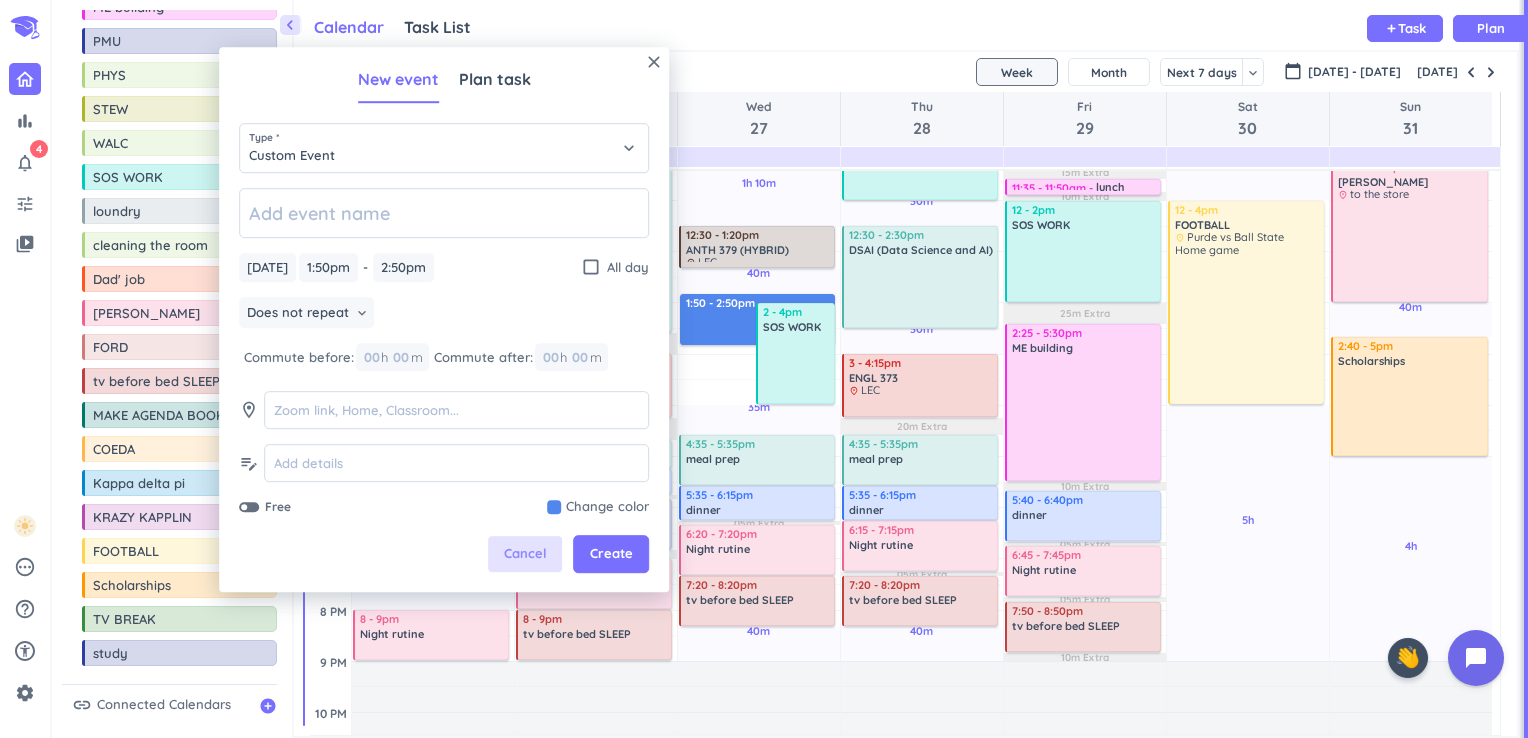 click on "Cancel" at bounding box center (525, 555) 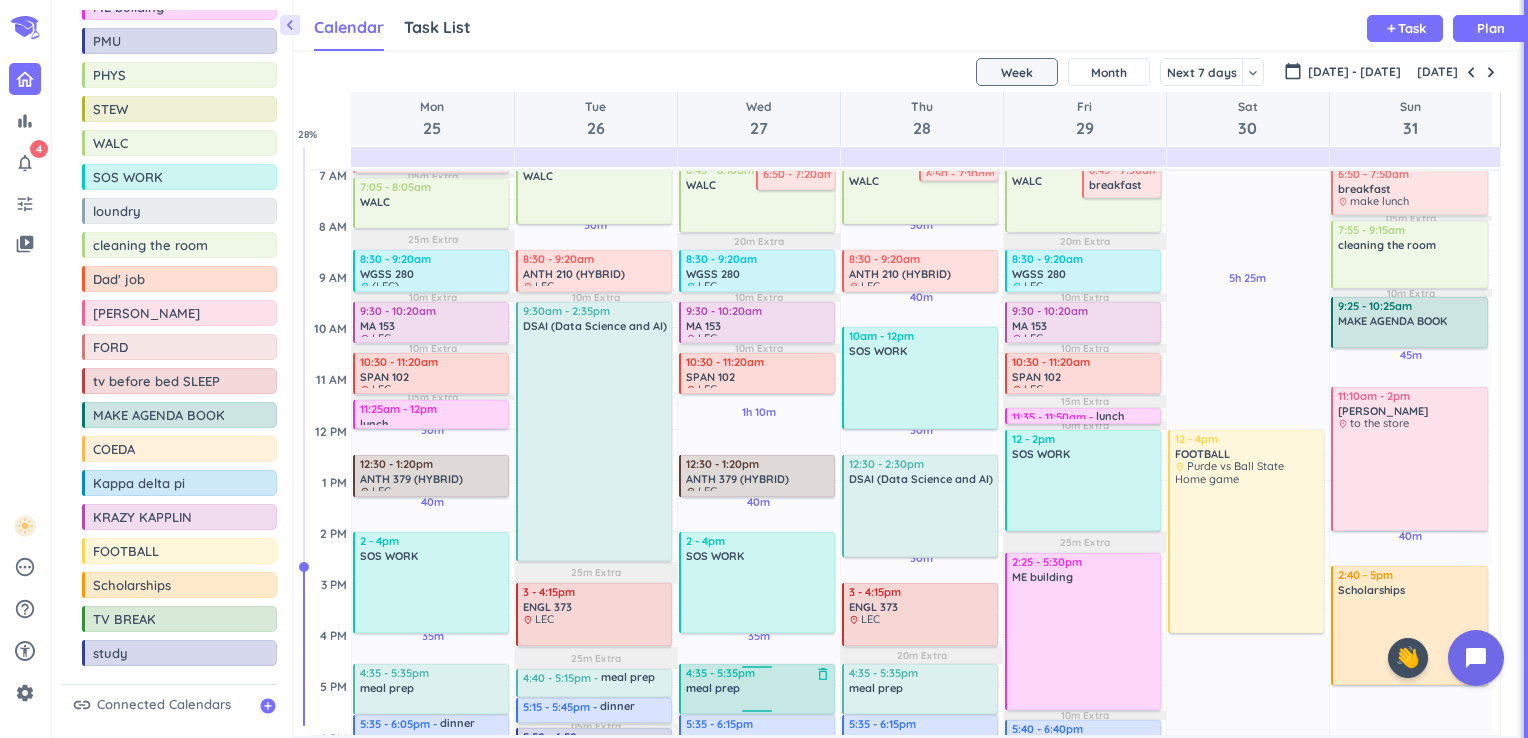 scroll, scrollTop: 150, scrollLeft: 0, axis: vertical 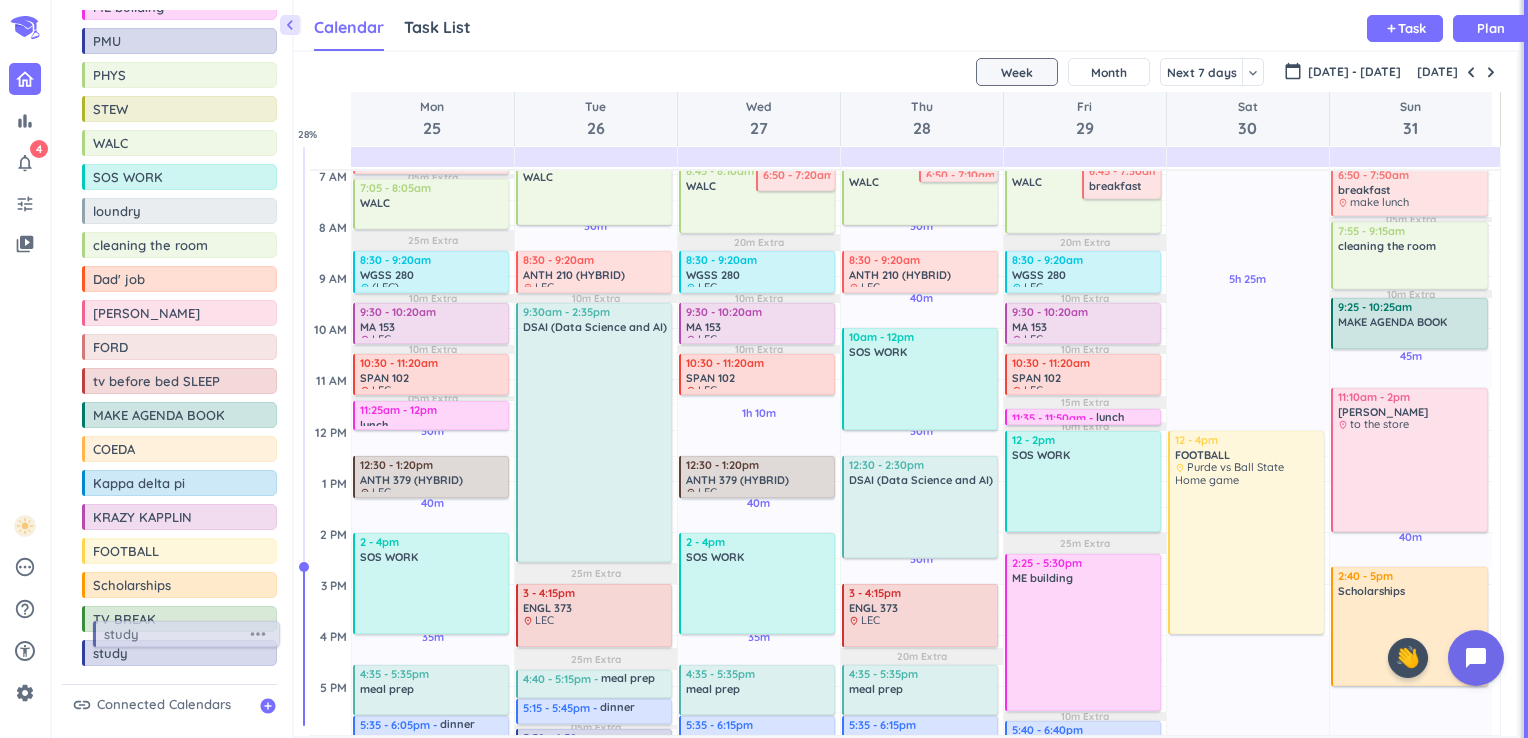 drag, startPoint x: 122, startPoint y: 644, endPoint x: 133, endPoint y: 642, distance: 11.18034 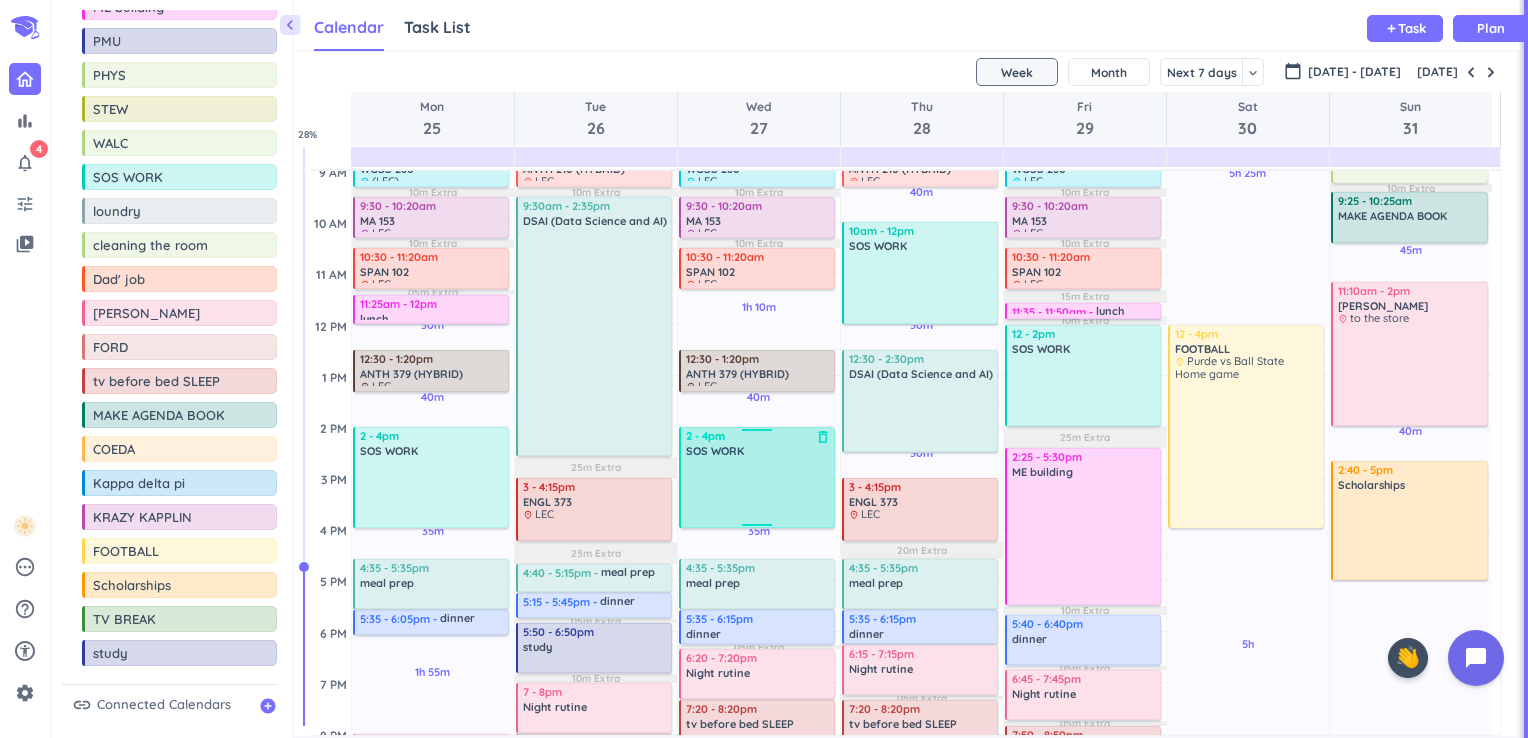 scroll, scrollTop: 275, scrollLeft: 0, axis: vertical 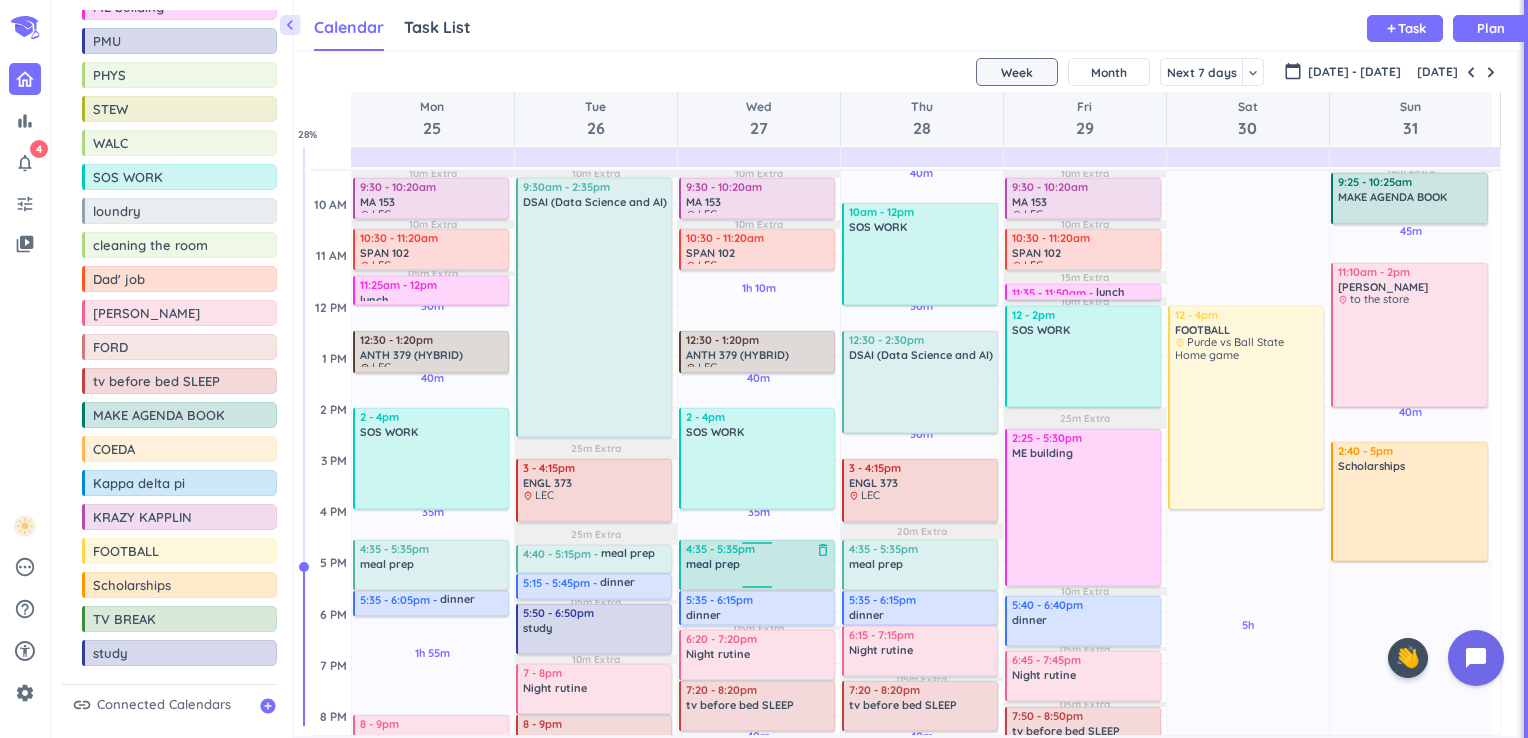 click on "meal prep delete_outline" at bounding box center (759, 571) 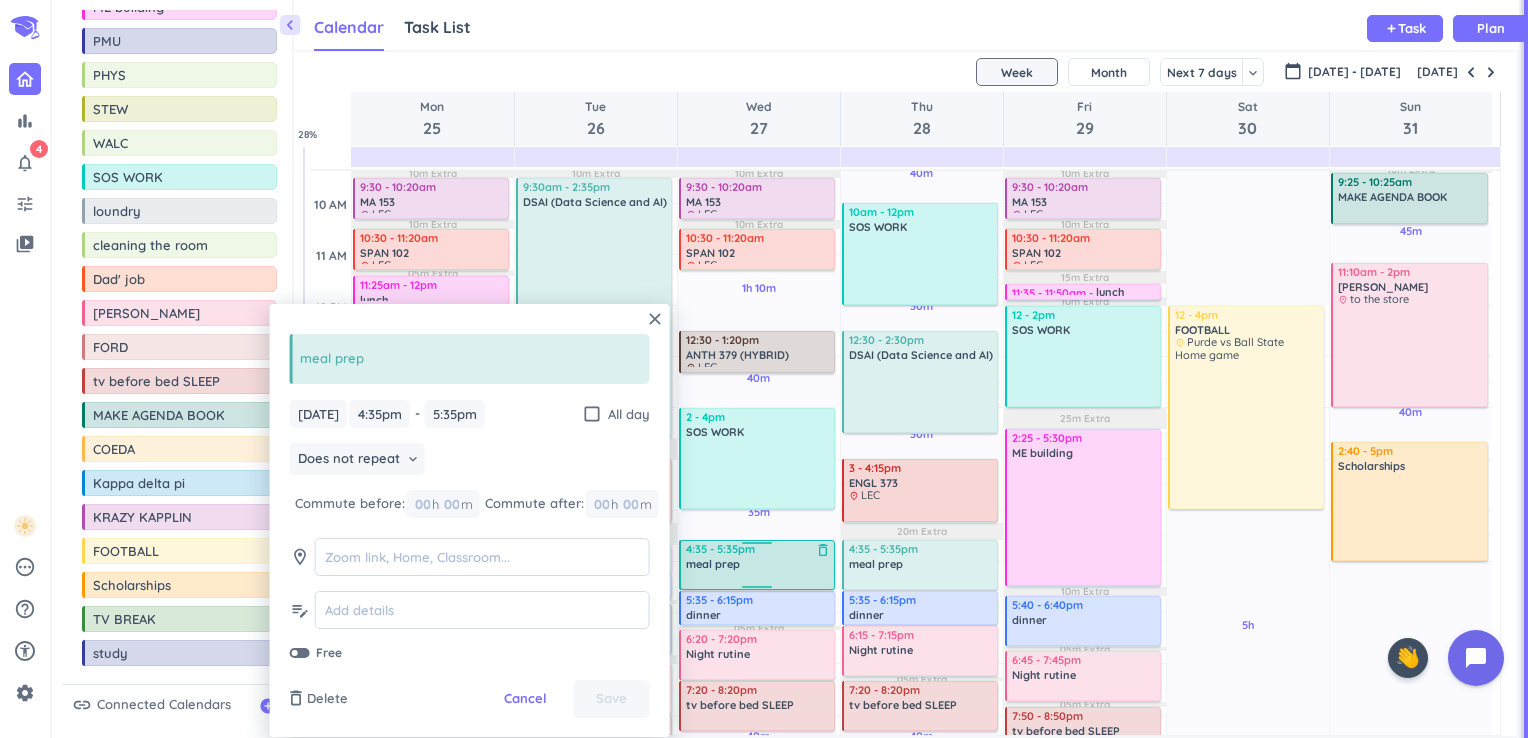 click on "delete_outline" at bounding box center [823, 550] 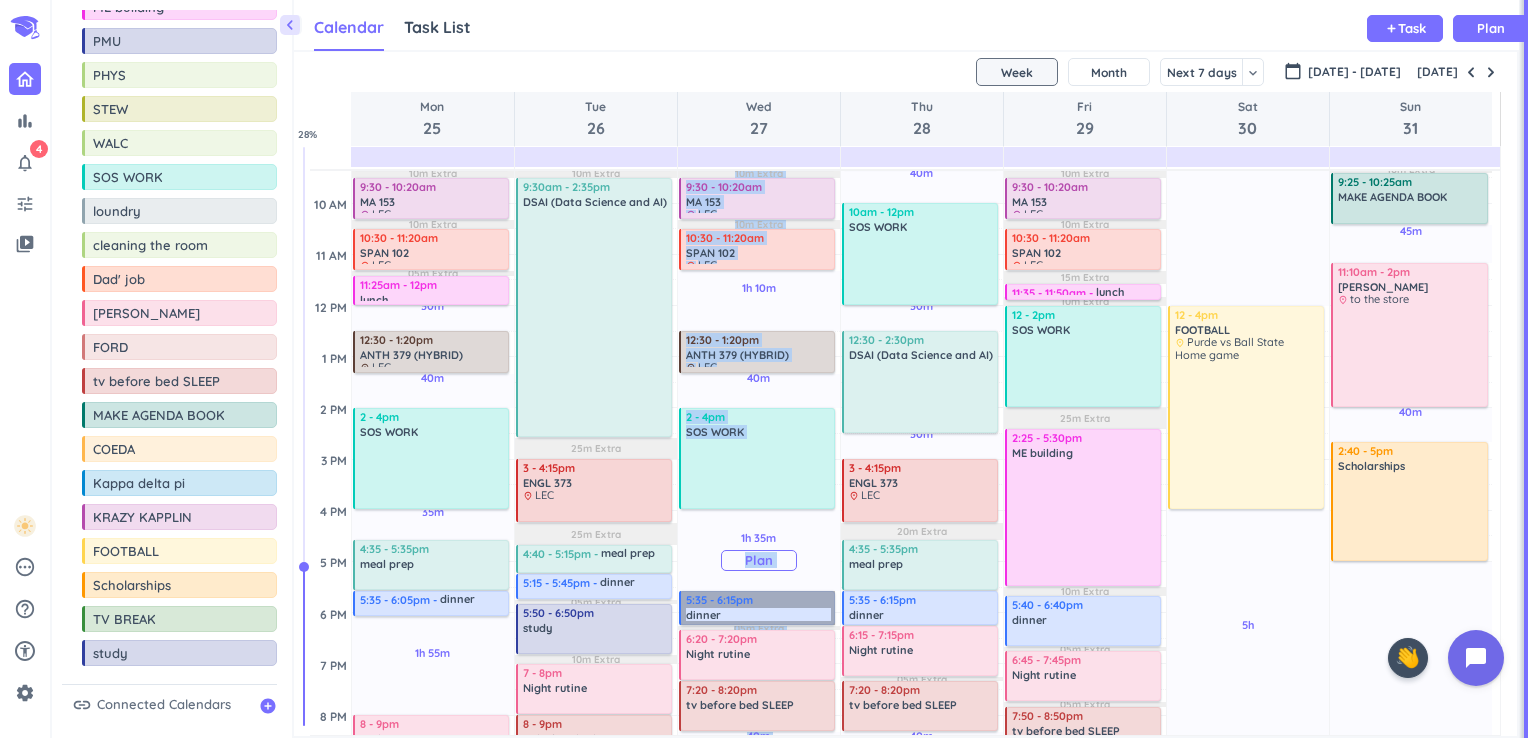 drag, startPoint x: 704, startPoint y: 610, endPoint x: 704, endPoint y: 552, distance: 58 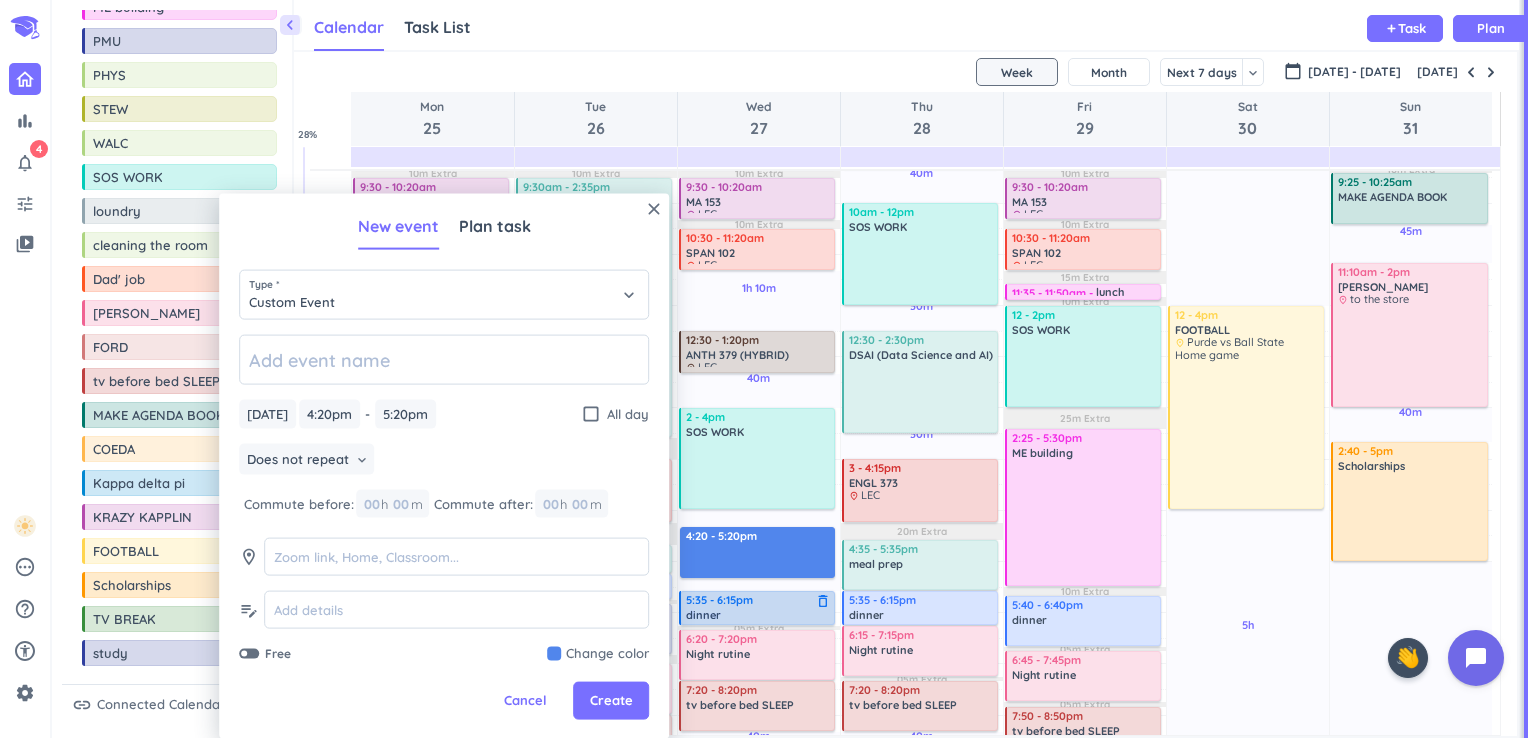 click on "Cancel" at bounding box center [525, 701] 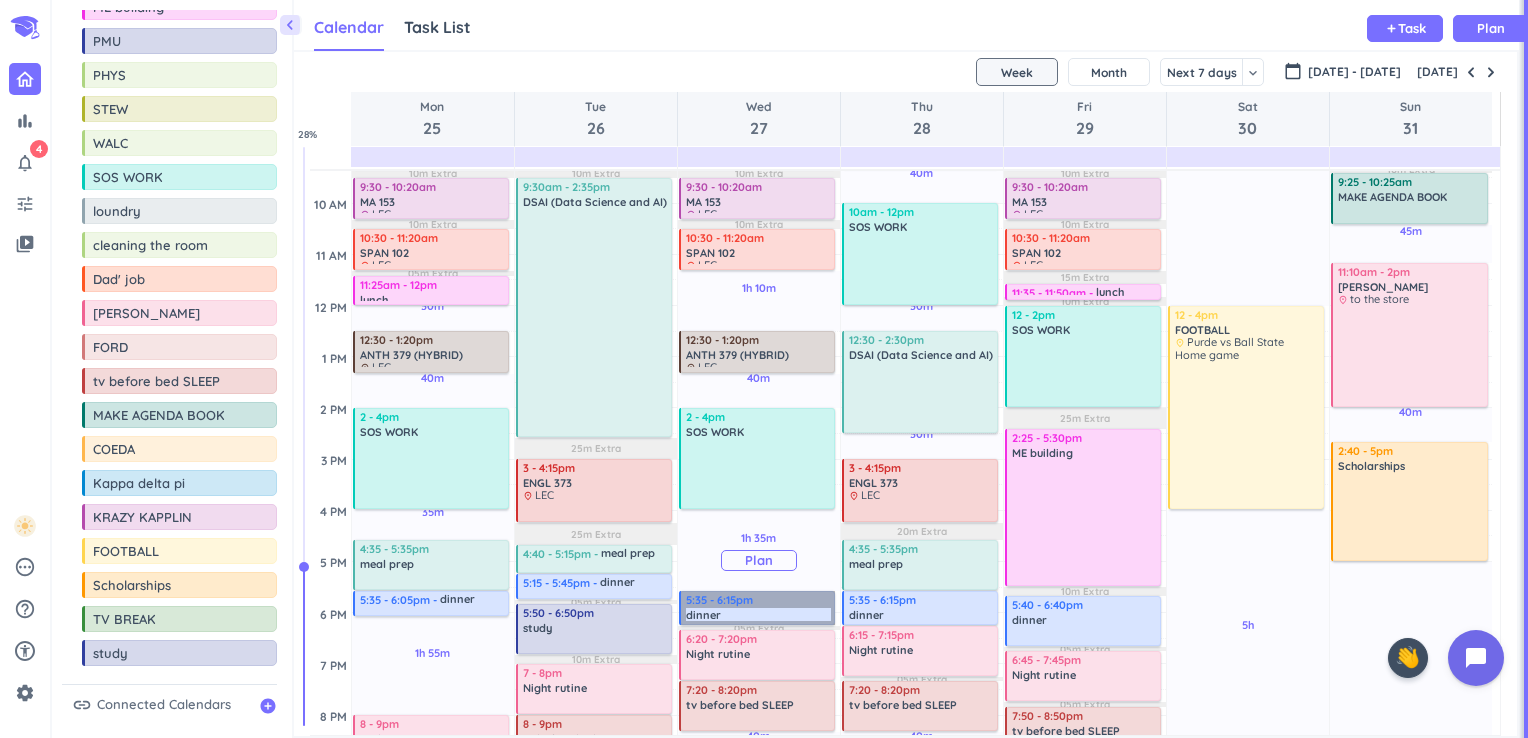 drag, startPoint x: 697, startPoint y: 610, endPoint x: 695, endPoint y: 578, distance: 32.06244 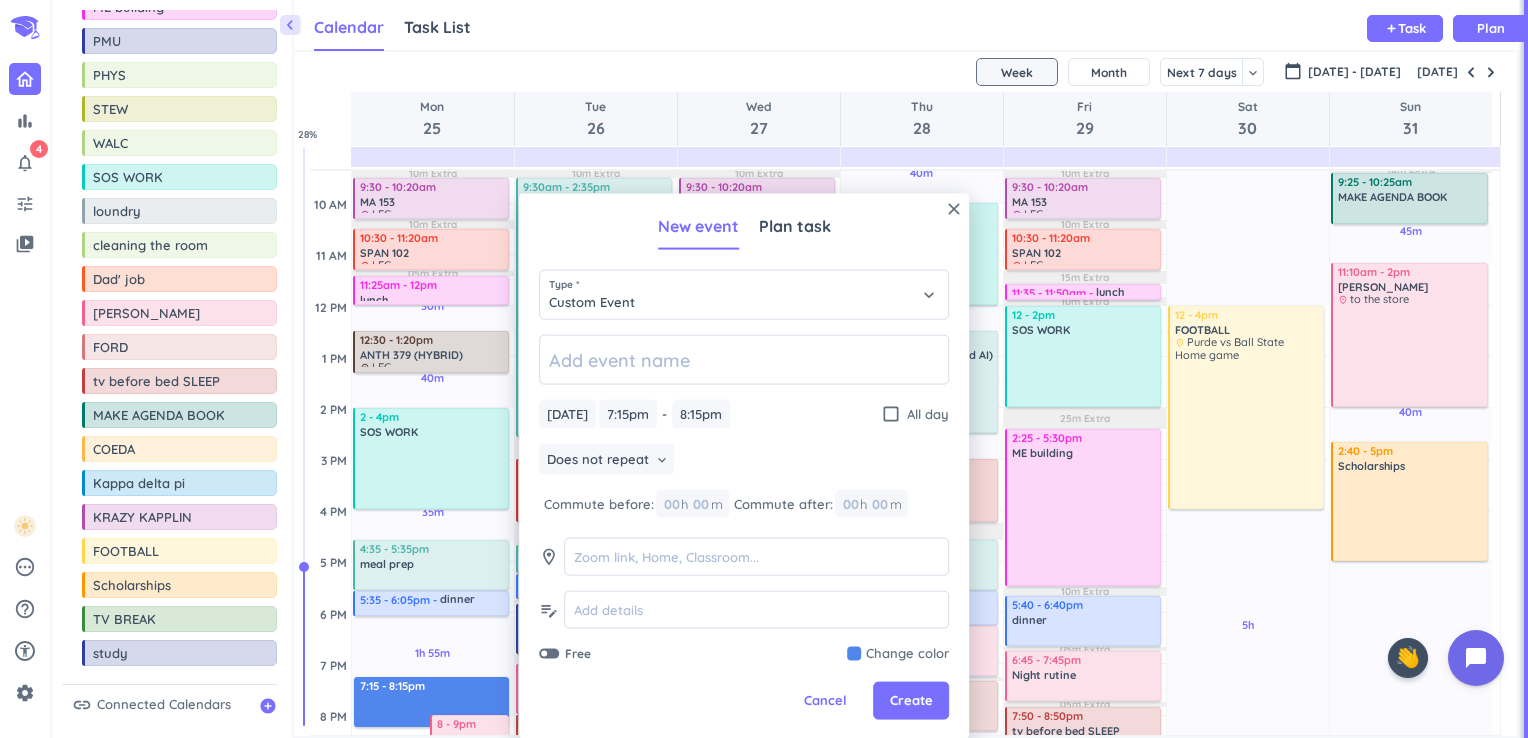 click on "Cancel" at bounding box center [825, 701] 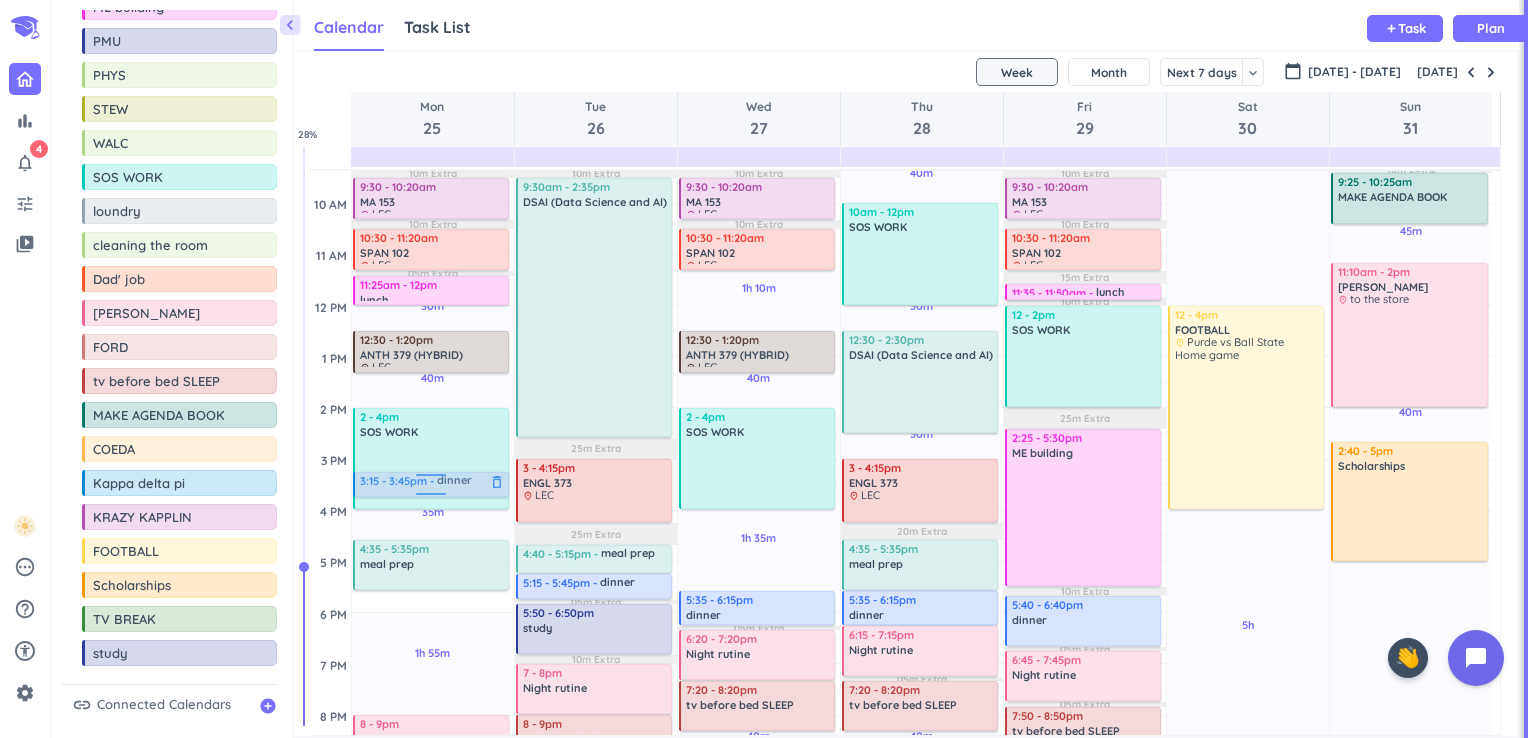 drag, startPoint x: 381, startPoint y: 606, endPoint x: 379, endPoint y: 490, distance: 116.01724 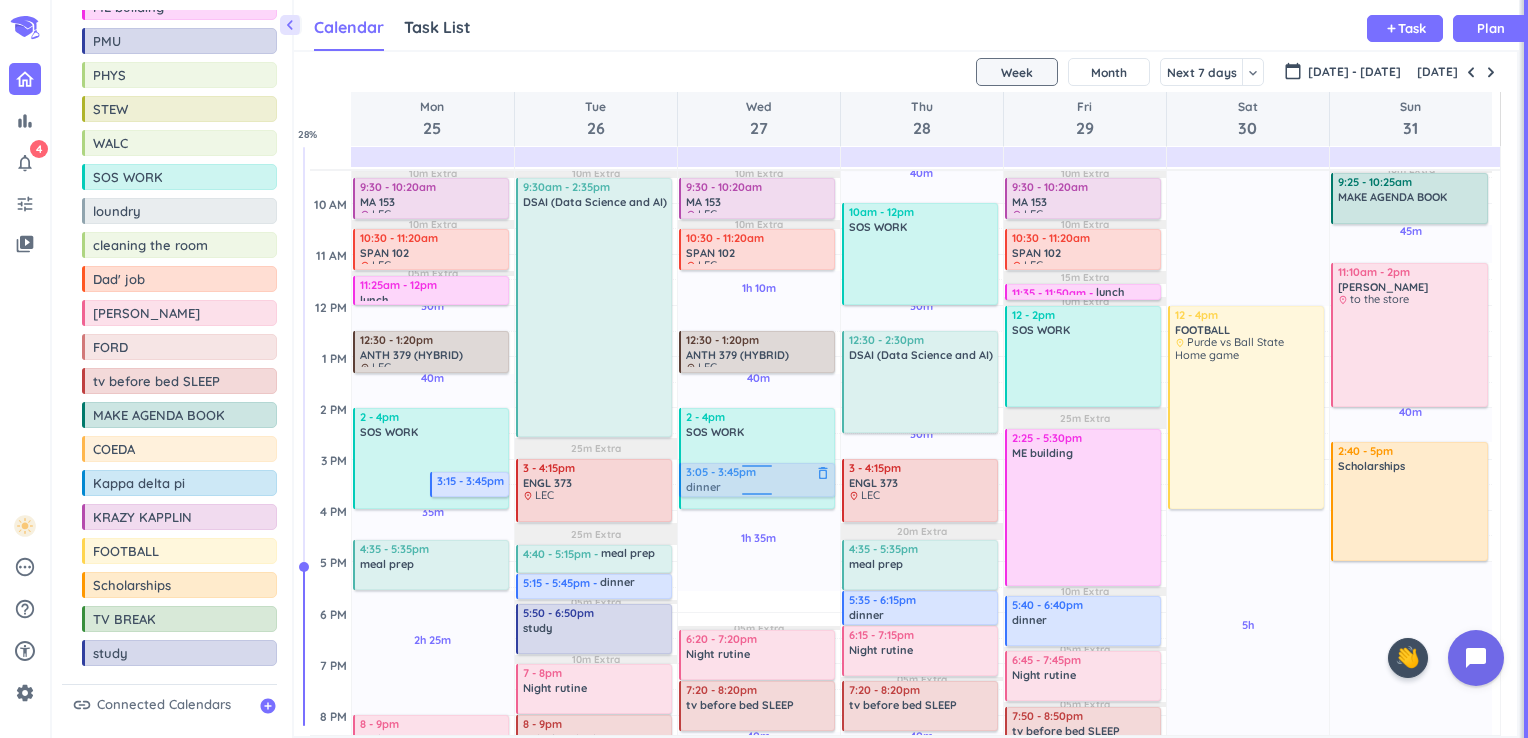 drag, startPoint x: 696, startPoint y: 604, endPoint x: 700, endPoint y: 479, distance: 125.06398 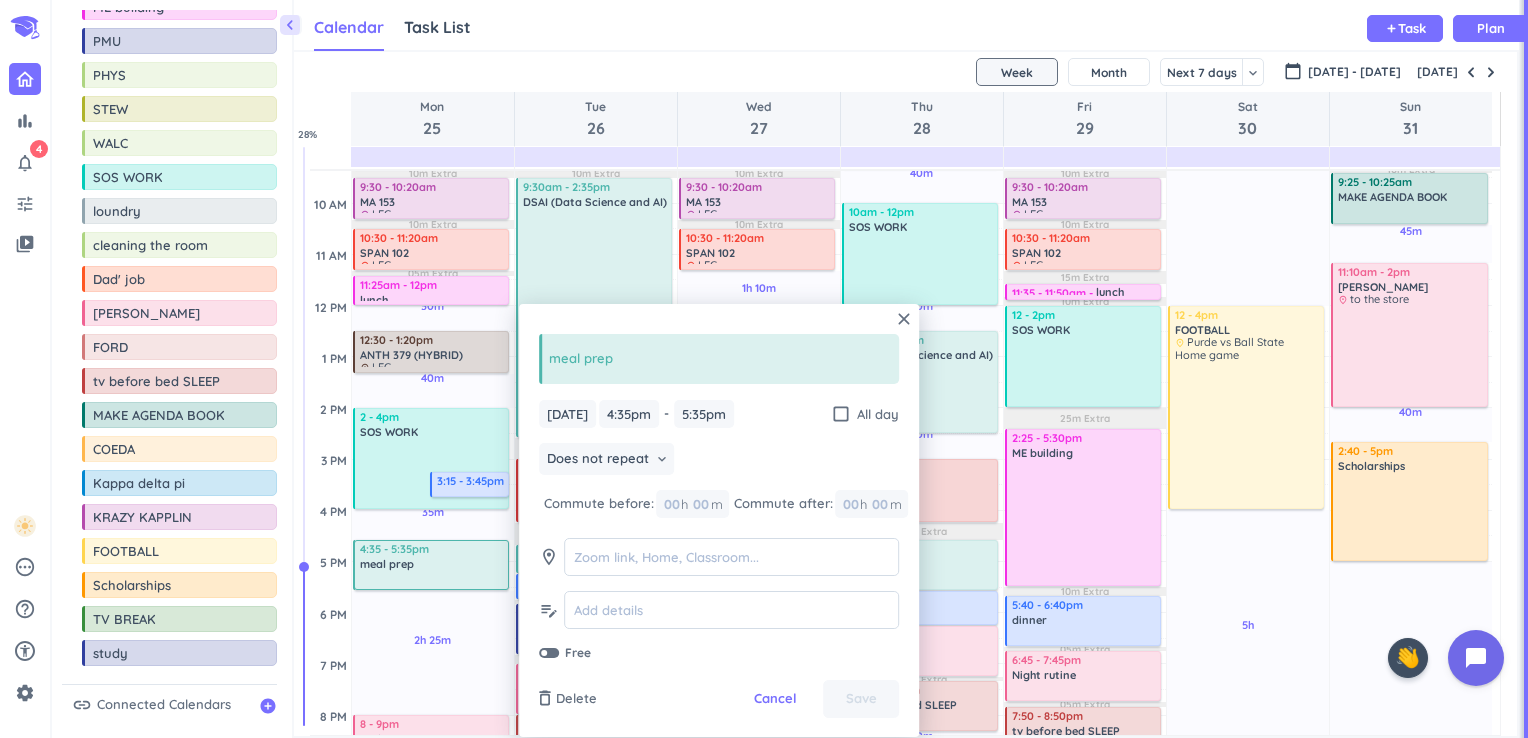 click on "meal prep" at bounding box center [433, 564] 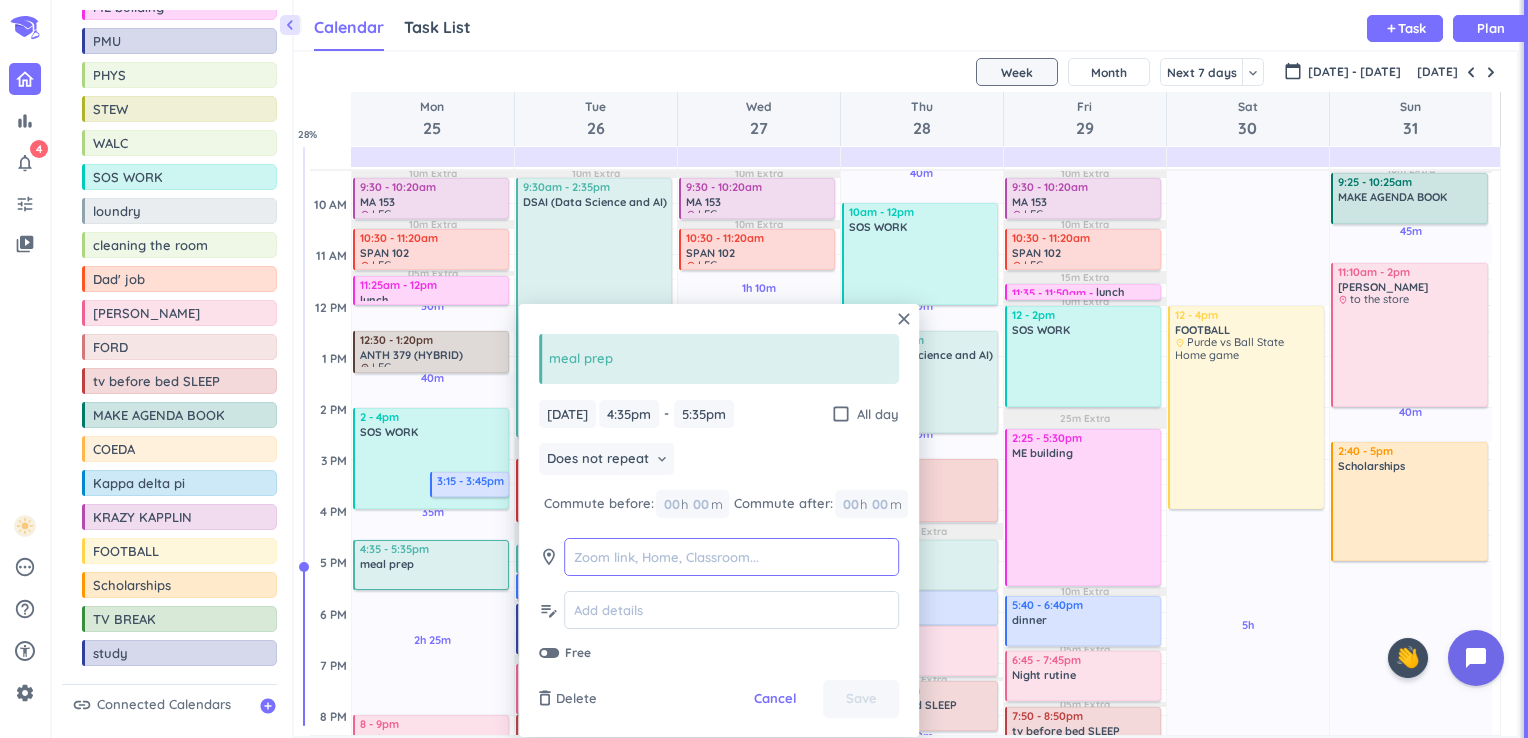 click at bounding box center [731, 557] 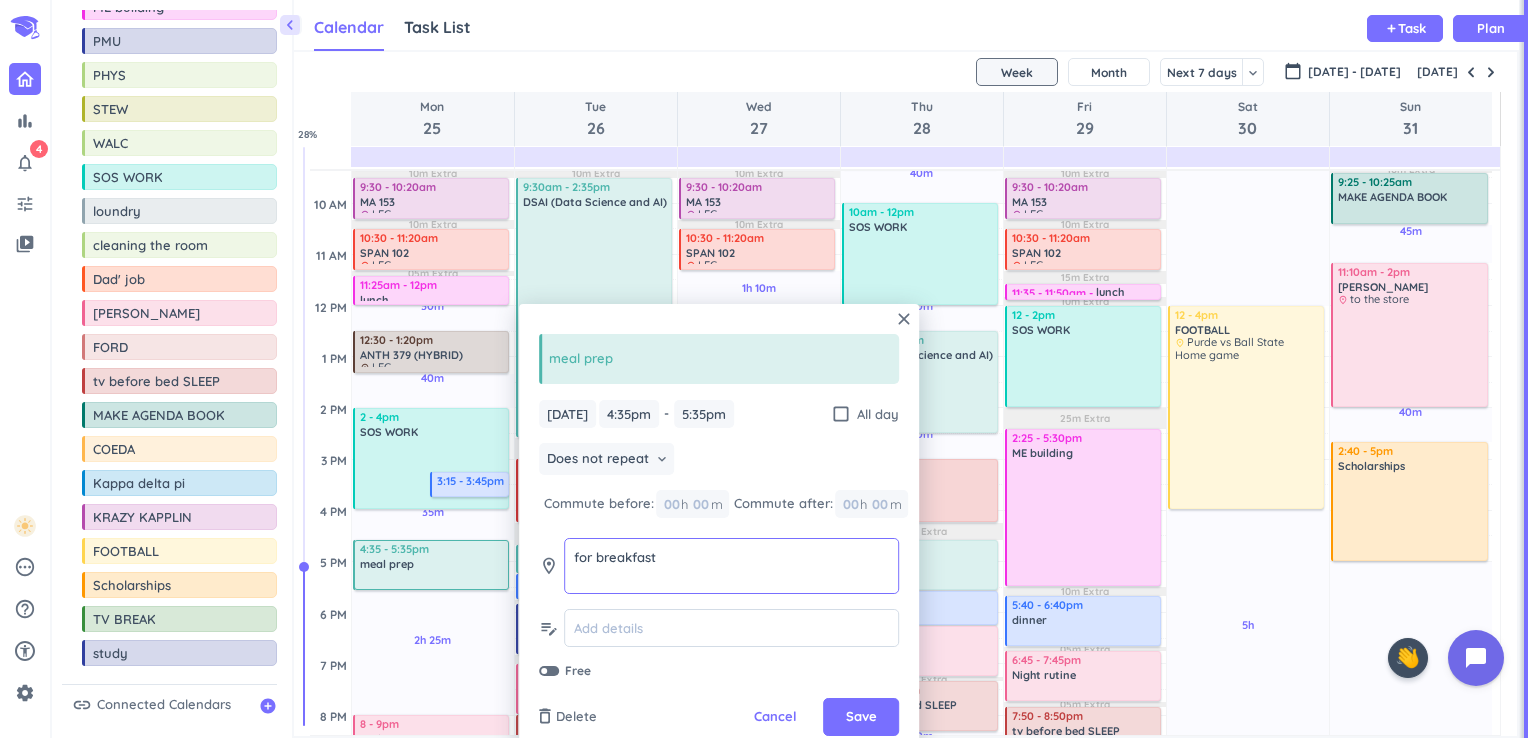 type on "for breakfast" 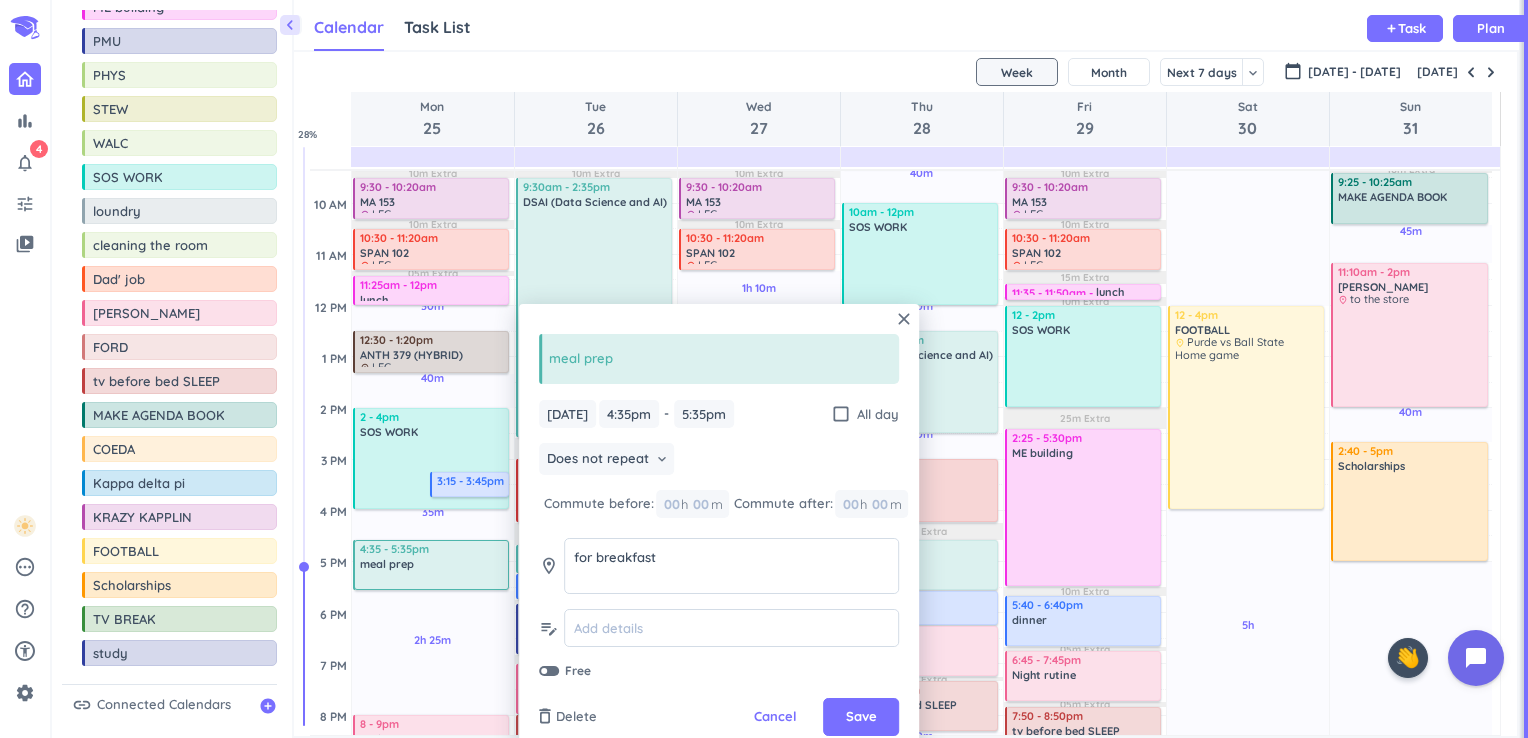 click on "close meal prep [DATE] [DATE]   4:35pm 4:35pm - 5:35pm 5:35pm check_box_outline_blank All day Does not repeat keyboard_arrow_down Commute before: 00 h 00 m Commute after: 00 h 00 m room for breakfast
for breakfast
edit_note Free delete_outline Delete Cancel Save" at bounding box center [719, 529] 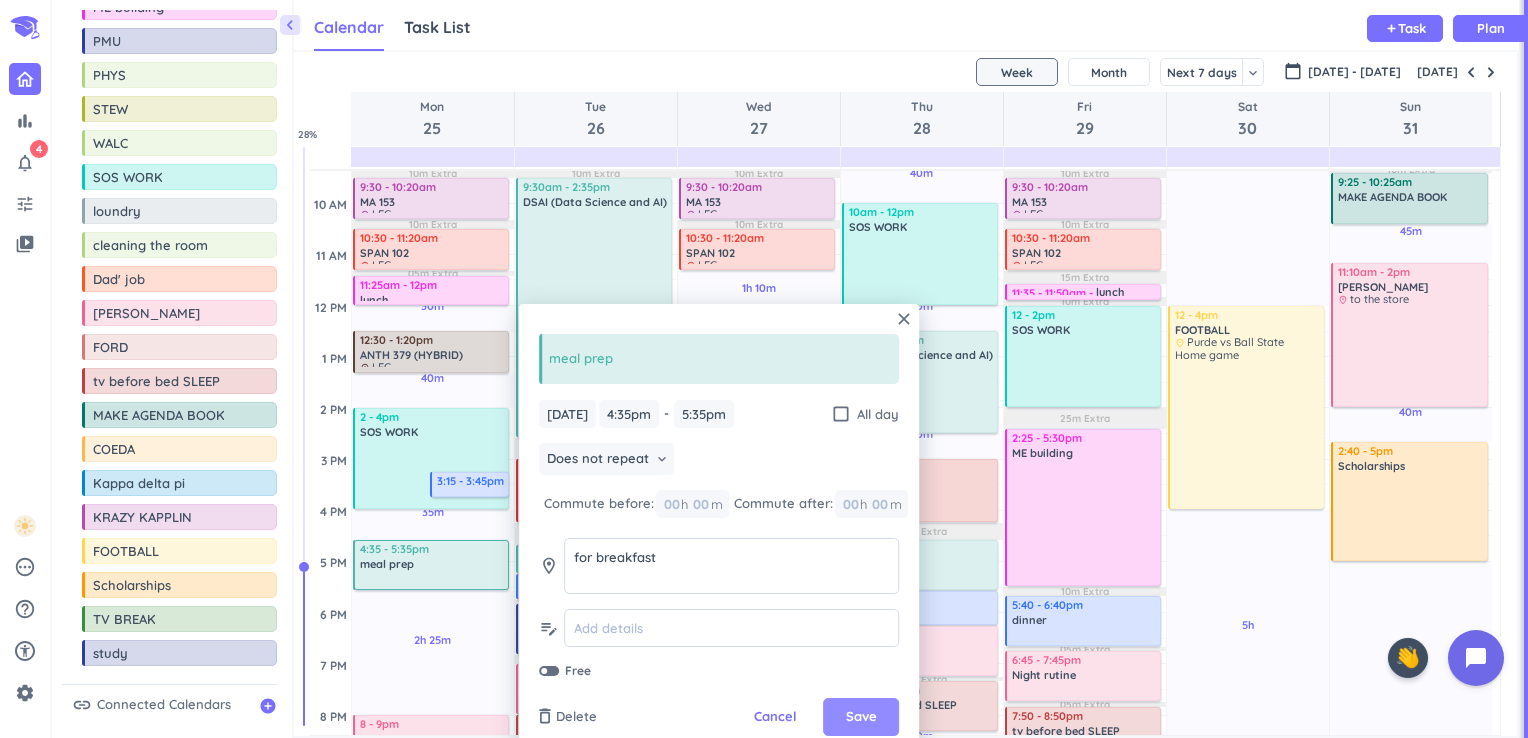 click on "Save" at bounding box center [861, 717] 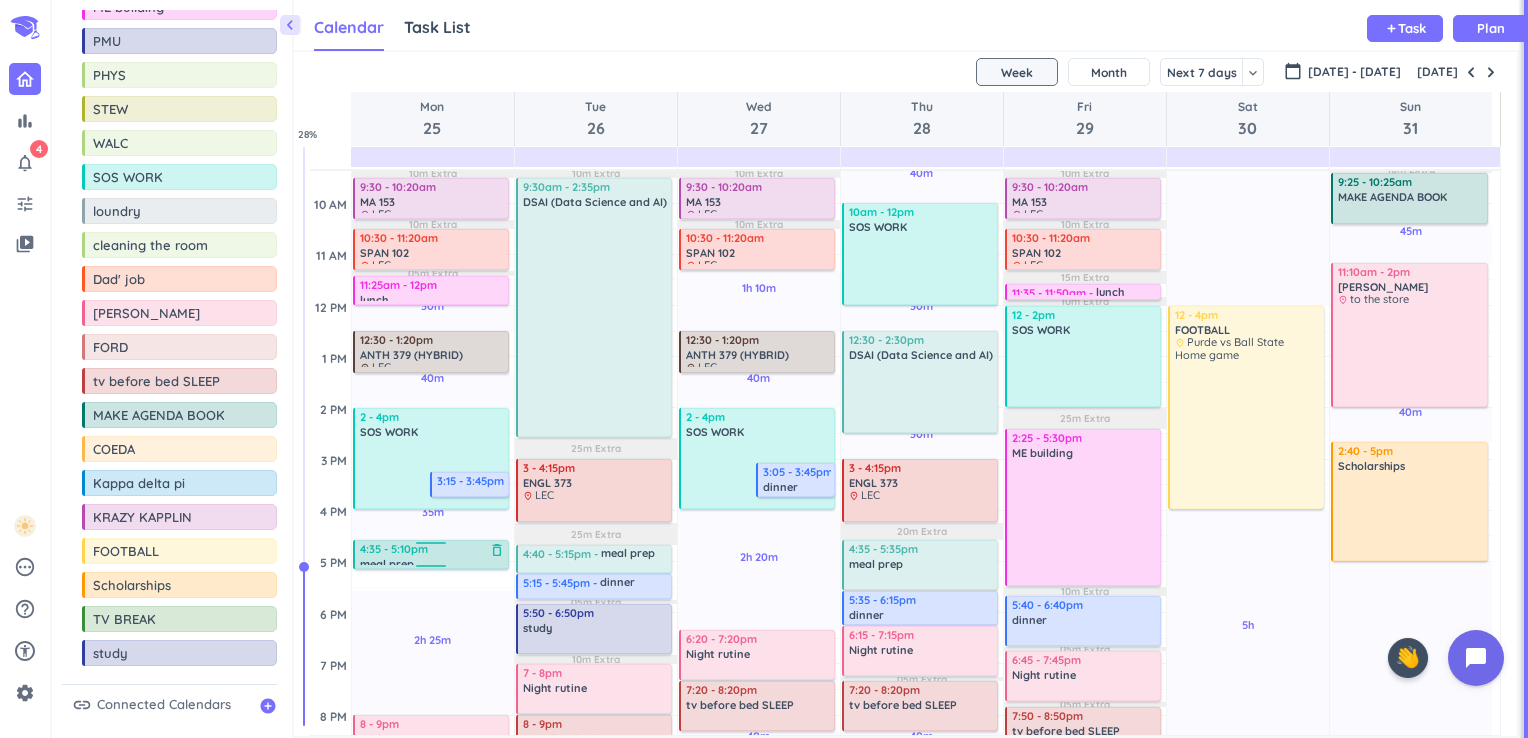 drag, startPoint x: 428, startPoint y: 586, endPoint x: 430, endPoint y: 562, distance: 24.083189 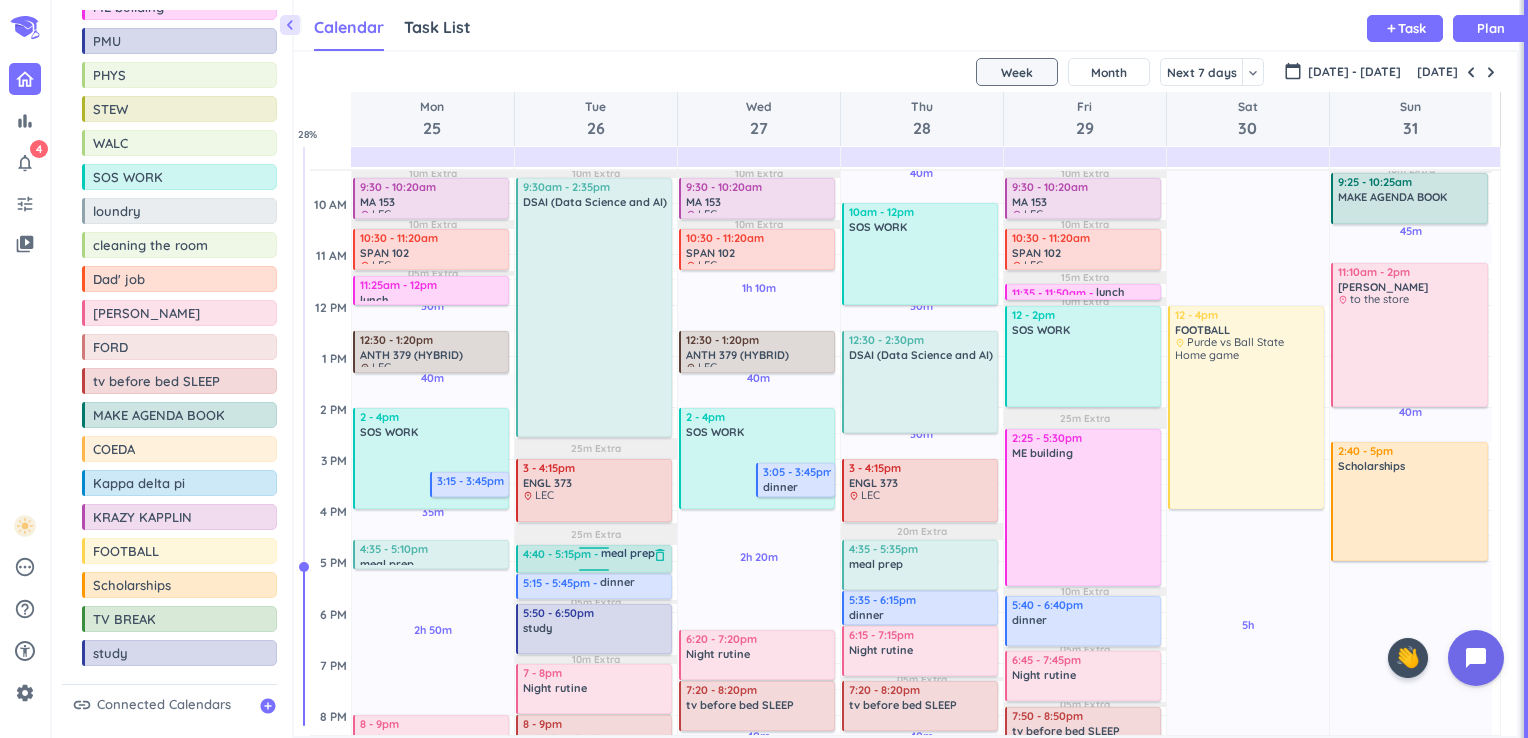 click at bounding box center [595, 551] 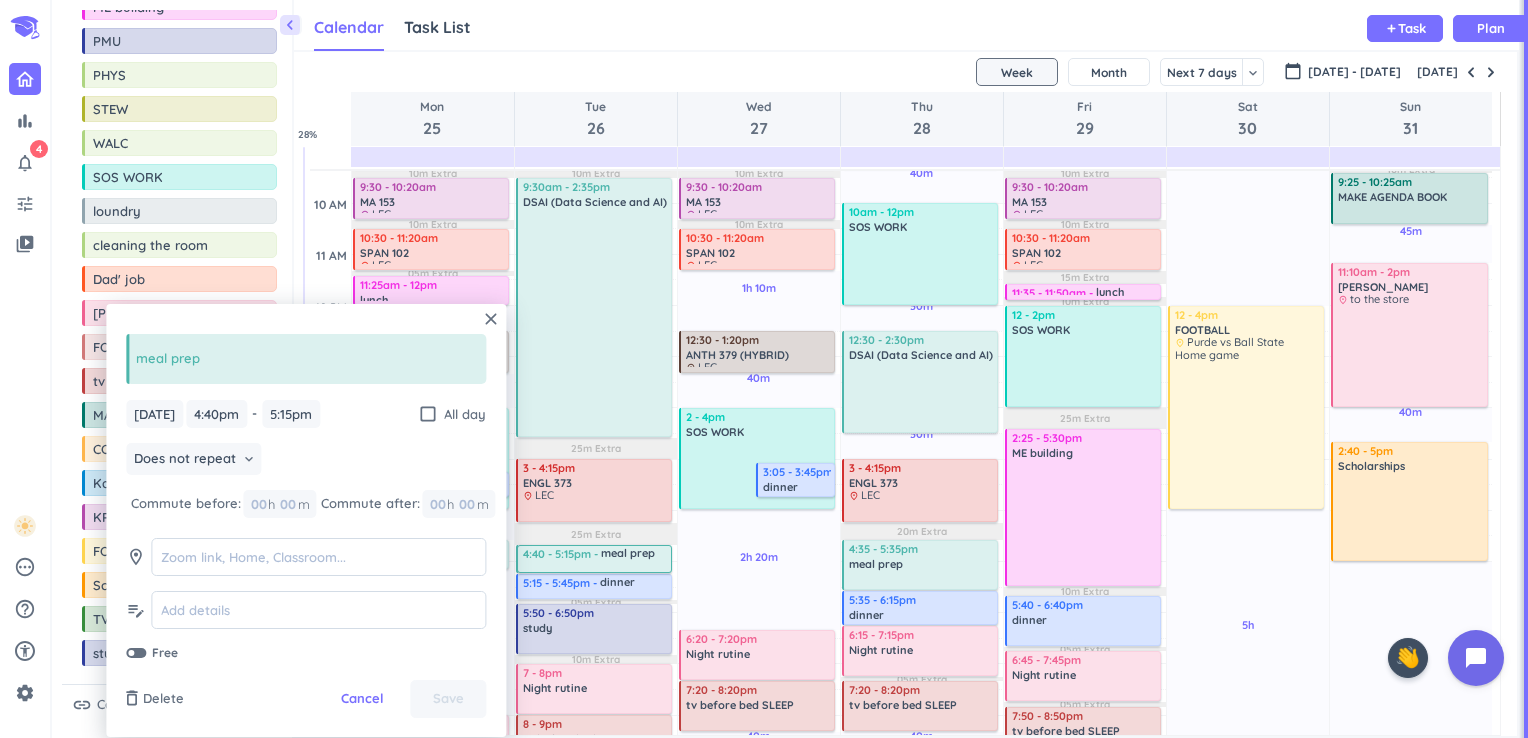 click on "[DATE] [DATE]   4:40pm 4:40pm - 5:15pm 5:15pm check_box_outline_blank All day Does not repeat keyboard_arrow_down Commute before: 00 h 00 m Commute after: 00 h 00 m room edit_note Free" at bounding box center [306, 531] 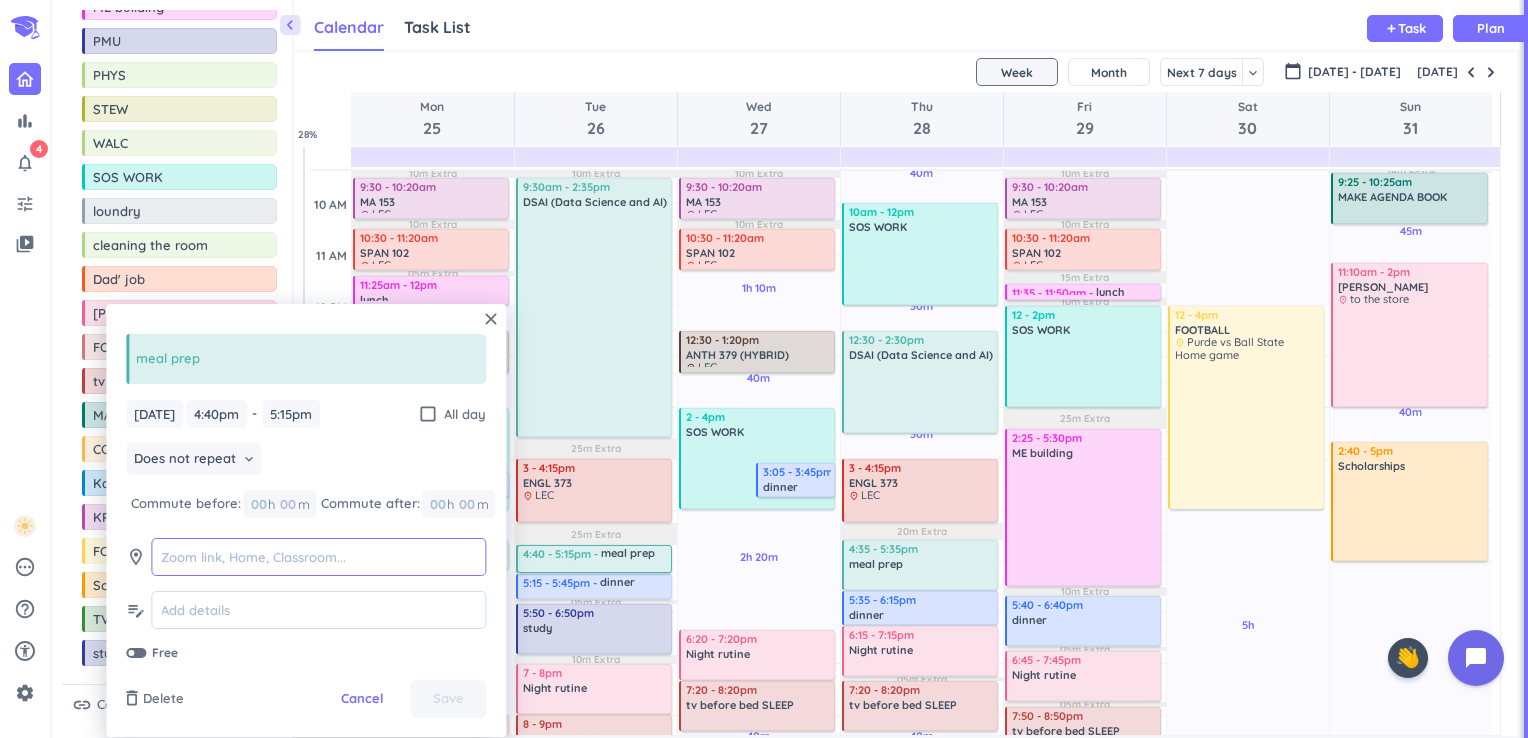 click at bounding box center [318, 557] 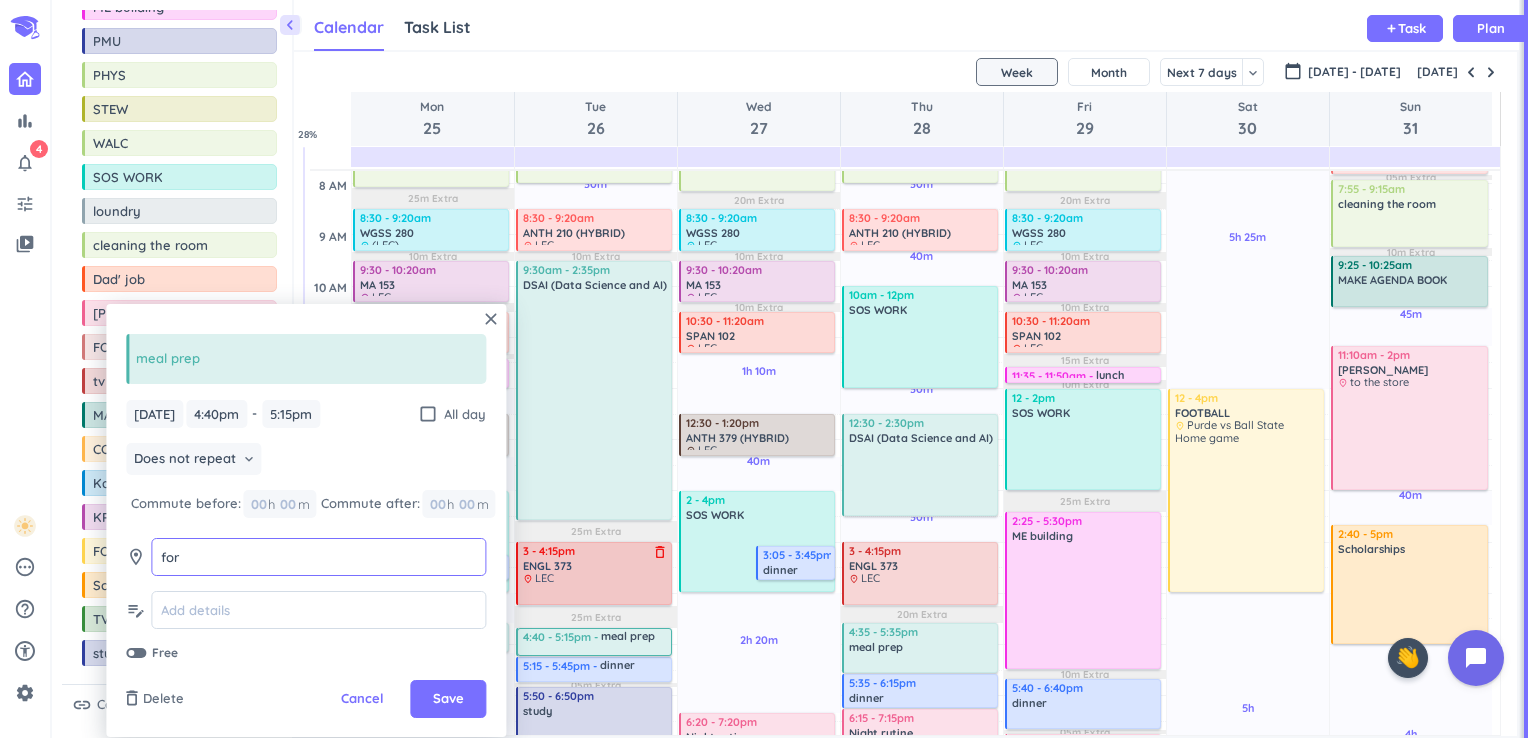 scroll, scrollTop: 196, scrollLeft: 0, axis: vertical 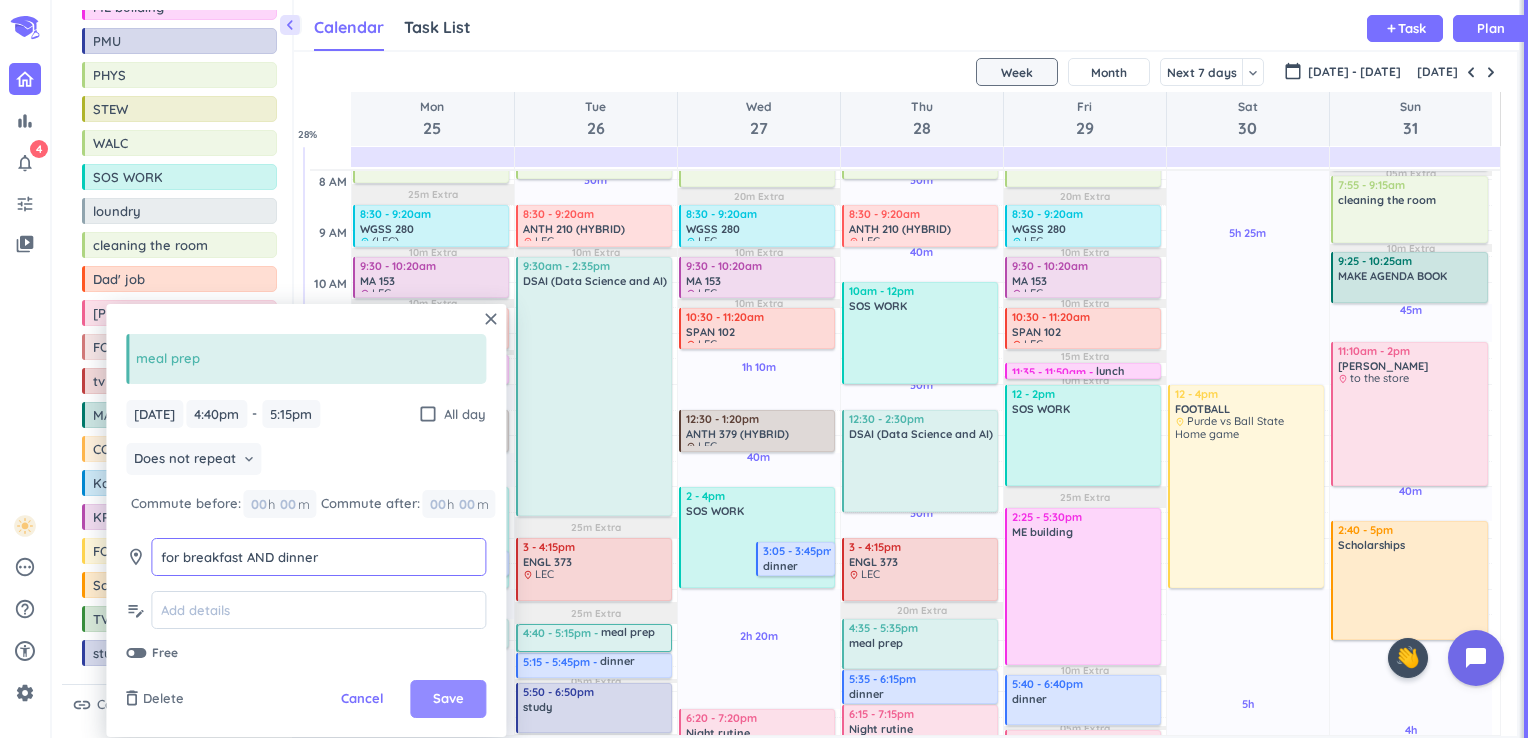 type on "for breakfast AND dinner" 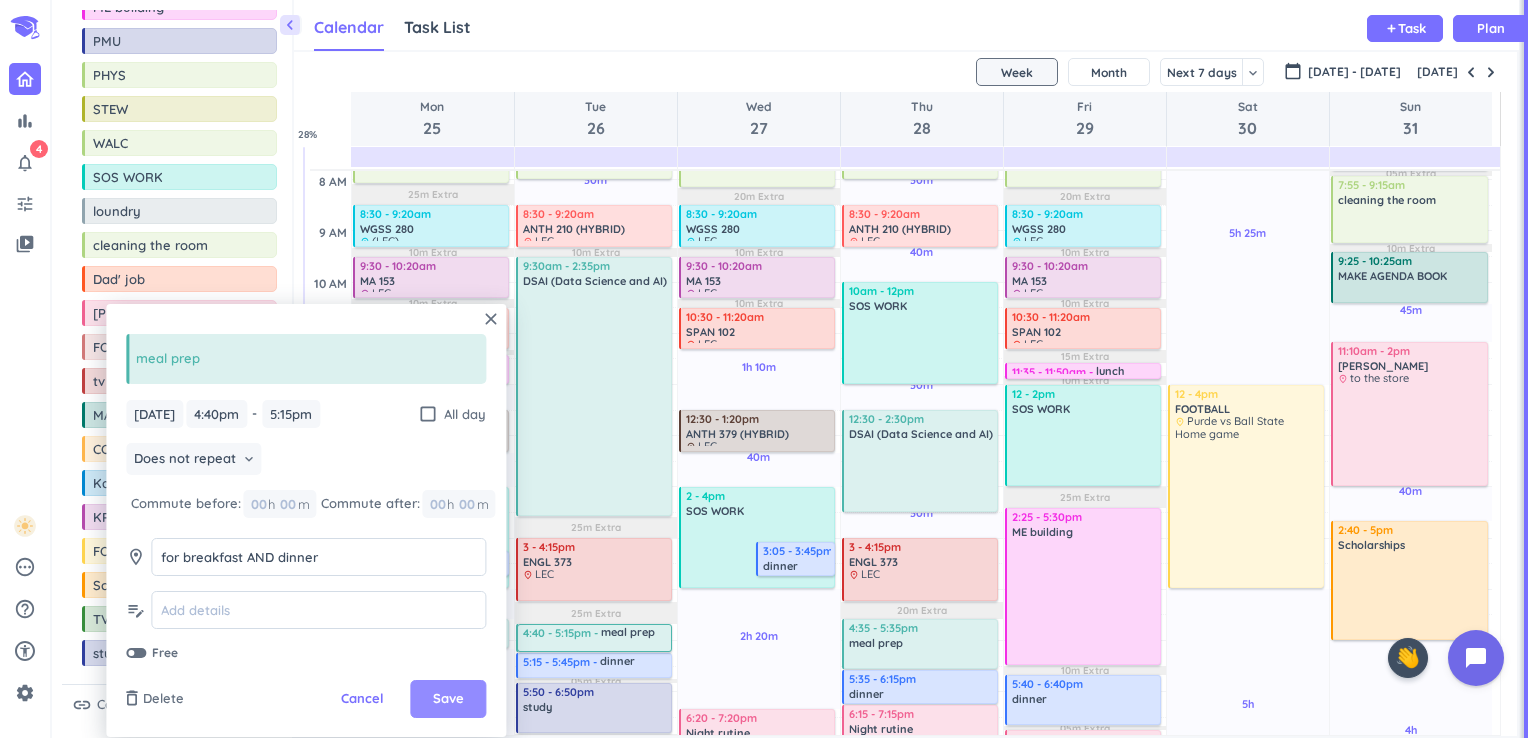 click on "Save" at bounding box center [448, 699] 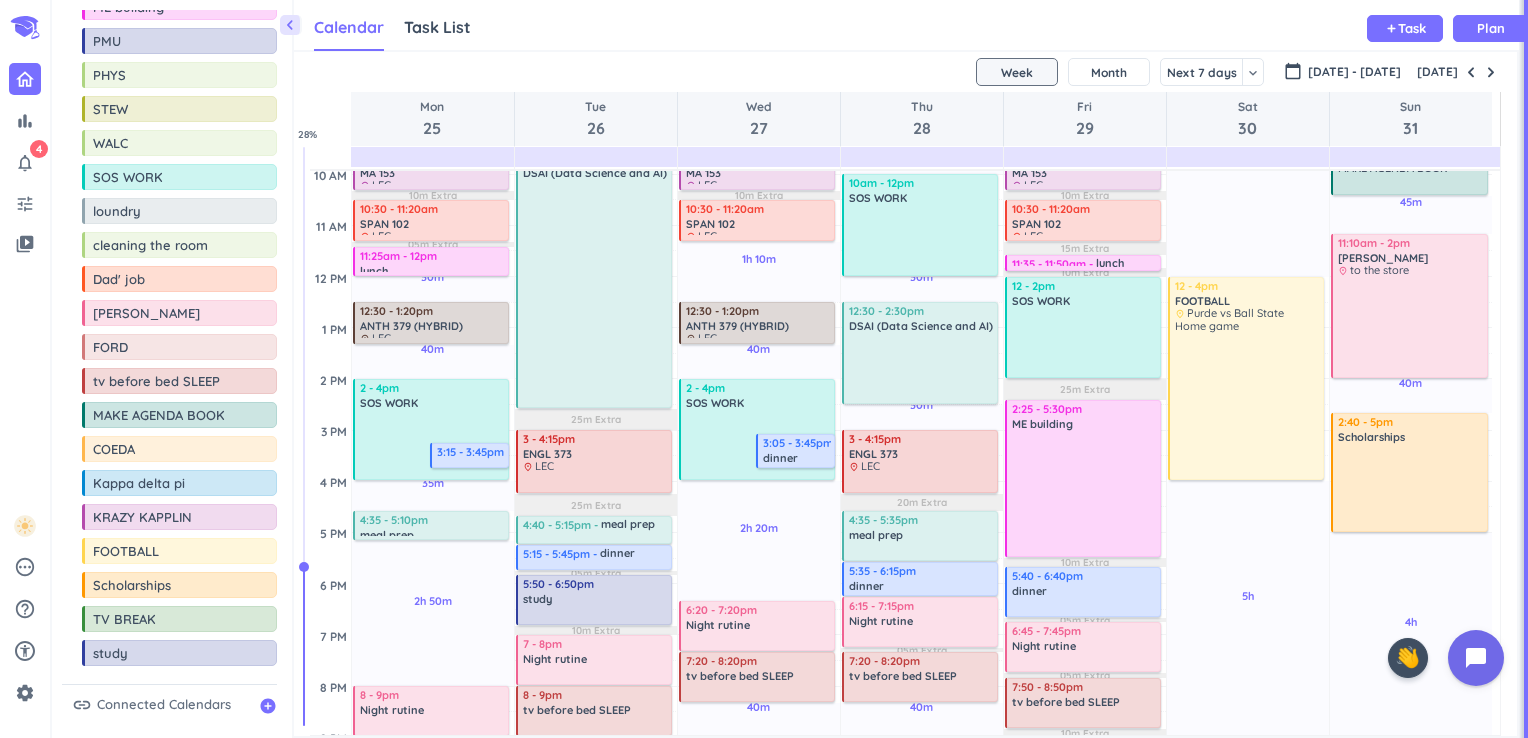 scroll, scrollTop: 312, scrollLeft: 0, axis: vertical 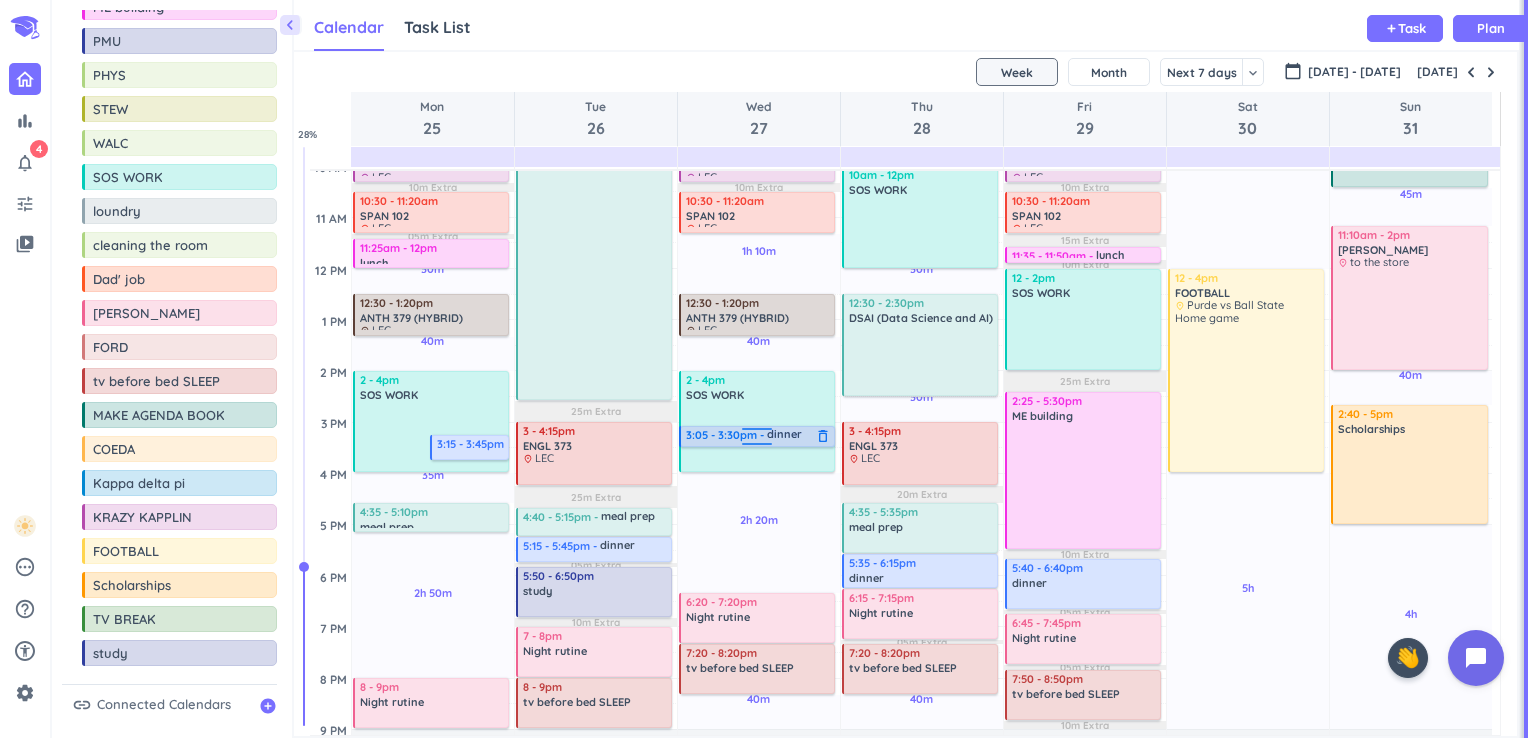 drag, startPoint x: 799, startPoint y: 458, endPoint x: 797, endPoint y: 445, distance: 13.152946 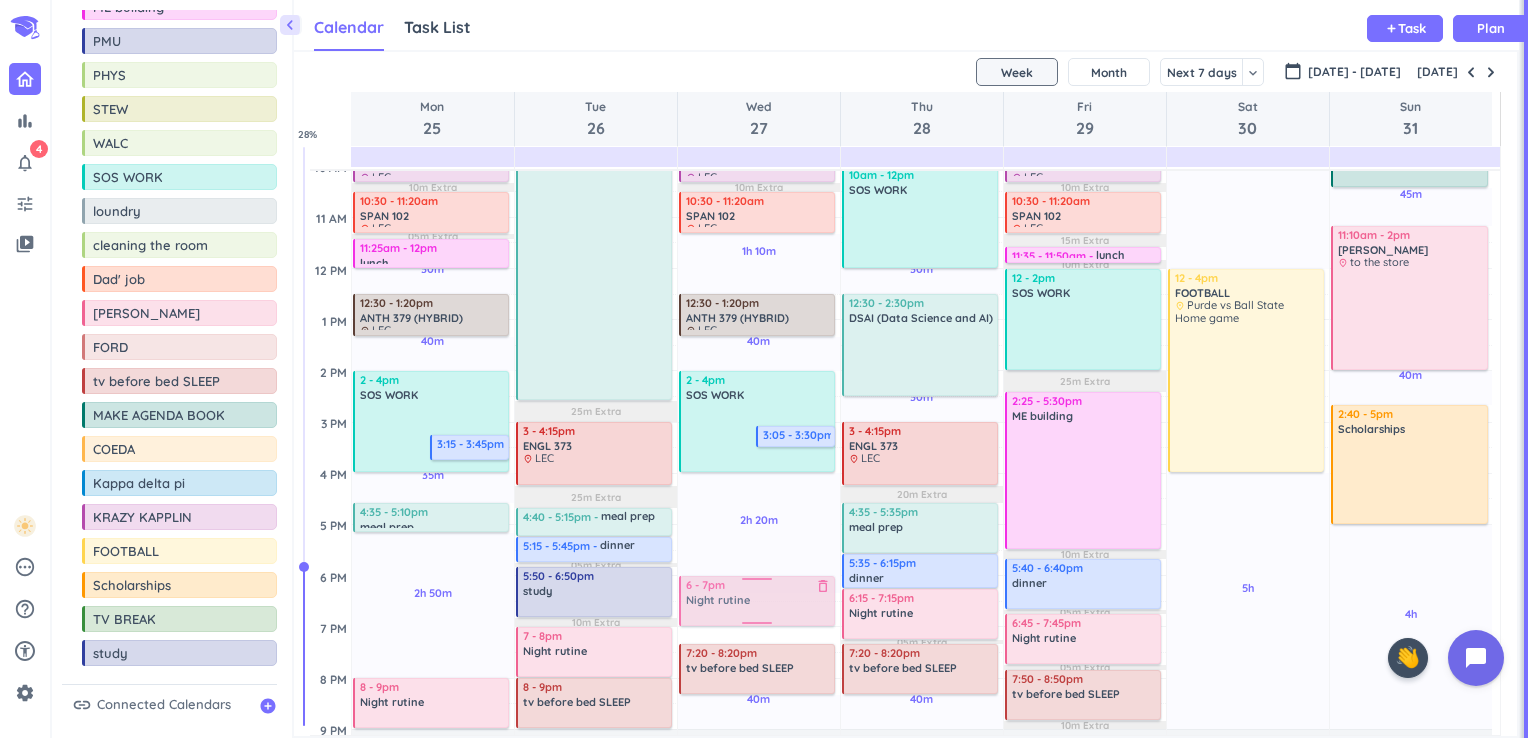 drag, startPoint x: 719, startPoint y: 618, endPoint x: 719, endPoint y: 605, distance: 13 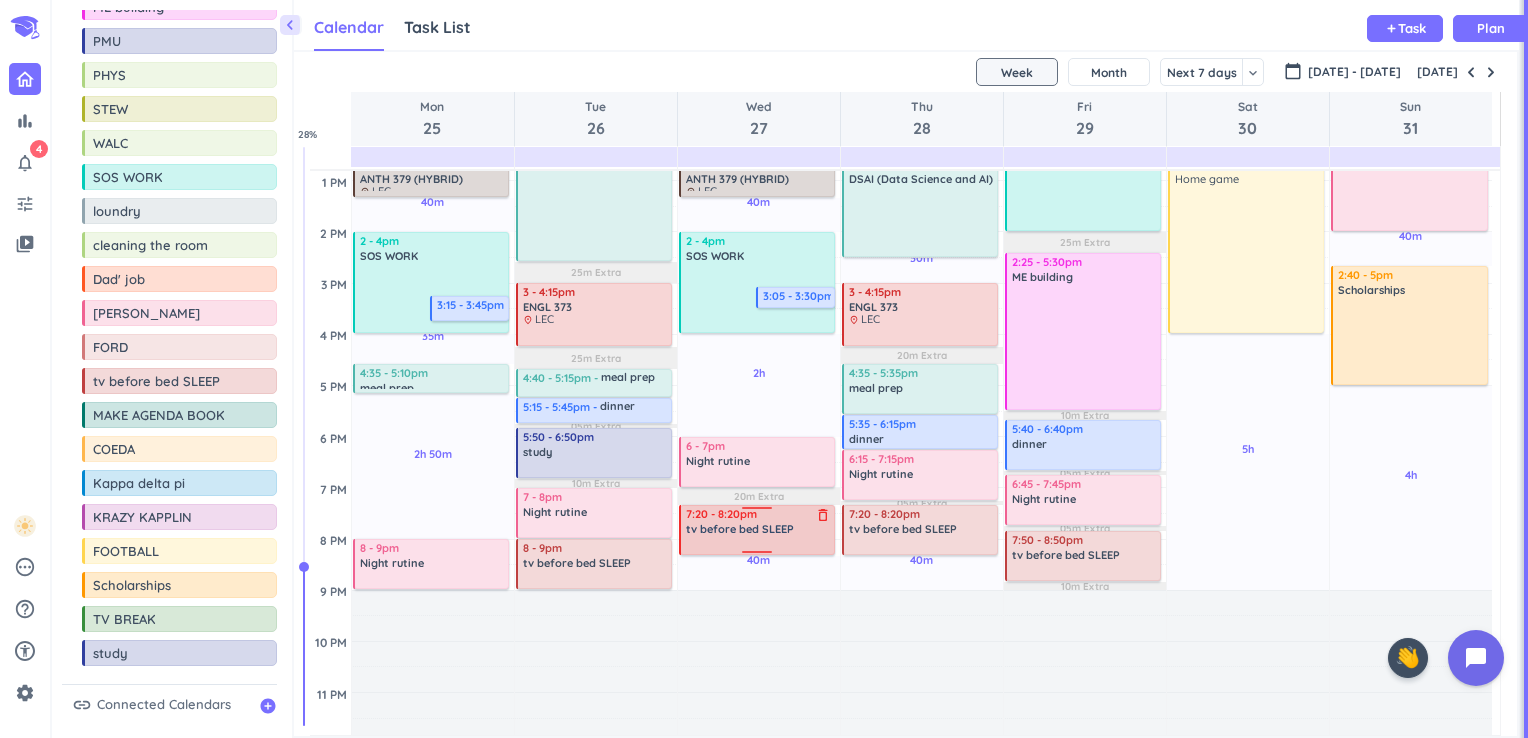 scroll, scrollTop: 456, scrollLeft: 0, axis: vertical 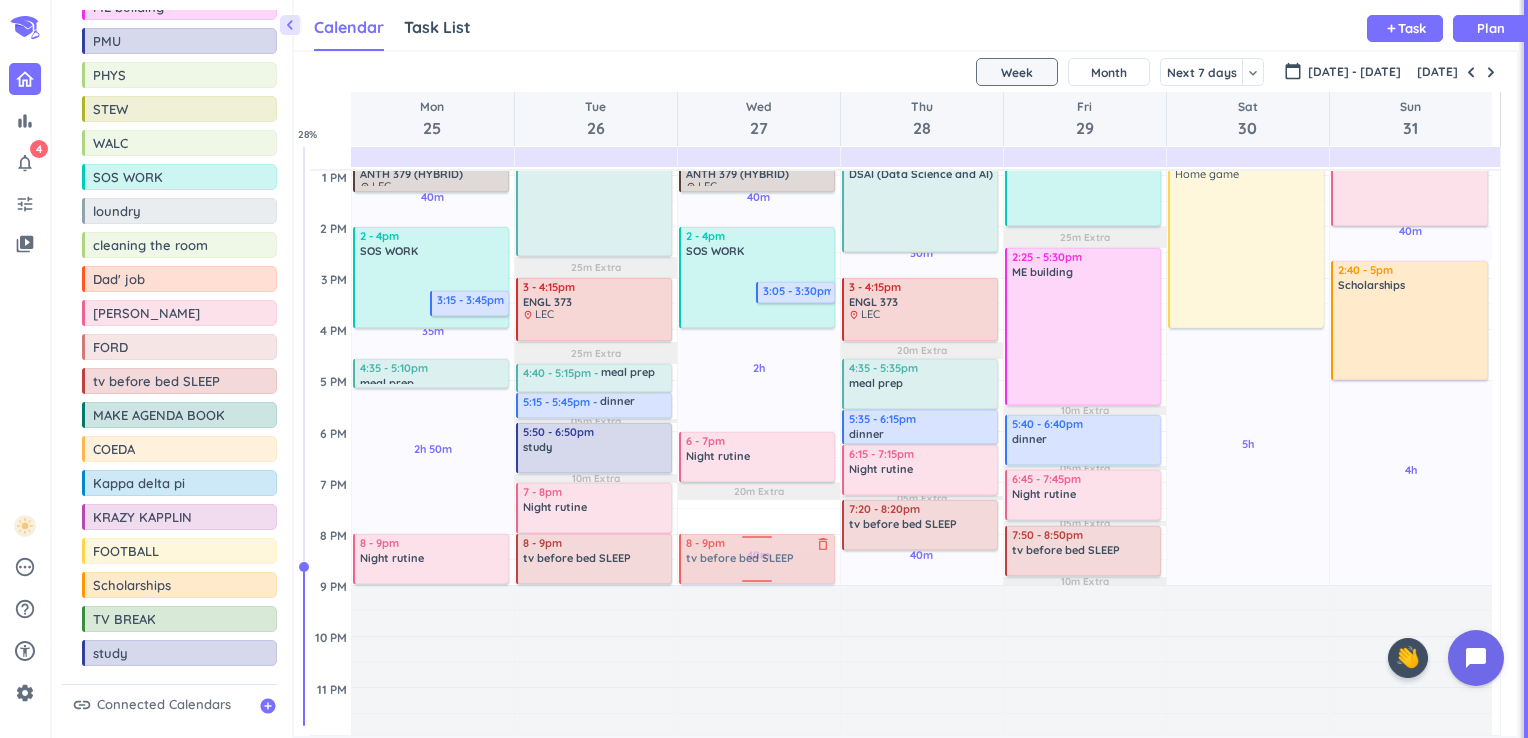 drag, startPoint x: 726, startPoint y: 530, endPoint x: 719, endPoint y: 574, distance: 44.553337 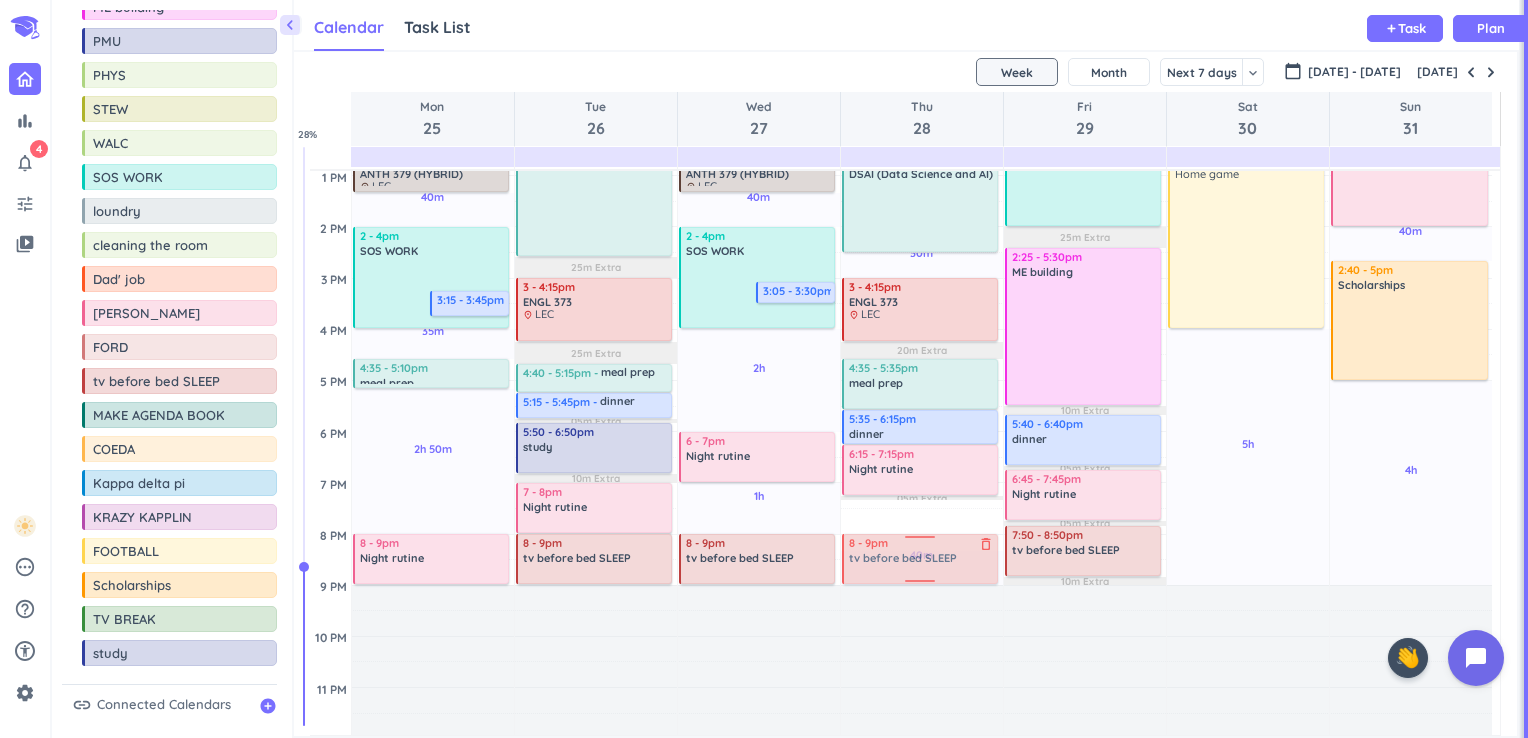click on "30m Past due Plan 40m Past due Plan 30m Past due Plan 30m Past due Plan 40m Past due Plan 05m Extra 10m Extra 05m Extra 20m Extra 05m Extra Adjust Awake Time 6:40 - 8am WALC delete_outline 6:50 - 7:10am breakfast delete_outline 4 - 4:20am morning rutine delete_outline 4:25 - 5:25am GYM/work out delete_outline 5:35 - 6:35am morning rutine delete_outline 8:30 - 9:20am ANTH 210 (HYBRID) delete_outline place LEC 10am - 12pm SOS WORK delete_outline 12:30 - 2:30pm DSAI (Data Science and AI) delete_outline 3 - 4:15pm ENGL 373 delete_outline place LEC 4:35 - 5:35pm meal prep delete_outline 5:35 - 6:15pm dinner delete_outline 6:15 - 7:15pm Night rutine delete_outline 7:20 - 8:20pm tv before bed SLEEP delete_outline 8 - 9pm tv before bed SLEEP delete_outline" at bounding box center [922, 329] 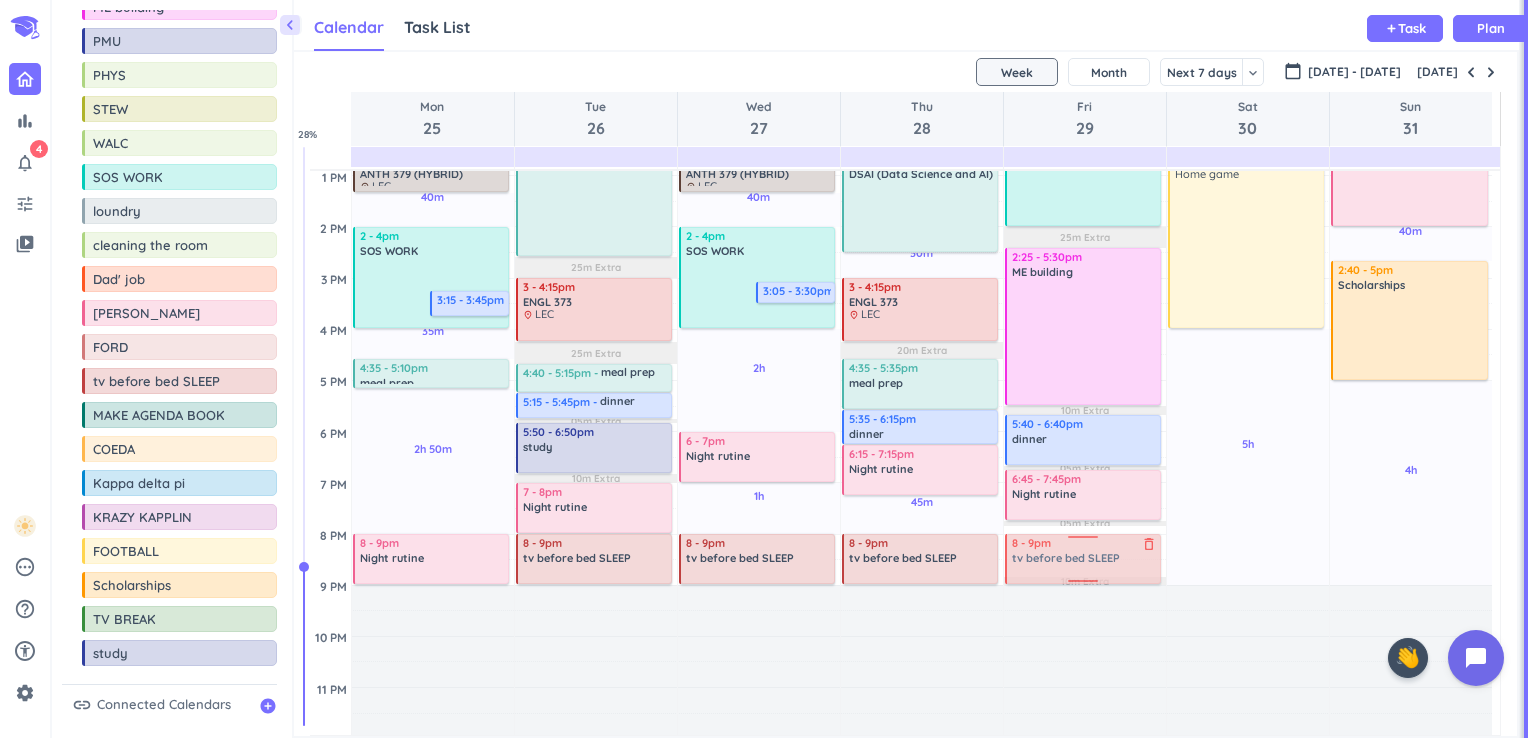 click on "05m Extra 10m Extra 05m Extra 20m Extra 10m Extra 10m Extra 15m Extra 10m Extra 25m Extra 10m Extra 05m Extra 05m Extra 10m Extra Adjust Awake Time 6:40 - 8:10am WALC delete_outline 6:45 - 7:30am breakfast delete_outline 4 - 4:20am morning rutine delete_outline 4:25 - 5:25am GYM/work out delete_outline 5:35 - 6:35am morning rutine delete_outline 8:30 - 9:20am WGSS 280 delete_outline place LEC BRNG 1222 9:30 - 10:20am MA 153 delete_outline place LEC CL50 125 10:30 - 11:20am SPAN 102 delete_outline place LEC 11:35 - 11:50am lunch delete_outline 12 - 2pm SOS WORK delete_outline 2:25 - 5:30pm ME building delete_outline 5:40 - 6:40pm dinner delete_outline 6:45 - 7:45pm Night rutine delete_outline 7:50 - 8:50pm tv before bed SLEEP delete_outline 8 - 9pm tv before bed SLEEP delete_outline" at bounding box center (1085, 329) 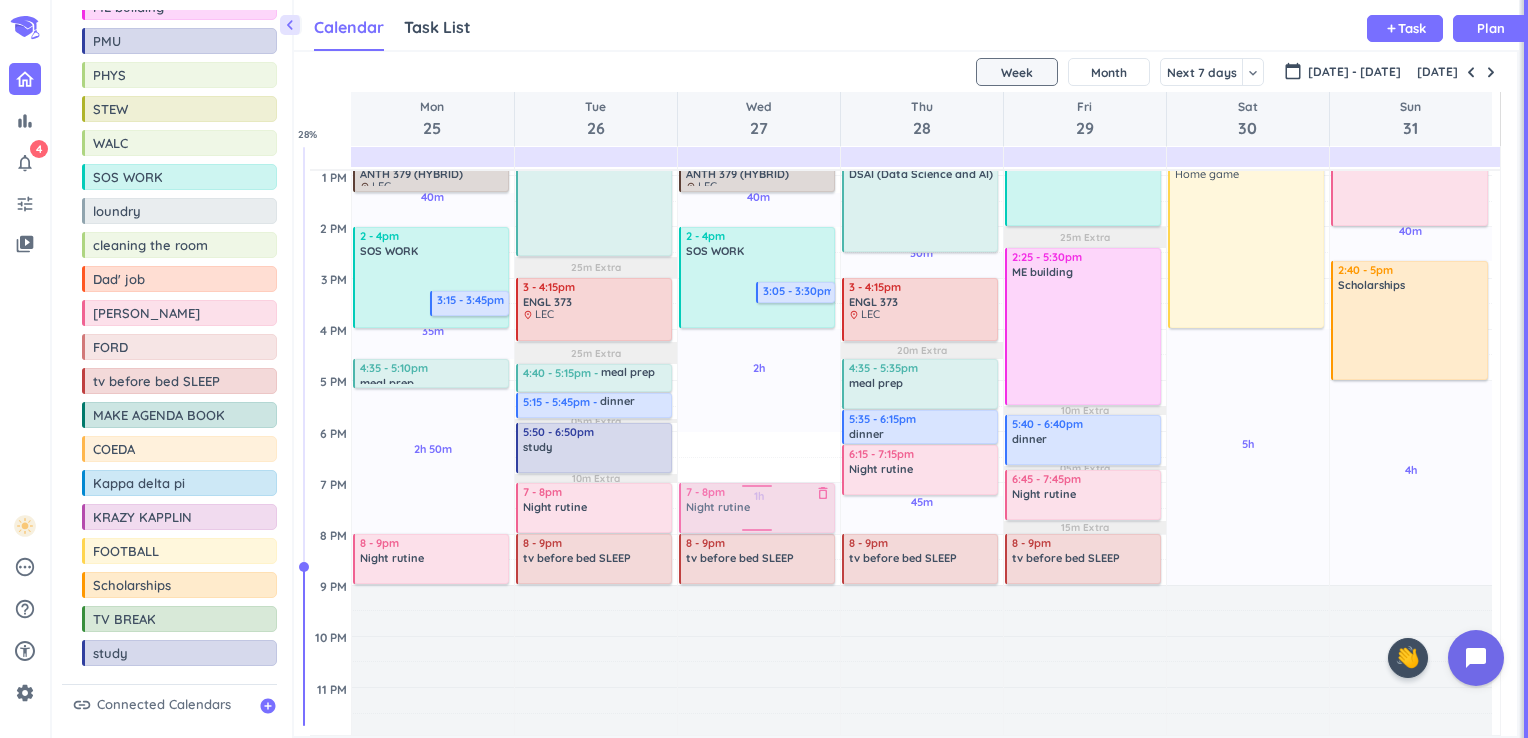 drag, startPoint x: 722, startPoint y: 462, endPoint x: 720, endPoint y: 507, distance: 45.044422 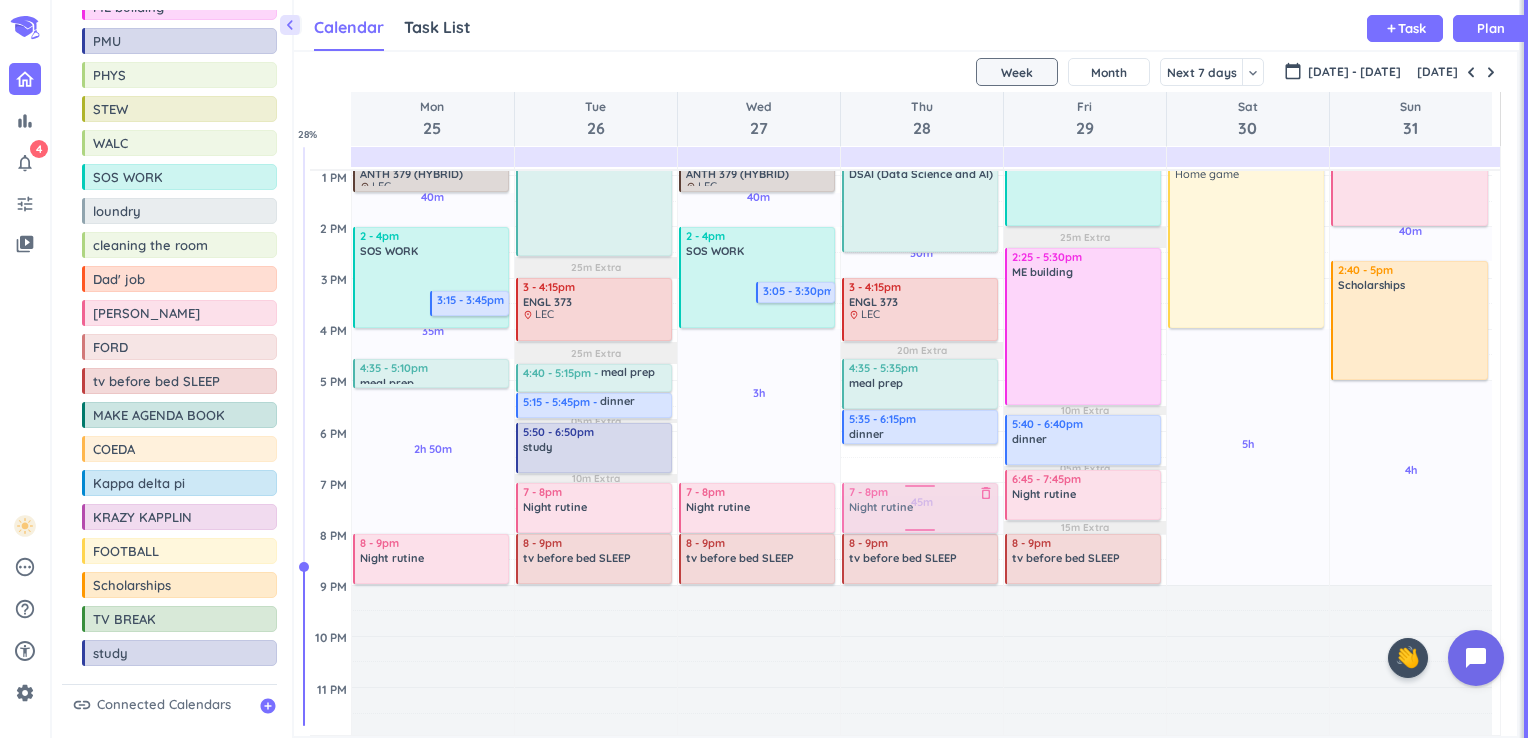 click on "30m Past due Plan 40m Past due Plan 30m Past due Plan 30m Past due Plan 45m Past due Plan 05m Extra 10m Extra 05m Extra 20m Extra Adjust Awake Time 6:40 - 8am WALC delete_outline 6:50 - 7:10am breakfast delete_outline 4 - 4:20am morning rutine delete_outline 4:25 - 5:25am GYM/work out delete_outline 5:35 - 6:35am morning rutine delete_outline 8:30 - 9:20am ANTH 210 (HYBRID) delete_outline place LEC 10am - 12pm SOS WORK delete_outline 12:30 - 2:30pm DSAI (Data Science and AI) delete_outline 3 - 4:15pm ENGL 373 delete_outline place LEC 4:35 - 5:35pm meal prep delete_outline 5:35 - 6:15pm dinner delete_outline 6:15 - 7:15pm Night rutine delete_outline 8 - 9pm tv before bed SLEEP delete_outline 7 - 8pm Night rutine delete_outline" at bounding box center (922, 329) 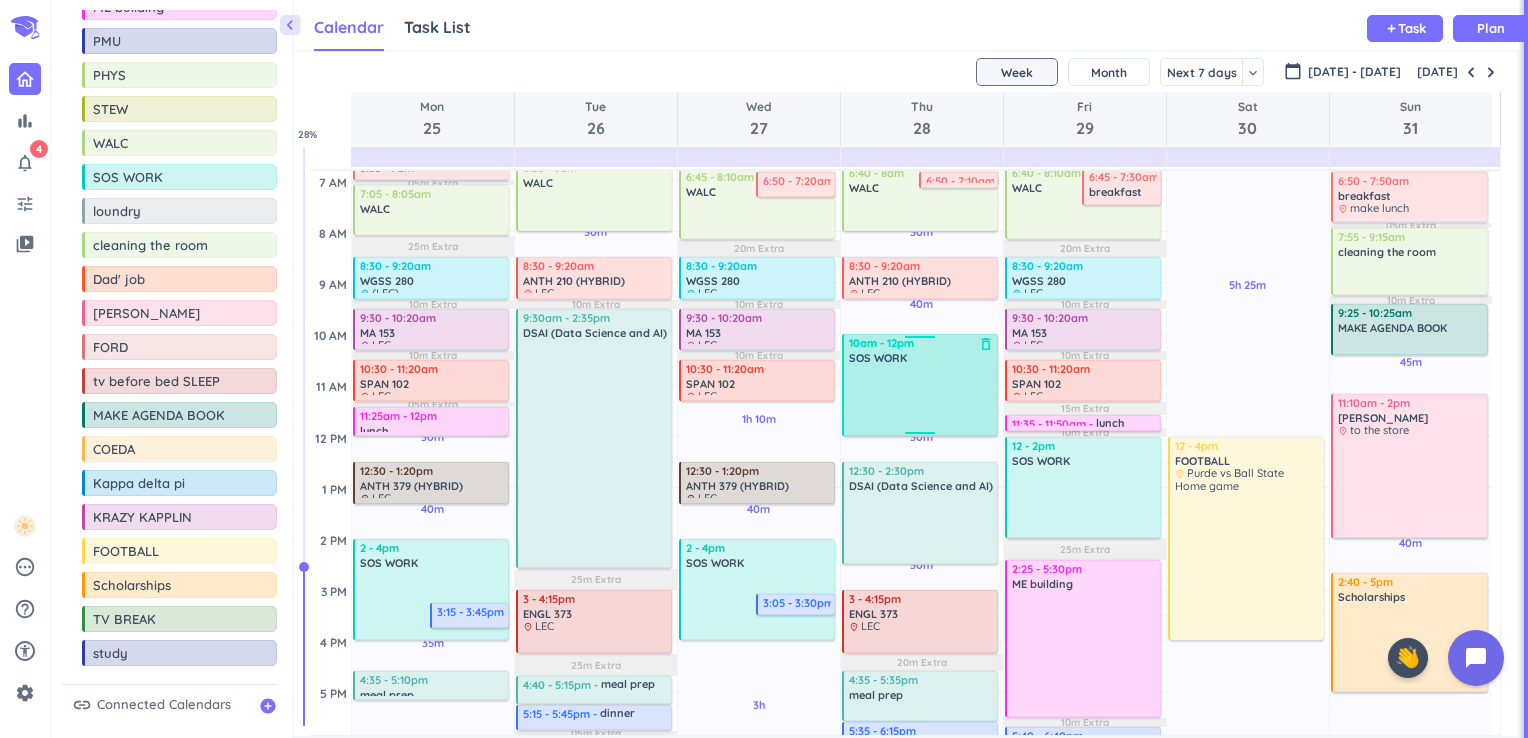scroll, scrollTop: 188, scrollLeft: 0, axis: vertical 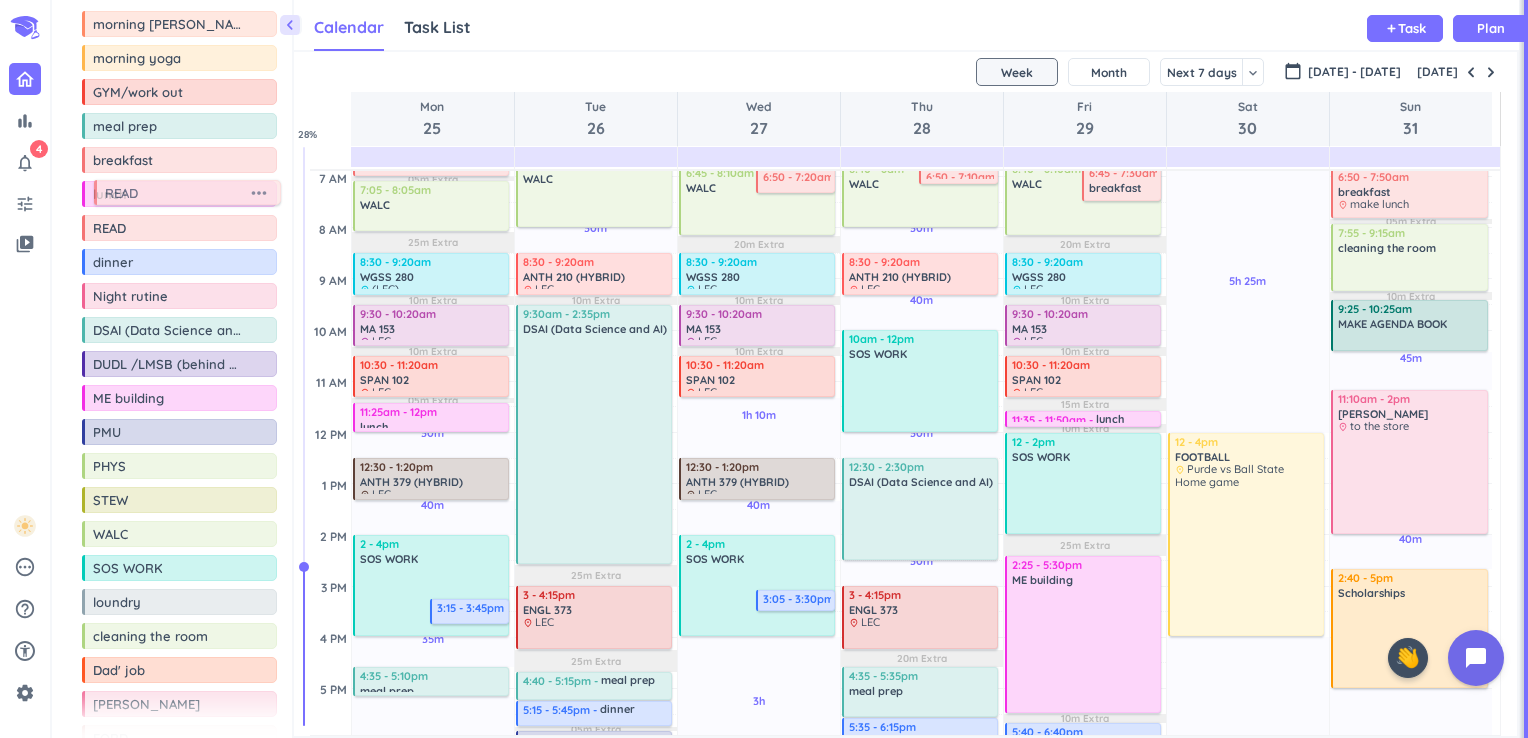drag, startPoint x: 113, startPoint y: 231, endPoint x: 131, endPoint y: 232, distance: 18.027756 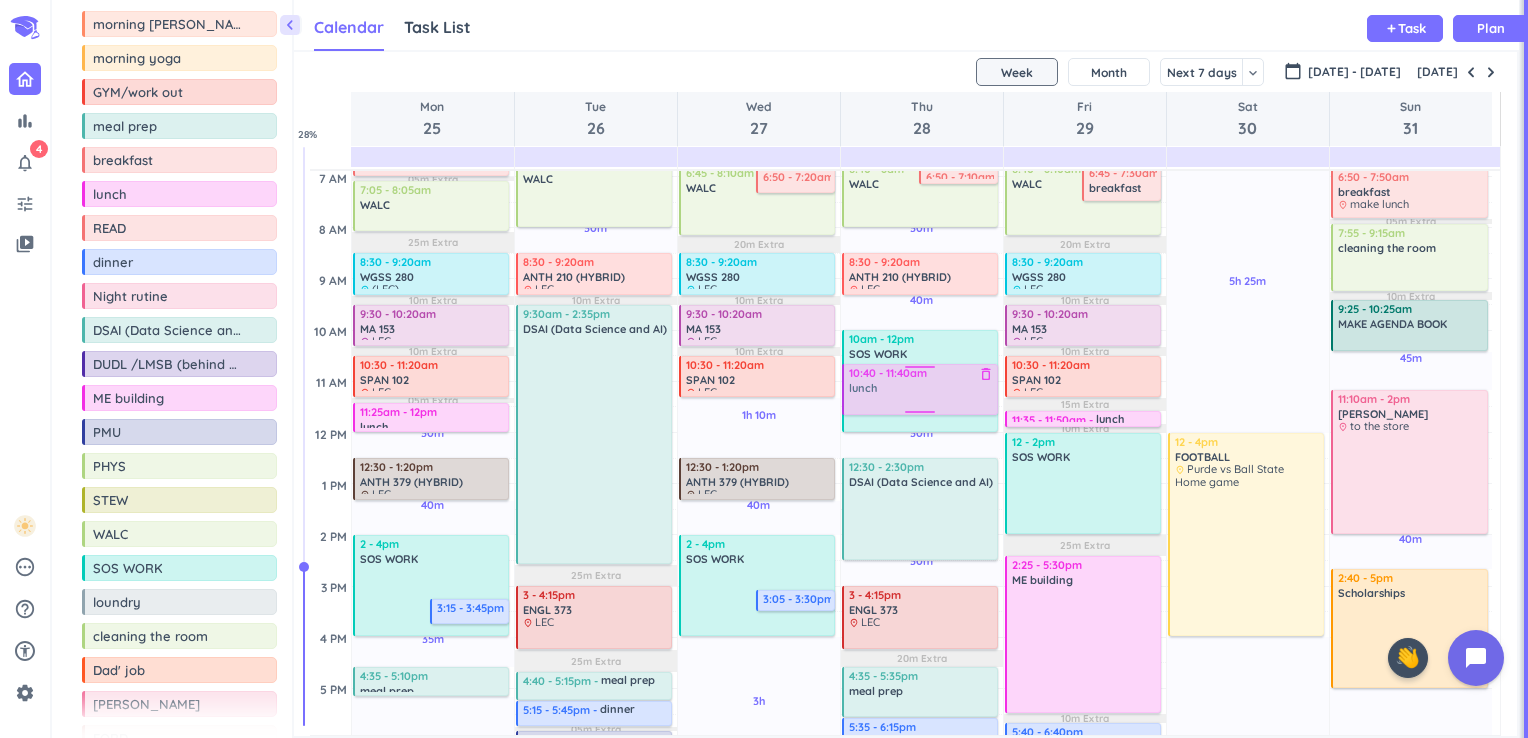 drag, startPoint x: 116, startPoint y: 184, endPoint x: 880, endPoint y: 366, distance: 785.3789 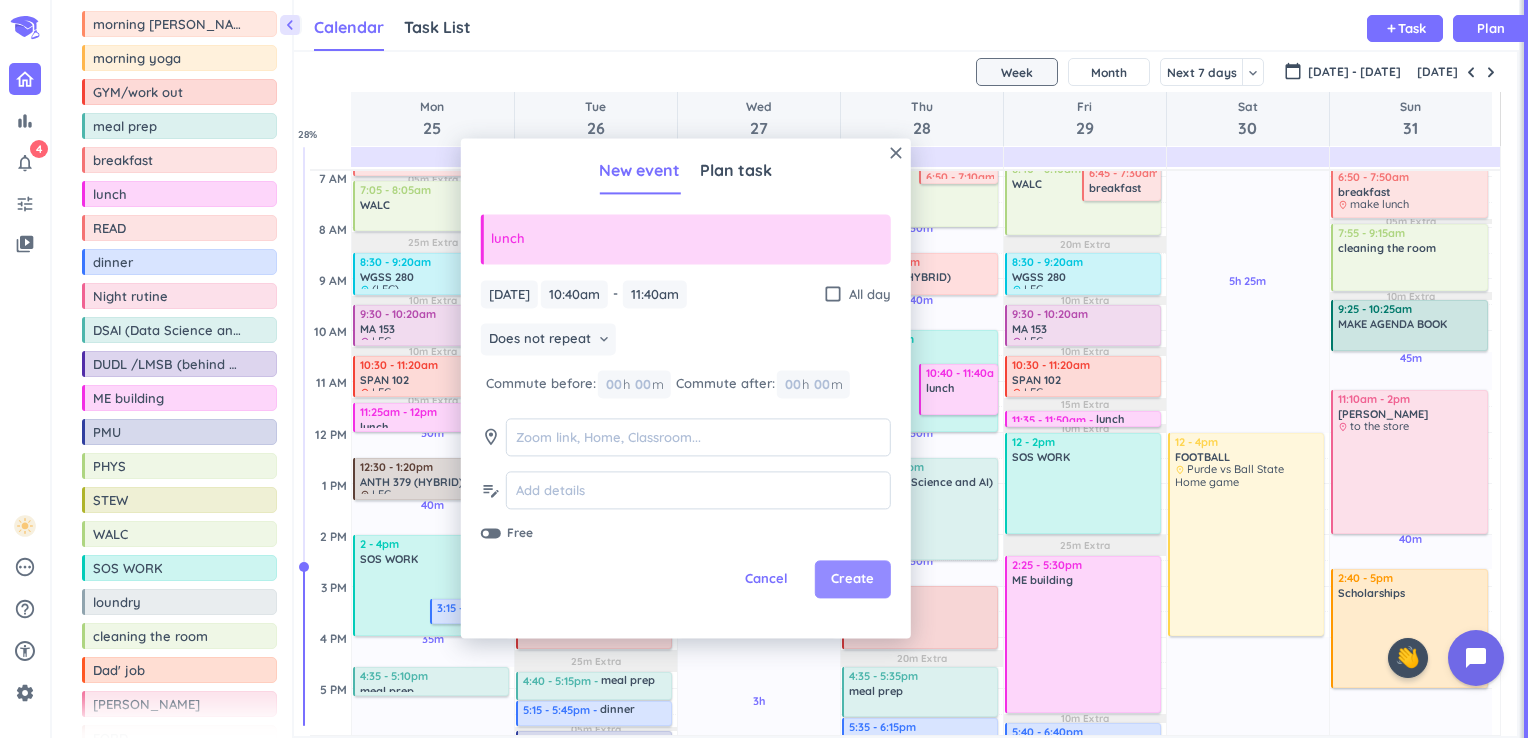 click on "Create" at bounding box center [852, 580] 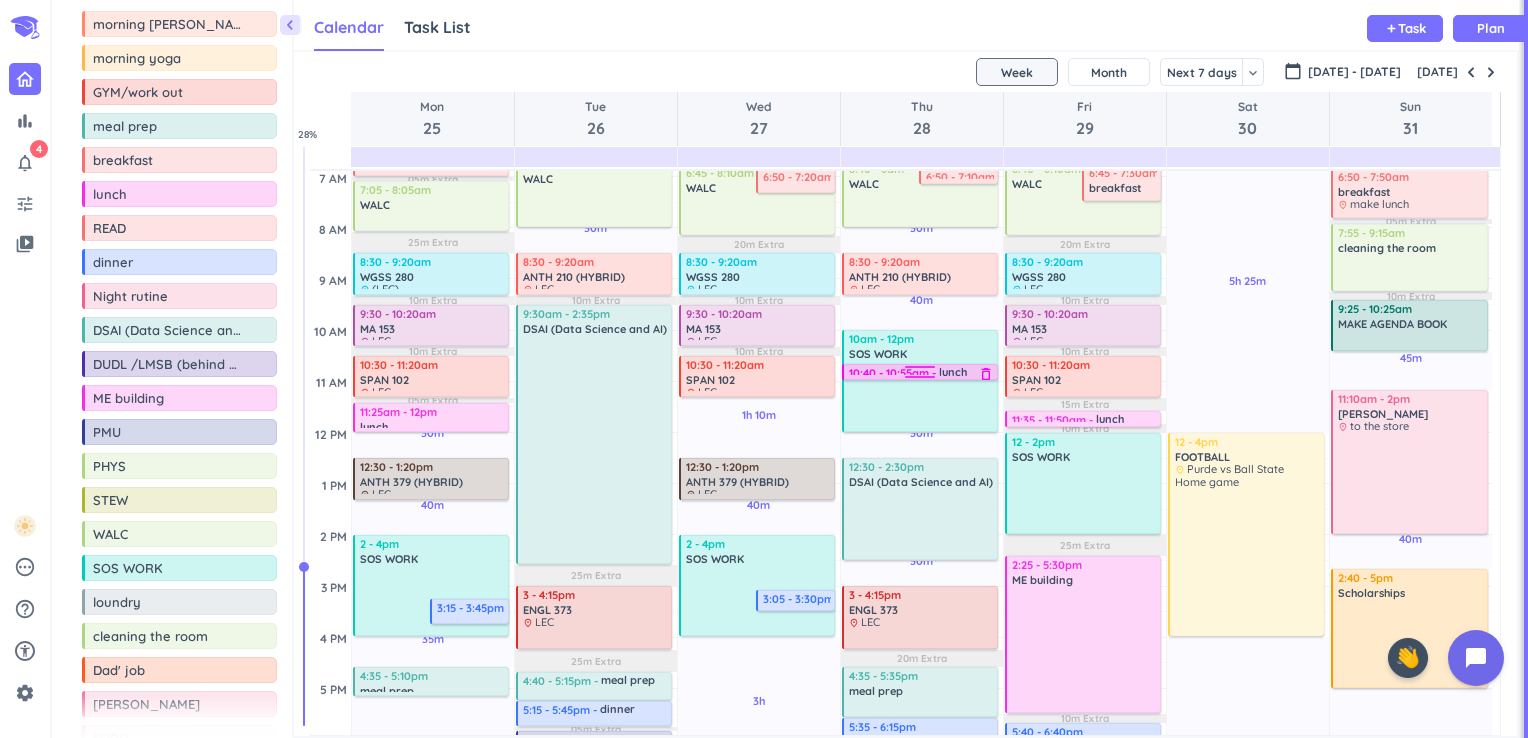 drag, startPoint x: 898, startPoint y: 410, endPoint x: 945, endPoint y: 373, distance: 59.816387 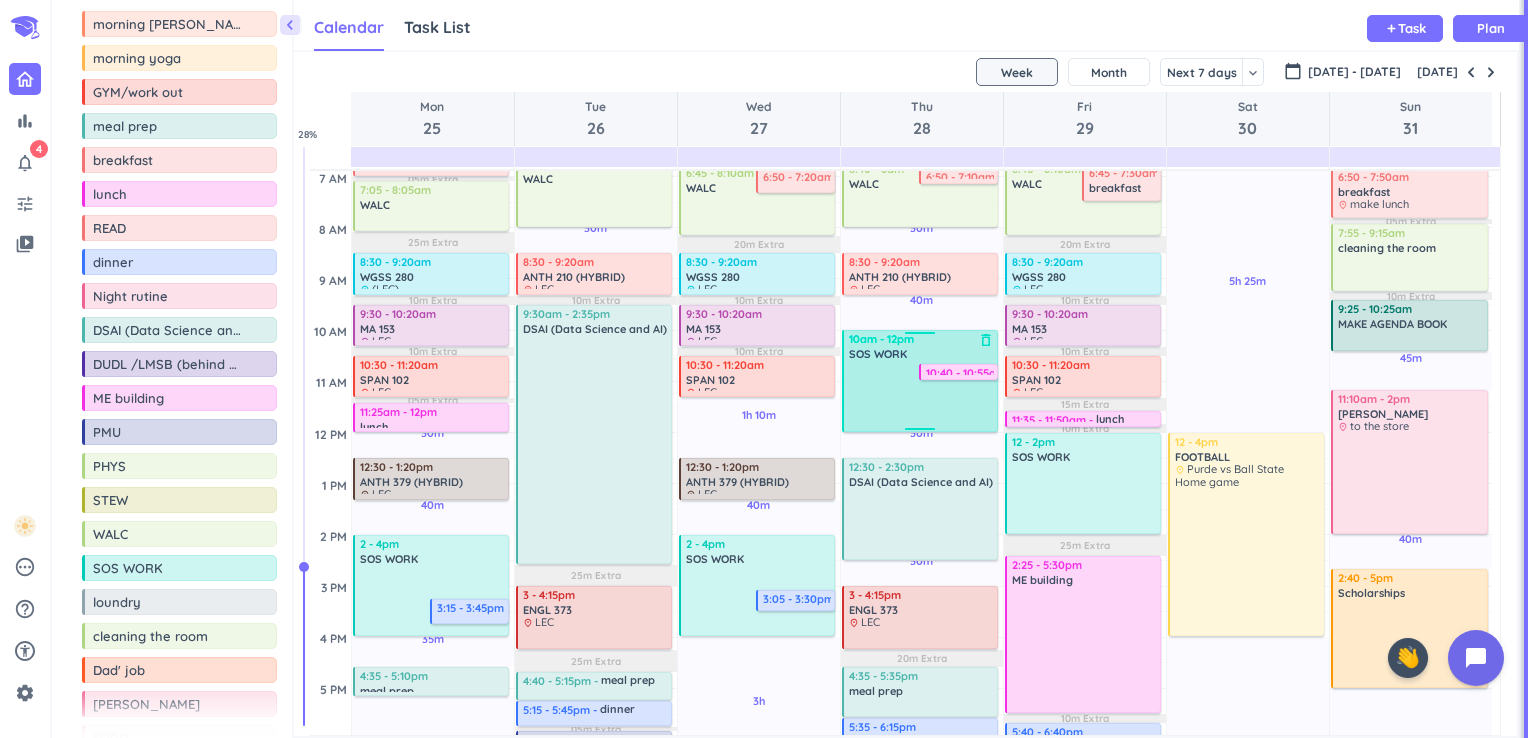 click on "6:40 - 8am WALC delete_outline 6:50 - 7:10am breakfast delete_outline 10am - 12pm SOS WORK delete_outline 10:40 - 10:55am lunch delete_outline 4 - 4:20am morning rutine delete_outline 4:25 - 5:25am GYM/work out delete_outline 5:35 - 6:35am morning rutine delete_outline 8:30 - 9:20am ANTH 210 (HYBRID) delete_outline place LEC 12:30 - 2:30pm DSAI (Data Science and AI) delete_outline 3 - 4:15pm ENGL 373 delete_outline place LEC 4:35 - 5:35pm meal prep delete_outline 5:35 - 6:15pm dinner delete_outline 7 - 8pm Night rutine delete_outline 8 - 9pm tv before bed SLEEP delete_outline" at bounding box center (921, 23) 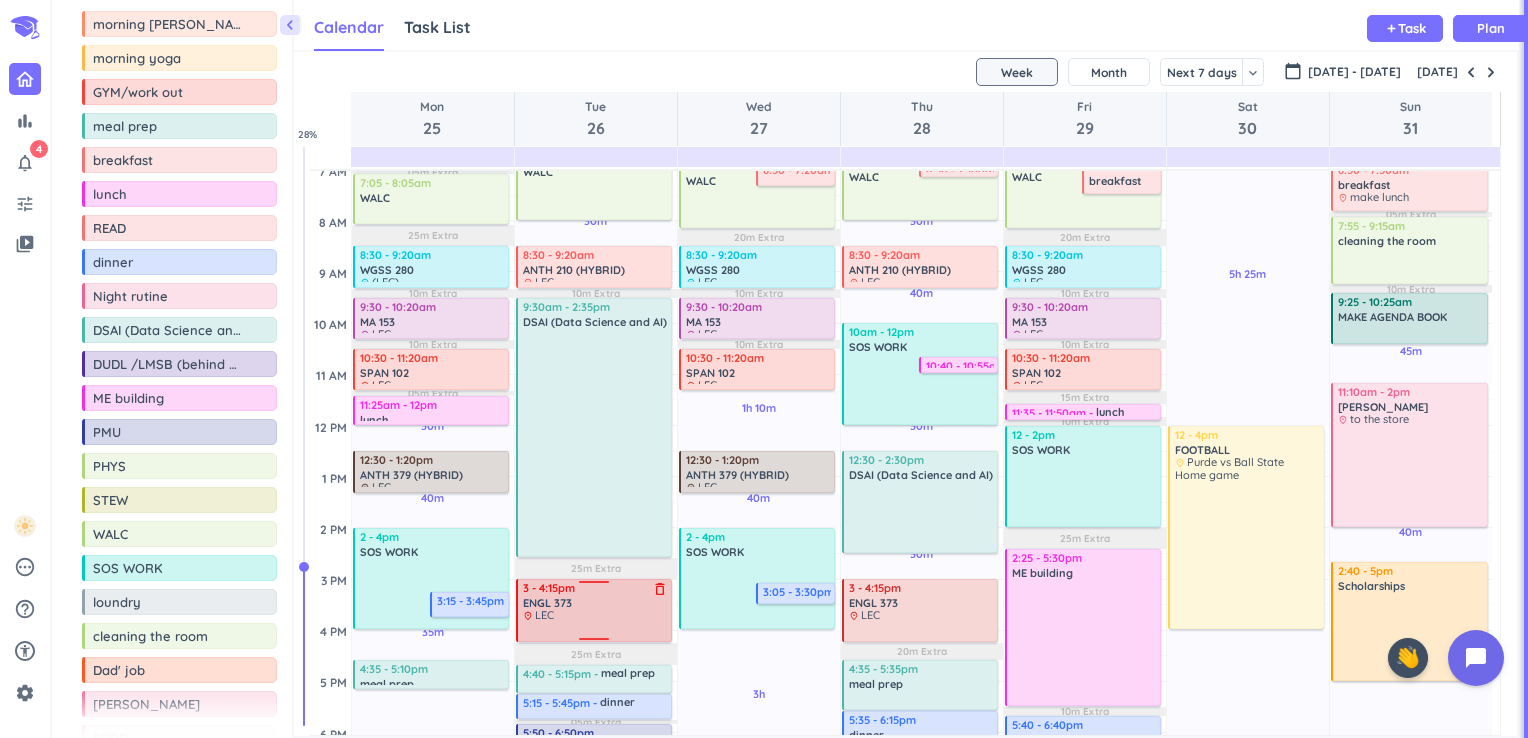scroll, scrollTop: 153, scrollLeft: 0, axis: vertical 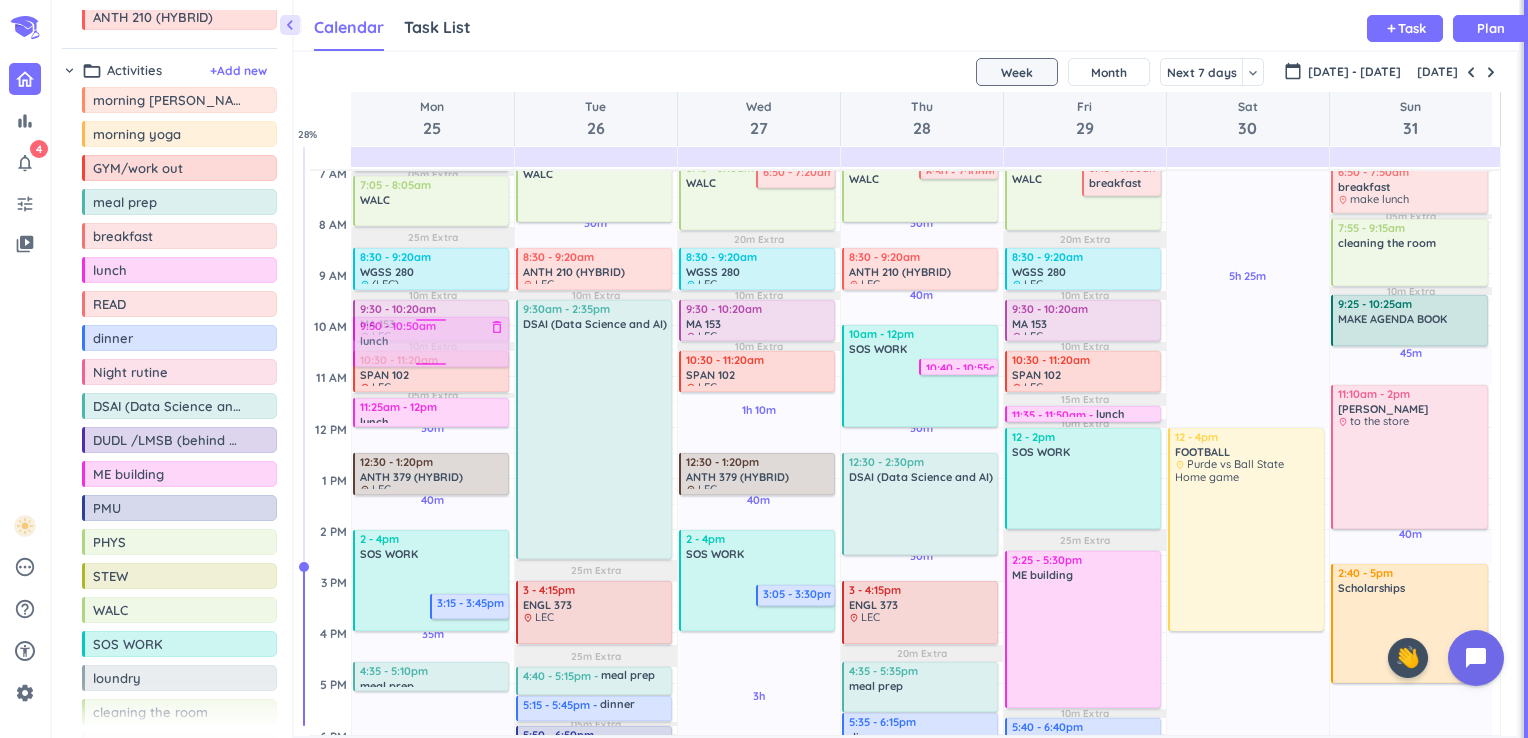 click on "chevron_left Drag a custom event format_color_fill chevron_right folder_open Courses   +  Add new drag_indicator HIST 105 more_horiz drag_indicator SPAN 101 more_horiz drag_indicator SPAN 102 more_horiz drag_indicator WGSS 280 more_horiz drag_indicator MA 153 more_horiz drag_indicator HONR 220 more_horiz drag_indicator ENGL 373 more_horiz drag_indicator ANTH 379 (HYBRID) more_horiz drag_indicator ANTH 210 (HYBRID) more_horiz chevron_right folder_open Activities   +  Add new drag_indicator morning rutine more_horiz drag_indicator morning yoga more_horiz drag_indicator GYM/work out more_horiz drag_indicator meal prep more_horiz drag_indicator breakfast more_horiz drag_indicator lunch more_horiz drag_indicator READ more_horiz drag_indicator dinner more_horiz drag_indicator Night rutine more_horiz drag_indicator DSAI (Data Science and AI) more_horiz drag_indicator DUDL /LMSB (behind walc) more_horiz drag_indicator ME building more_horiz drag_indicator PMU more_horiz drag_indicator PHYS more_horiz drag_indicator" at bounding box center [790, 369] 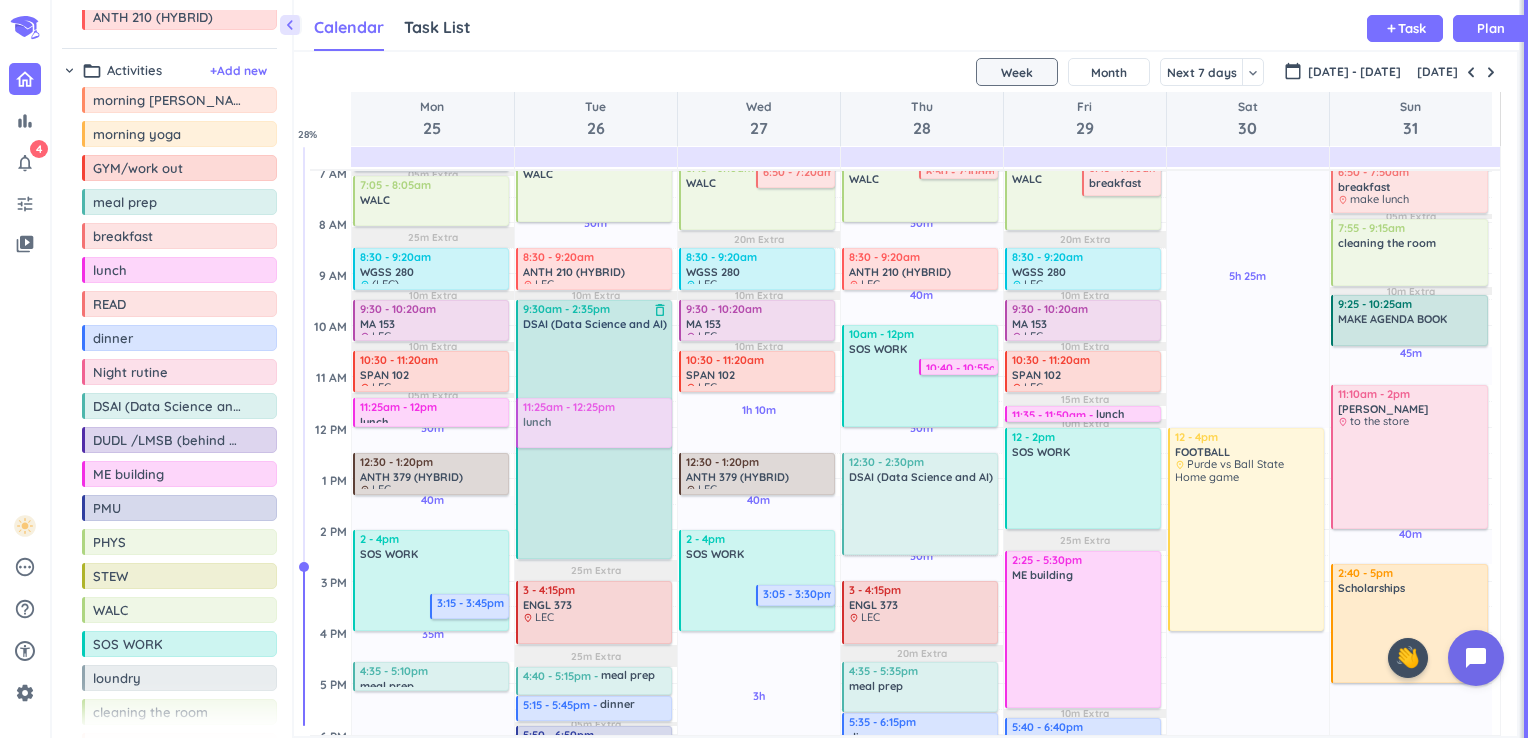 drag, startPoint x: 108, startPoint y: 270, endPoint x: 591, endPoint y: 390, distance: 497.68362 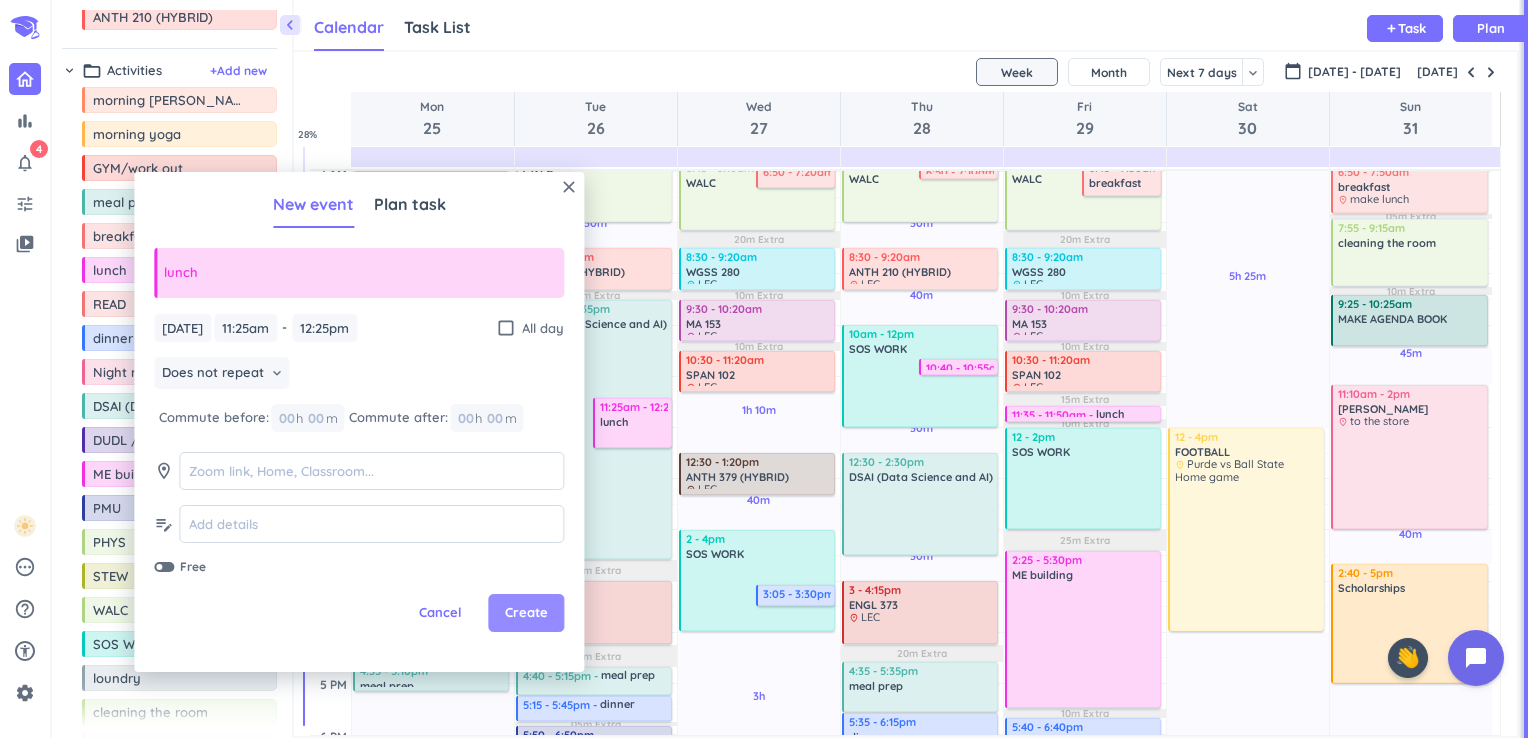 click on "Create" at bounding box center [526, 613] 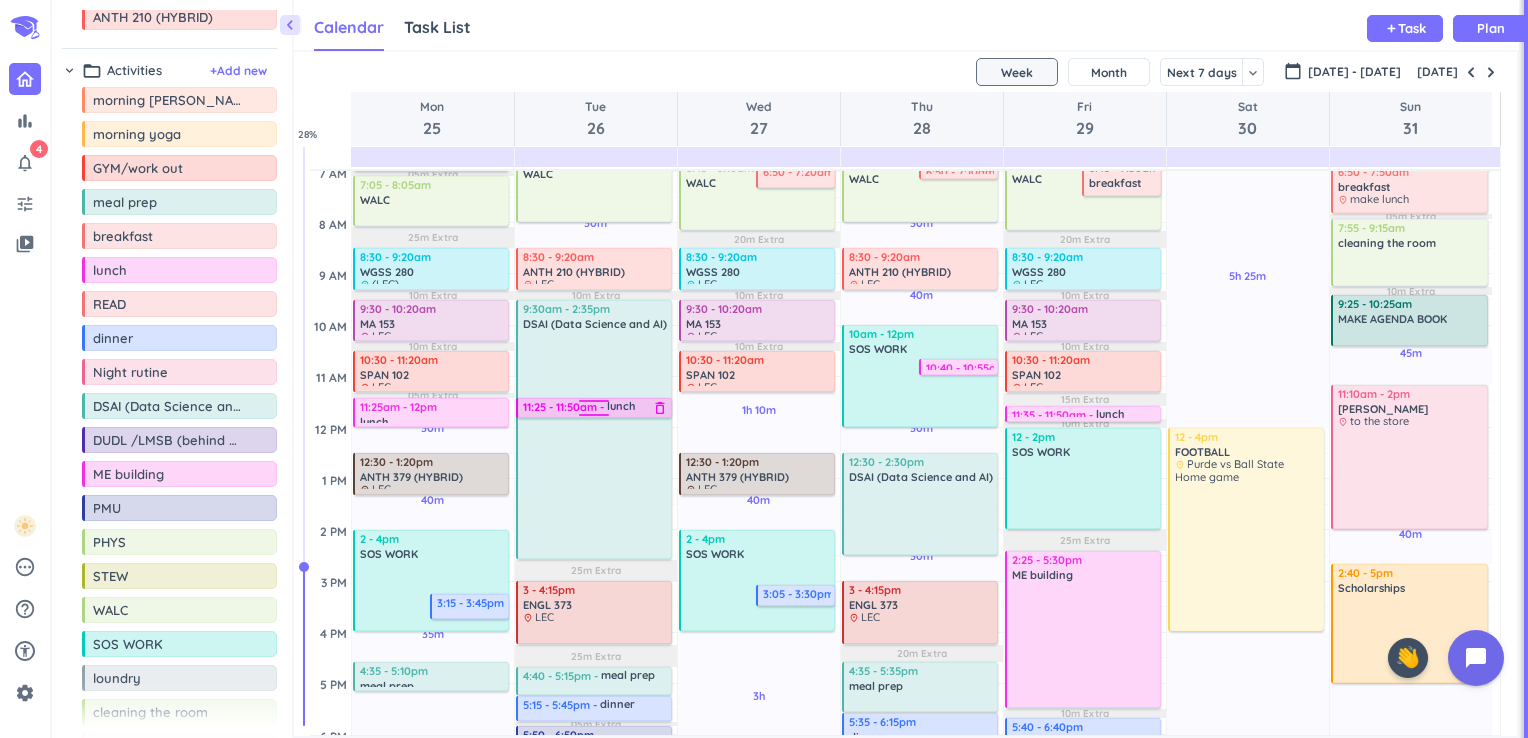 drag, startPoint x: 635, startPoint y: 446, endPoint x: 632, endPoint y: 417, distance: 29.15476 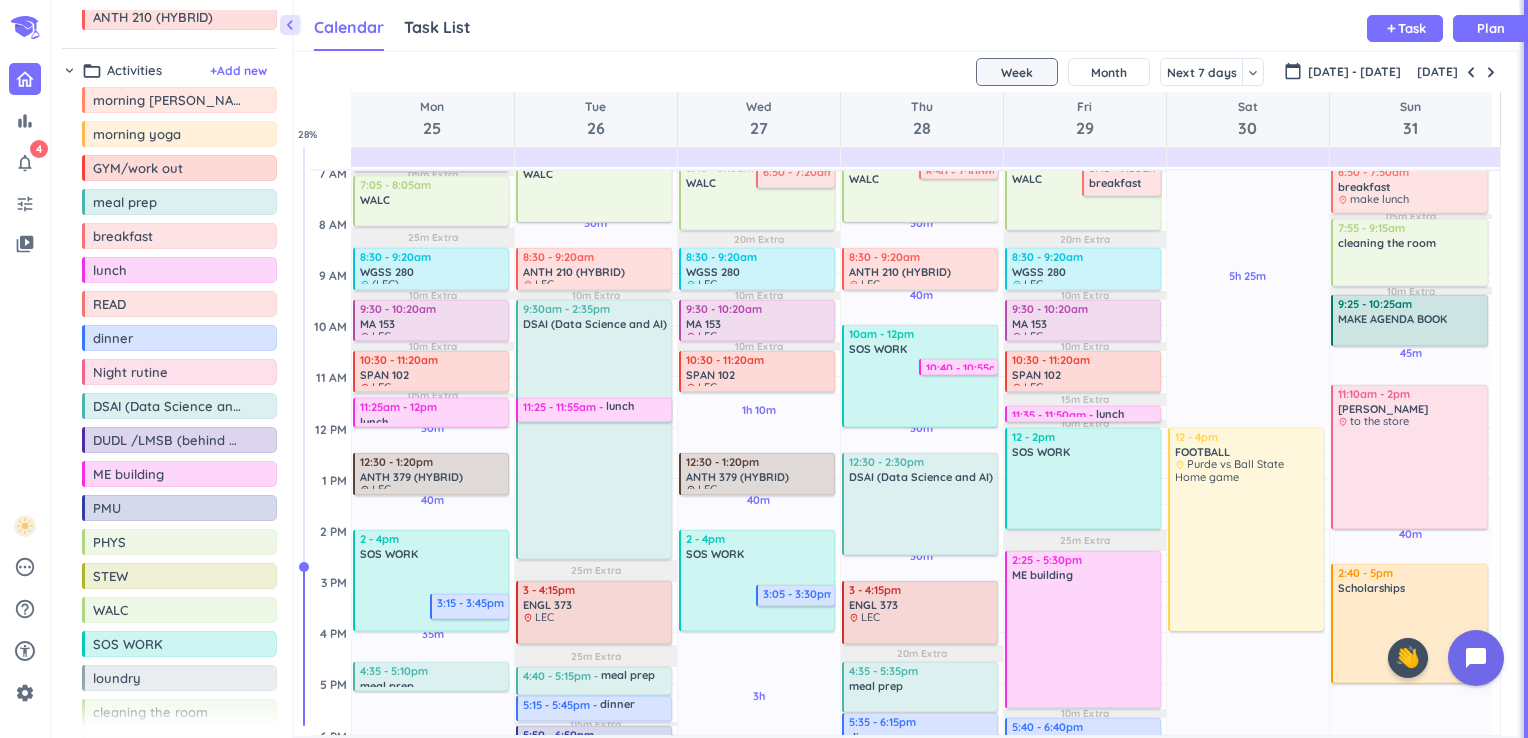 click on "30m Past due Plan 05m Extra 10m Extra 10m Extra 25m Extra 25m Extra 05m Extra 10m Extra Adjust Awake Time 9:30am - 2:35pm DSAI (Data Science and AI) delete_outline 11:25 - 11:50am lunch delete_outline 4 - 4:20am morning rutine delete_outline 4:25 - 5:25am GYM/work out delete_outline 5:35 - 6:35am morning rutine delete_outline 6:35 - 8am WALC delete_outline 8:30 - 9:20am ANTH 210 (HYBRID) delete_outline place LEC 3 - 4:15pm ENGL 373 delete_outline place LEC 4:40 - 5:15pm meal prep delete_outline place for breakfast AND dinner 5:15 - 5:45pm dinner delete_outline 5:50 - 6:50pm study delete_outline 7 - 8pm Night rutine delete_outline 8 - 9pm tv before bed SLEEP delete_outline 11:25 - 11:55am lunch delete_outline" at bounding box center [596, 632] 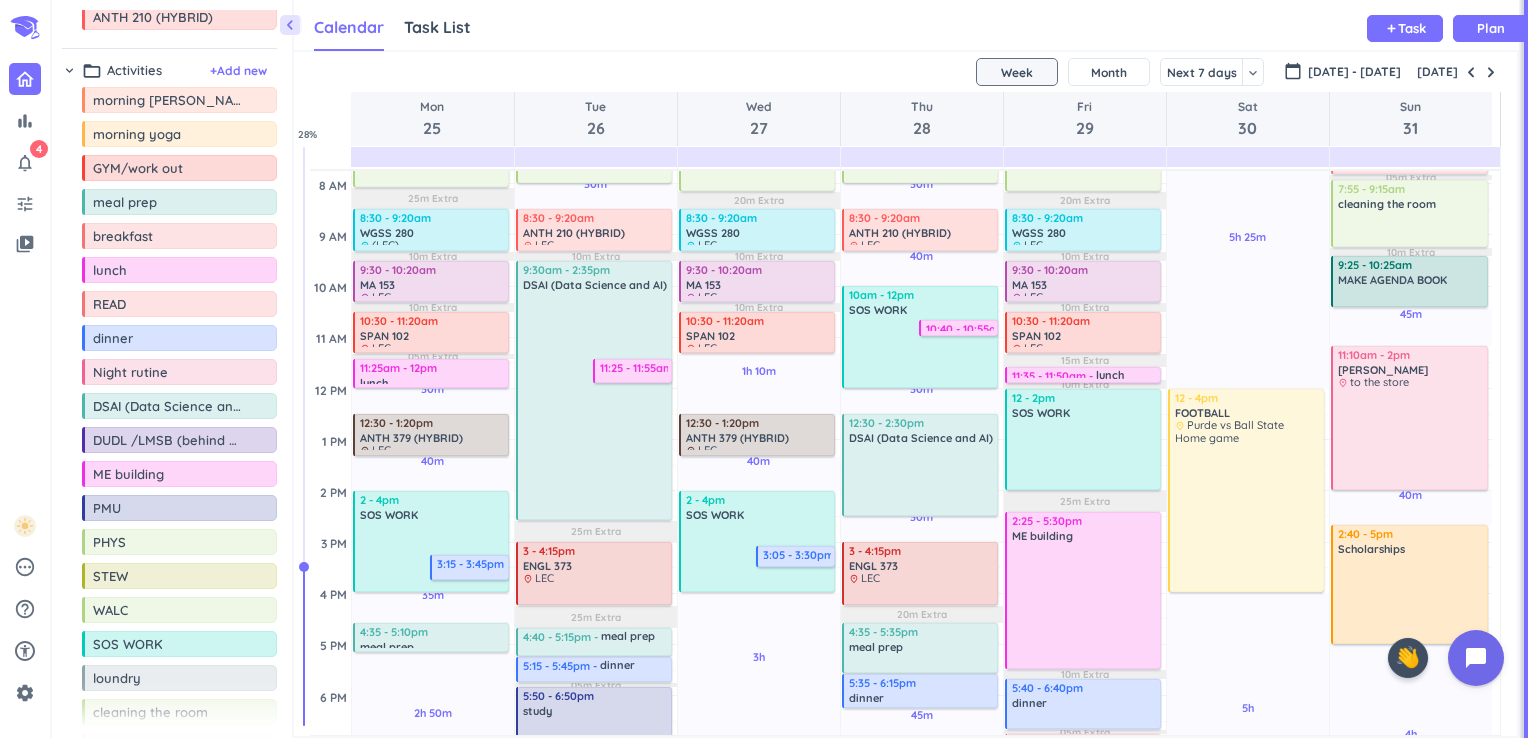 scroll, scrollTop: 196, scrollLeft: 0, axis: vertical 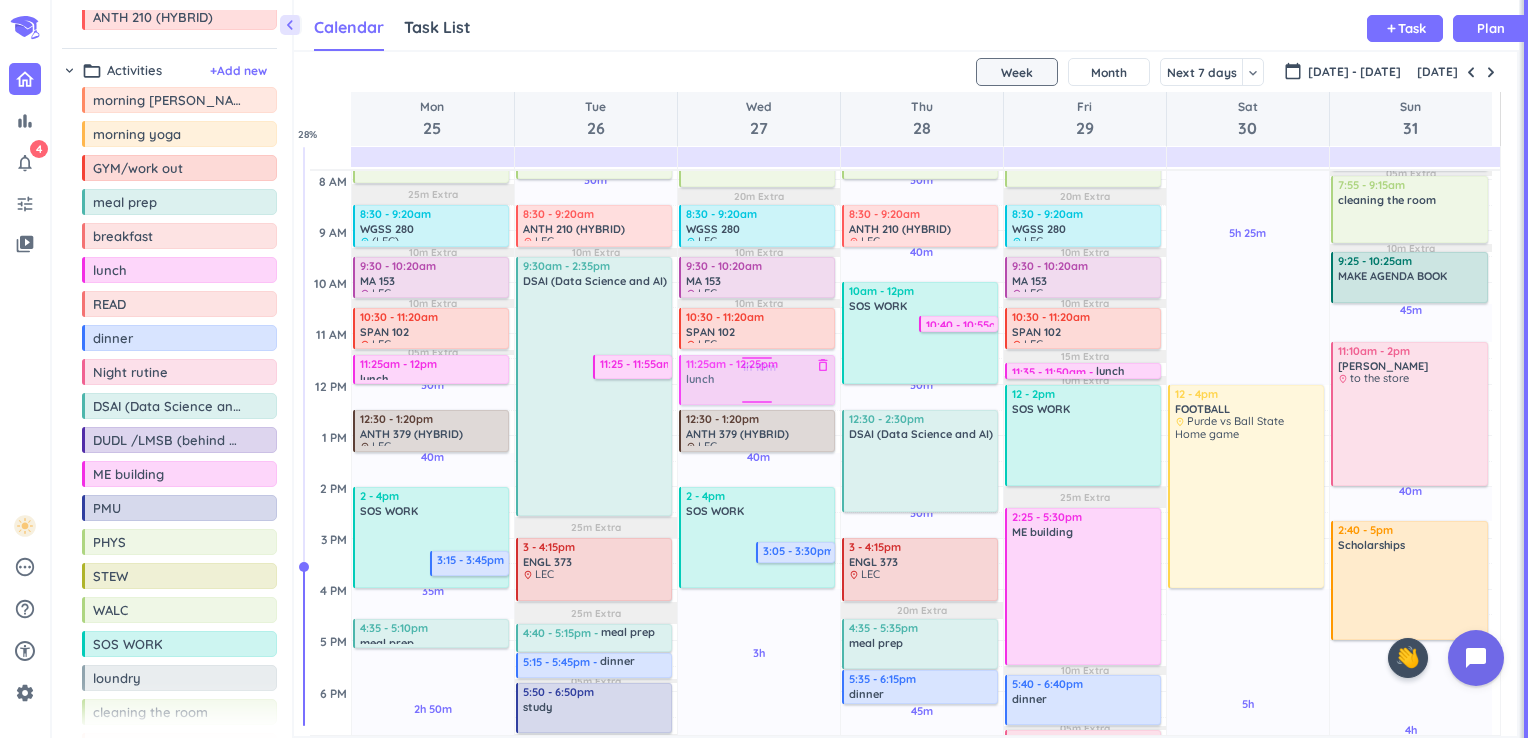 drag, startPoint x: 114, startPoint y: 269, endPoint x: 725, endPoint y: 358, distance: 617.448 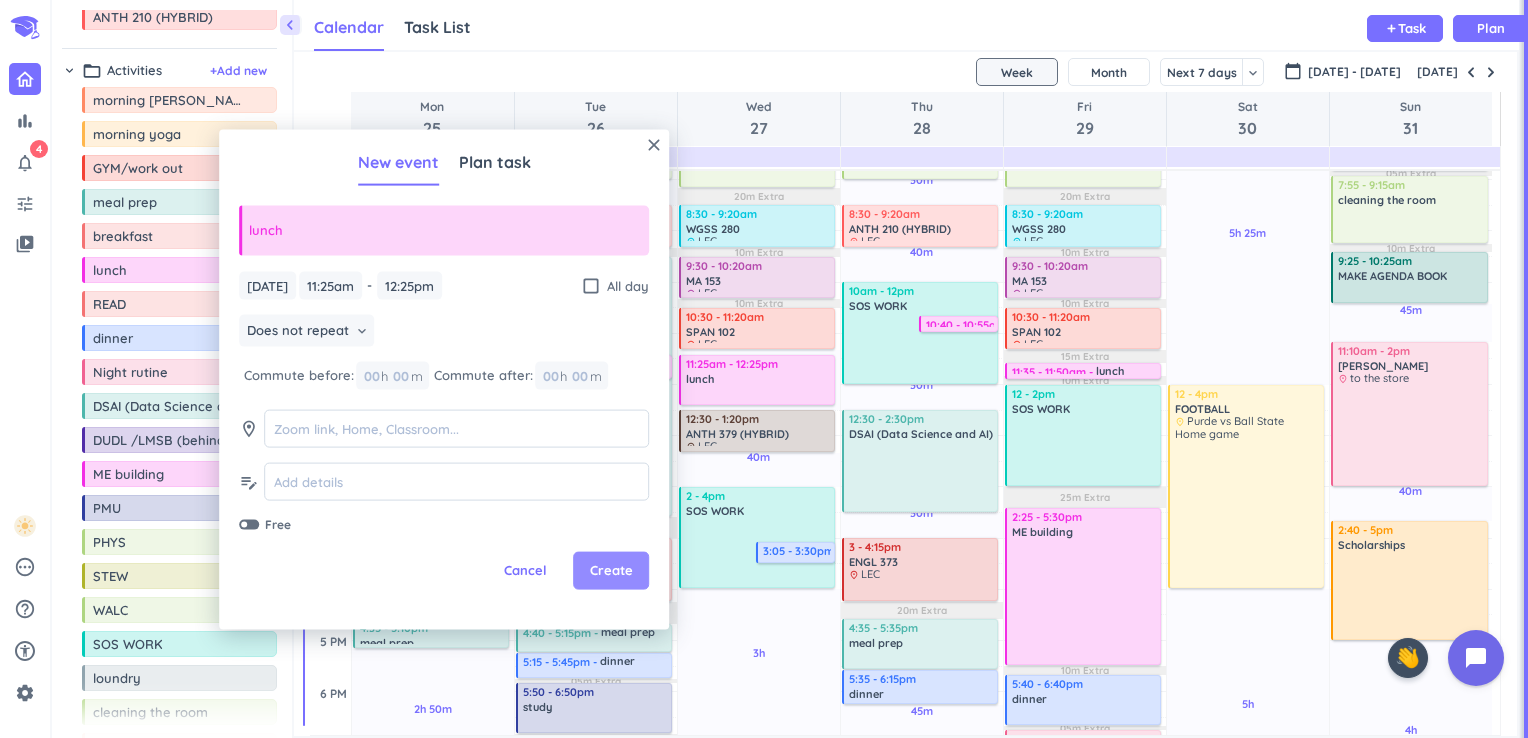 click on "Create" at bounding box center (611, 571) 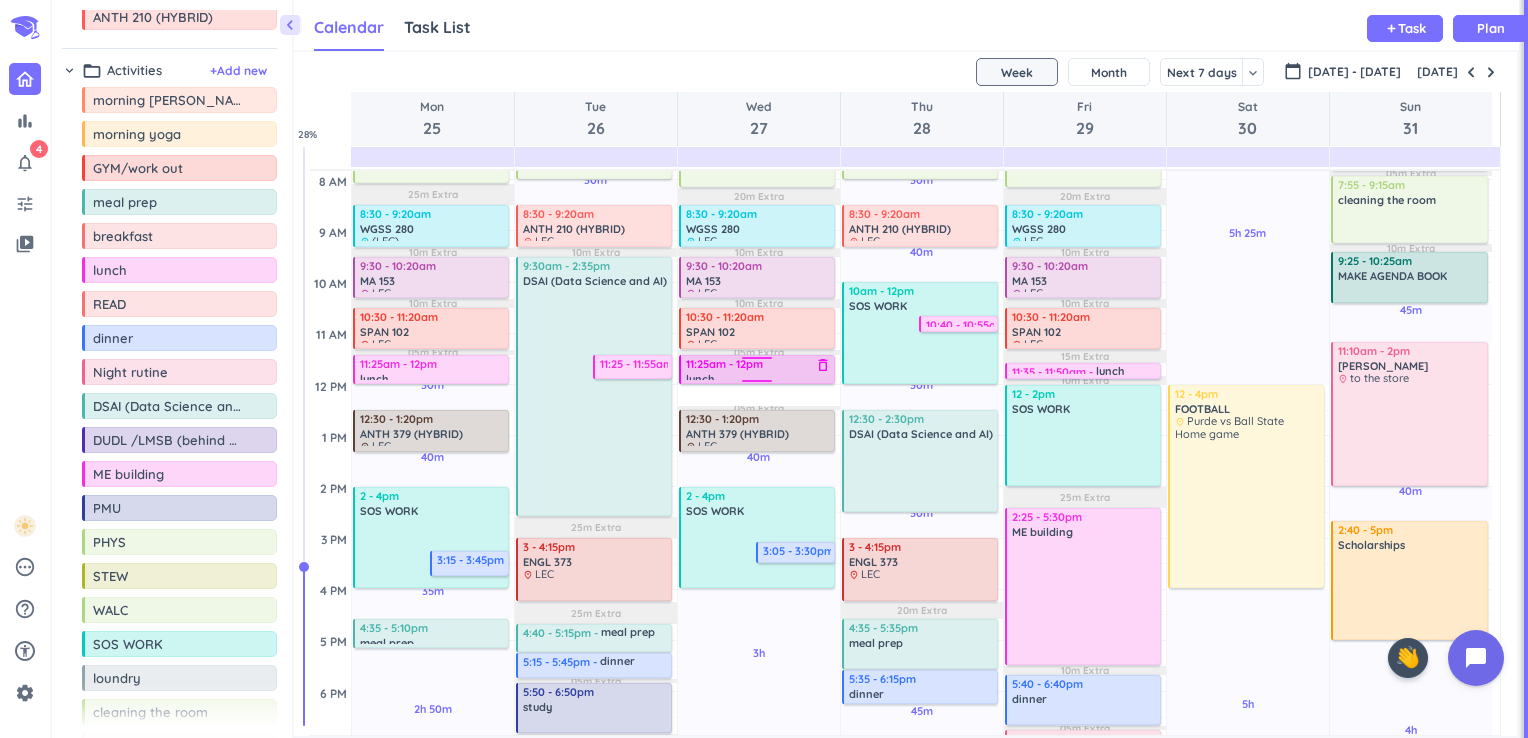 drag, startPoint x: 758, startPoint y: 402, endPoint x: 758, endPoint y: 381, distance: 21 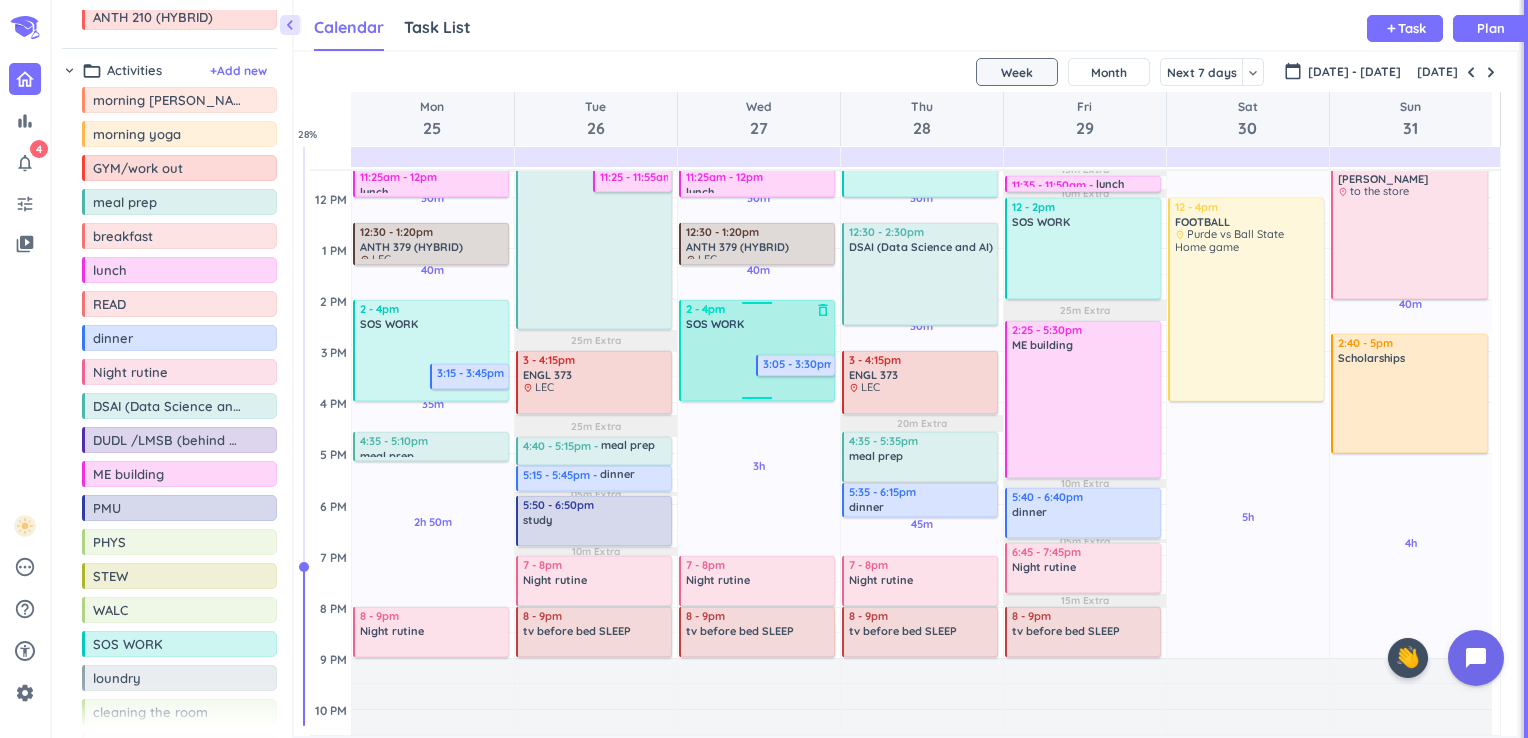 scroll, scrollTop: 396, scrollLeft: 0, axis: vertical 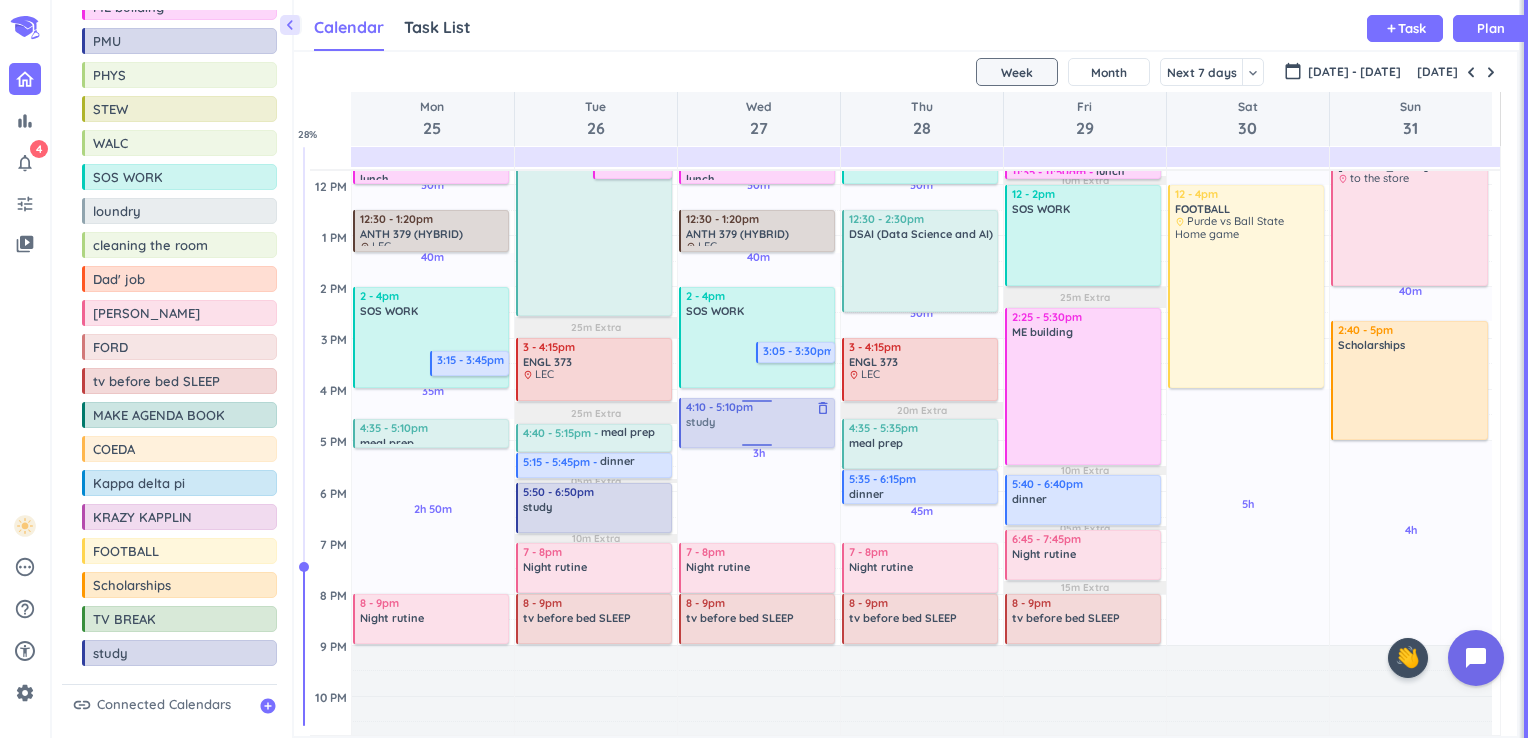 drag, startPoint x: 133, startPoint y: 646, endPoint x: 740, endPoint y: 398, distance: 655.708 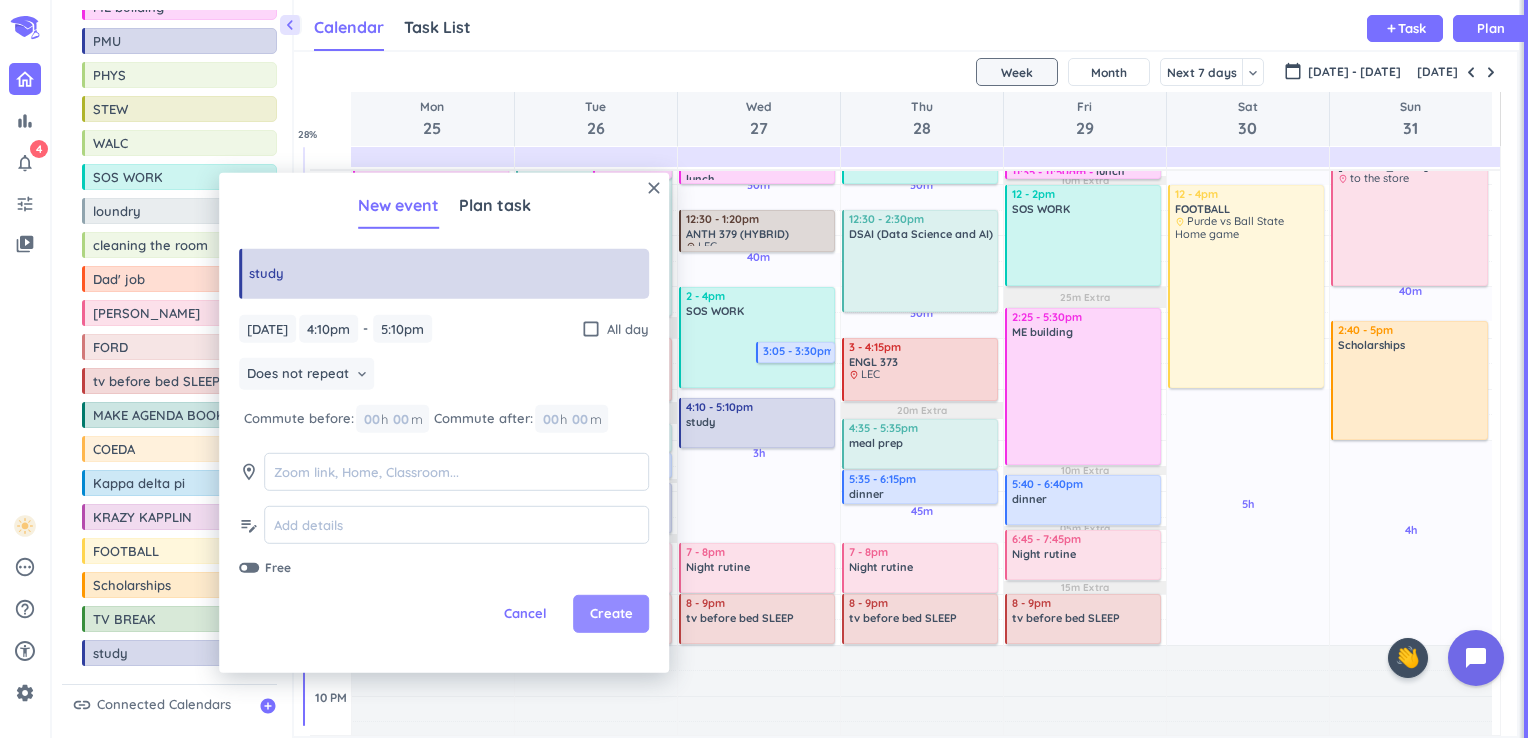 click on "Create" at bounding box center (611, 614) 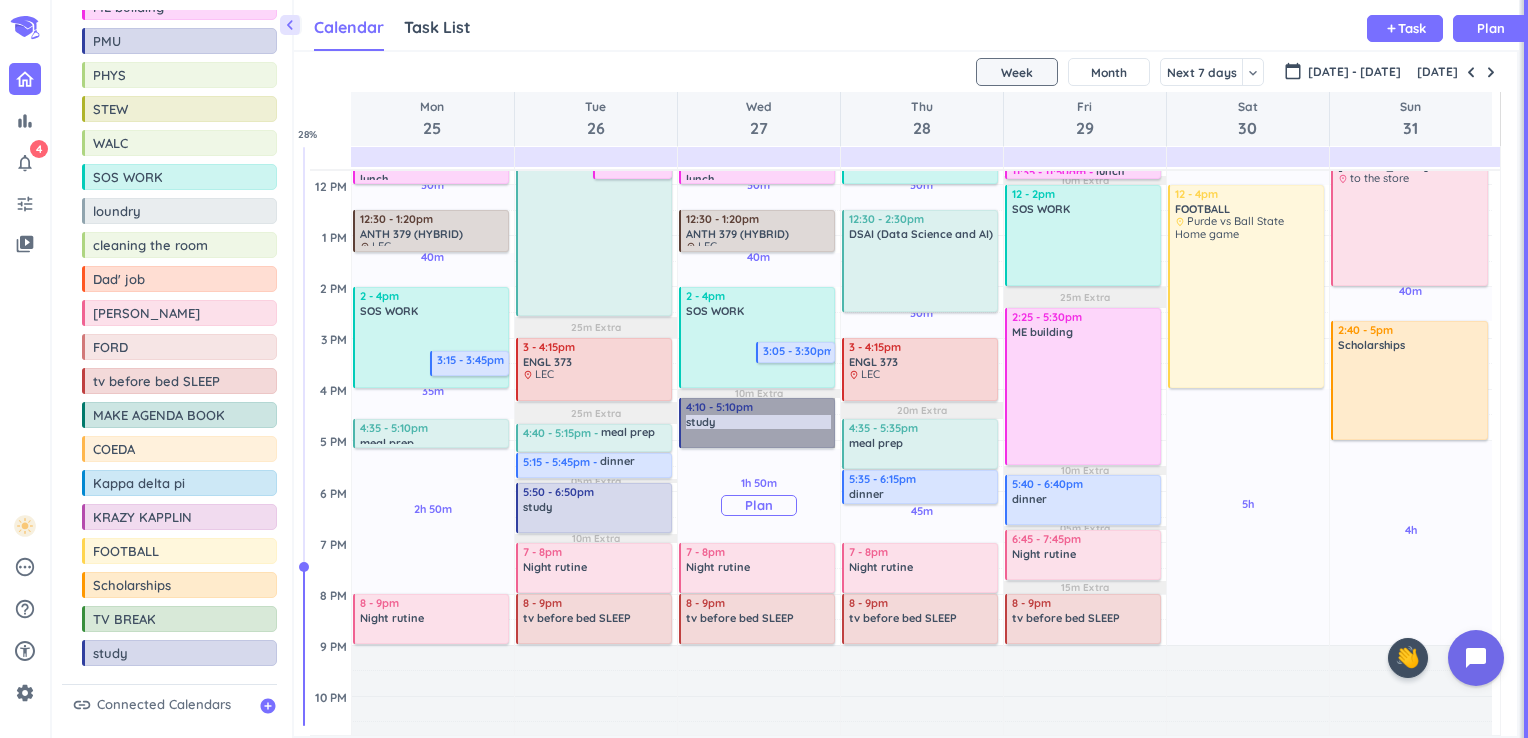 drag, startPoint x: 700, startPoint y: 498, endPoint x: 746, endPoint y: 499, distance: 46.010868 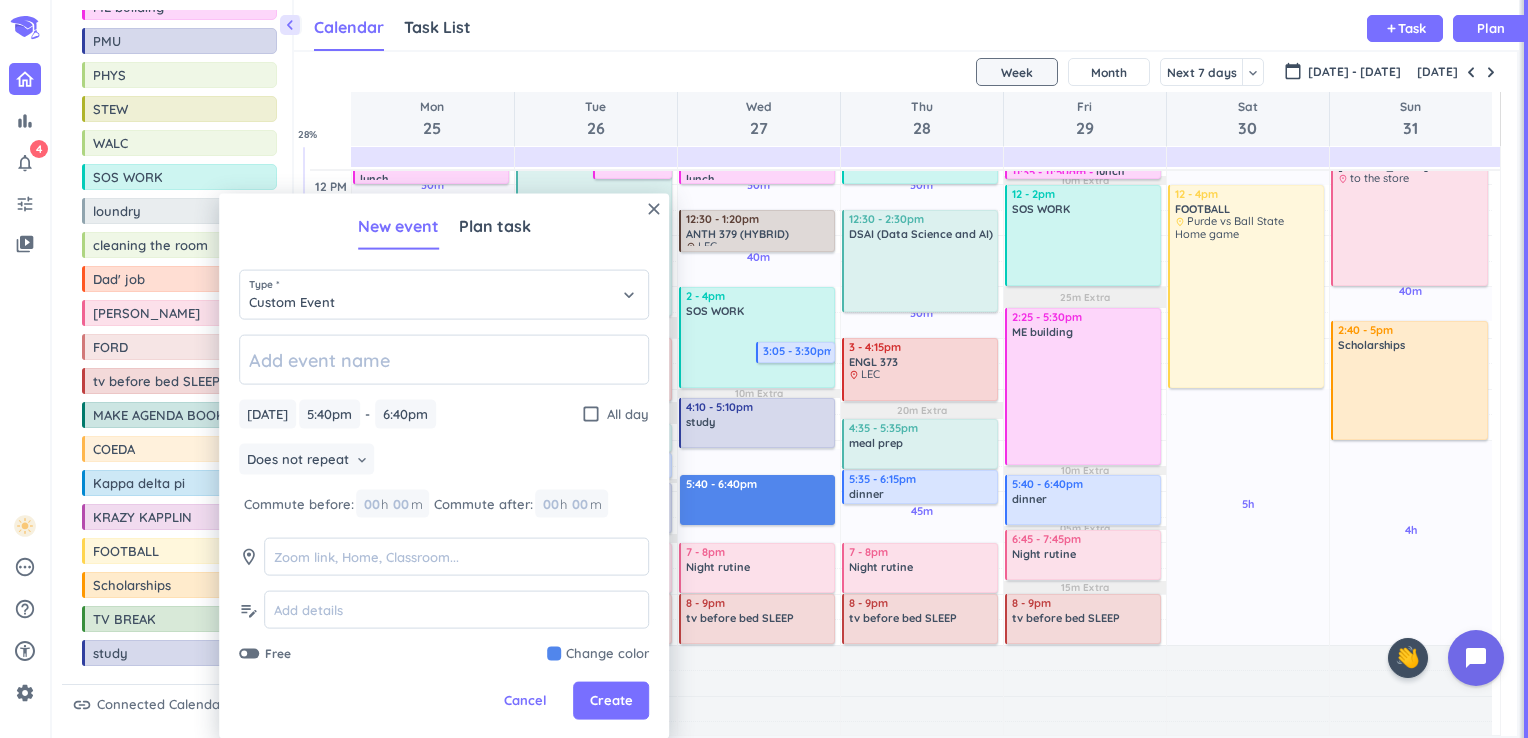 click on "Cancel" at bounding box center [525, 701] 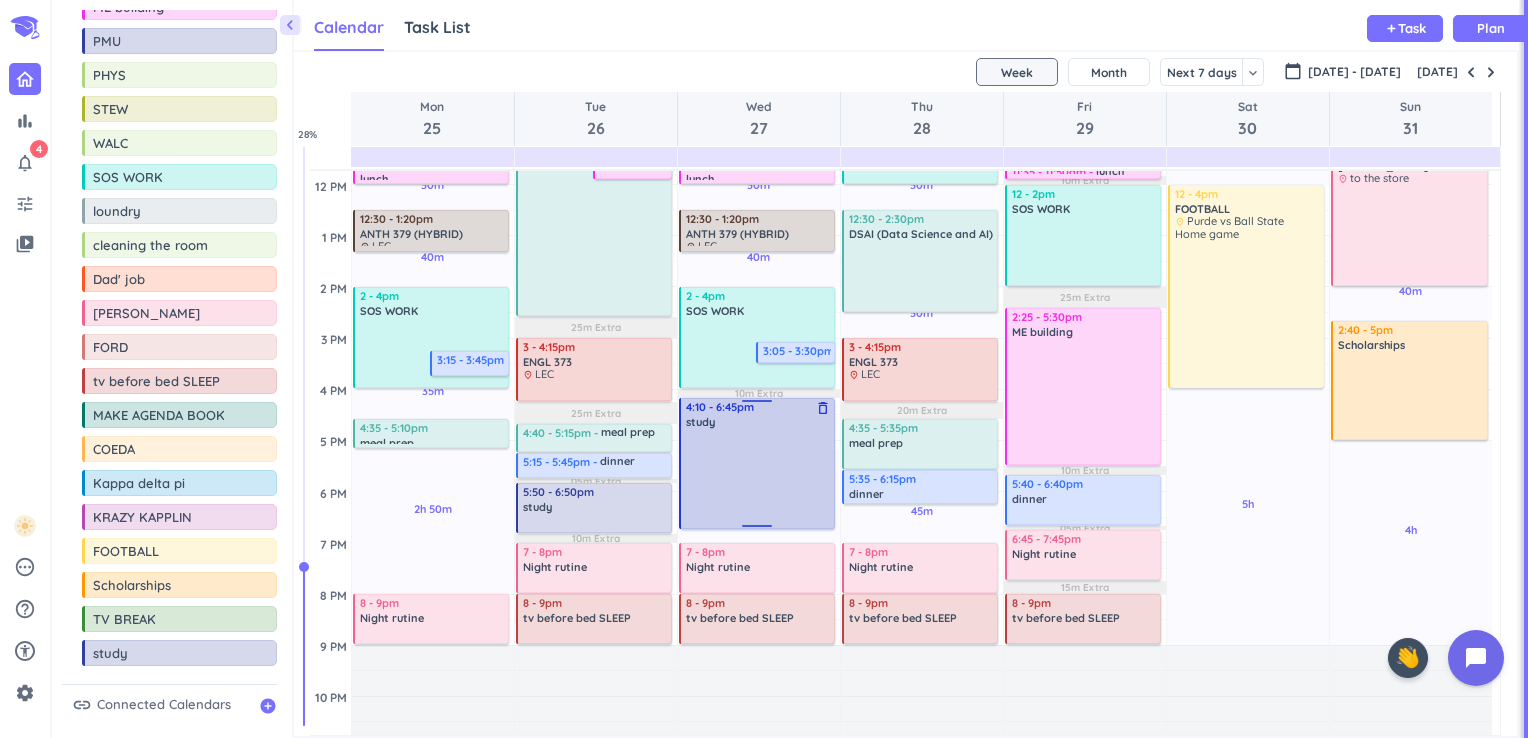 drag, startPoint x: 752, startPoint y: 446, endPoint x: 744, endPoint y: 526, distance: 80.399 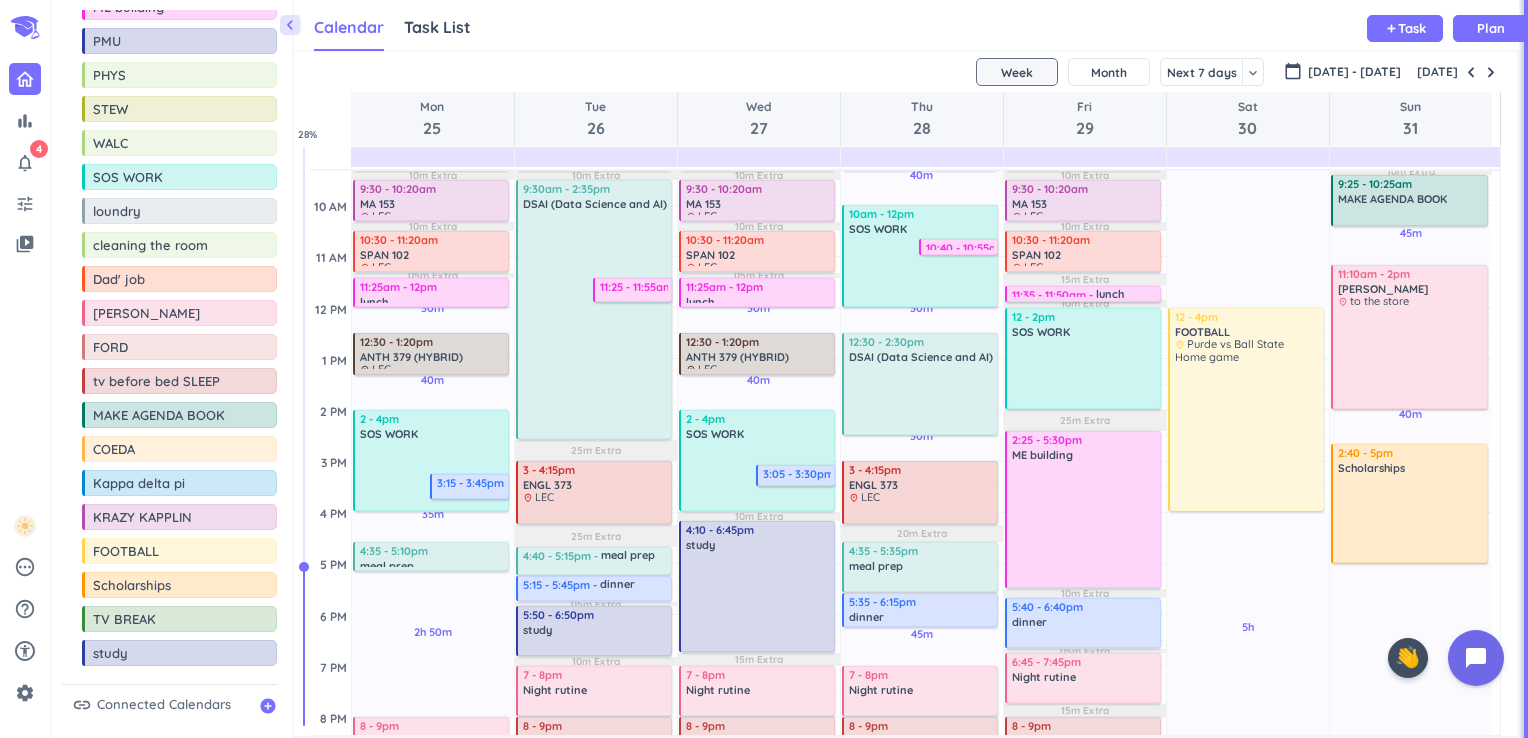 scroll, scrollTop: 272, scrollLeft: 0, axis: vertical 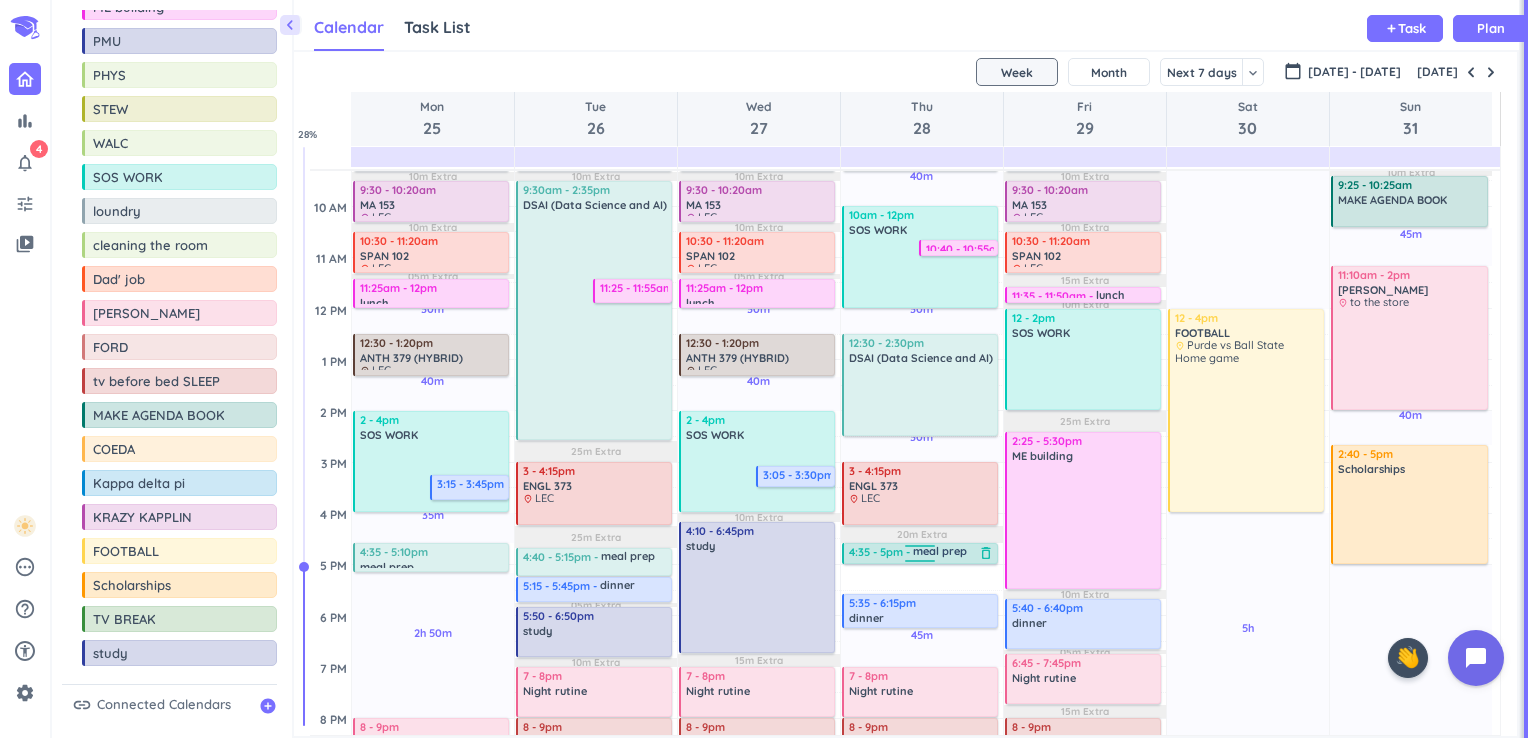 drag, startPoint x: 919, startPoint y: 589, endPoint x: 918, endPoint y: 557, distance: 32.01562 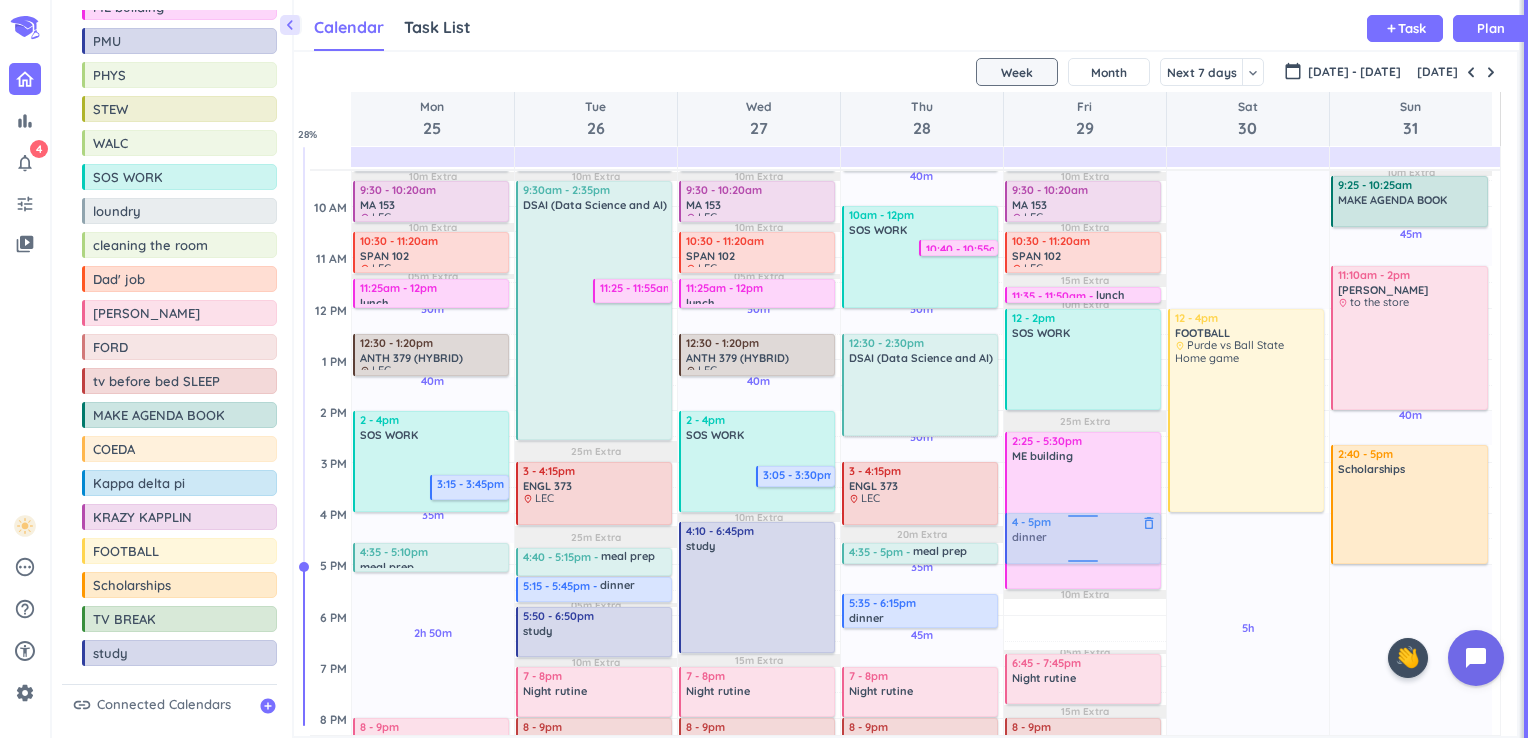 click on "05m Extra 10m Extra 05m Extra 20m Extra 10m Extra 10m Extra 15m Extra 10m Extra 25m Extra 10m Extra 05m Extra 15m Extra Adjust Awake Time 6:40 - 8:10am WALC delete_outline 6:45 - 7:30am breakfast delete_outline 4 - 4:20am morning rutine delete_outline 4:25 - 5:25am GYM/work out delete_outline 5:35 - 6:35am morning rutine delete_outline 8:30 - 9:20am WGSS 280 delete_outline place LEC BRNG 1222 9:30 - 10:20am MA 153 delete_outline place LEC CL50 125 10:30 - 11:20am SPAN 102 delete_outline place LEC 11:35 - 11:50am lunch delete_outline 12 - 2pm SOS WORK delete_outline 2:25 - 5:30pm ME building delete_outline 5:40 - 6:40pm dinner delete_outline 6:45 - 7:45pm Night rutine delete_outline 8 - 9pm tv before bed SLEEP delete_outline 4 - 5pm dinner delete_outline" at bounding box center (1085, 513) 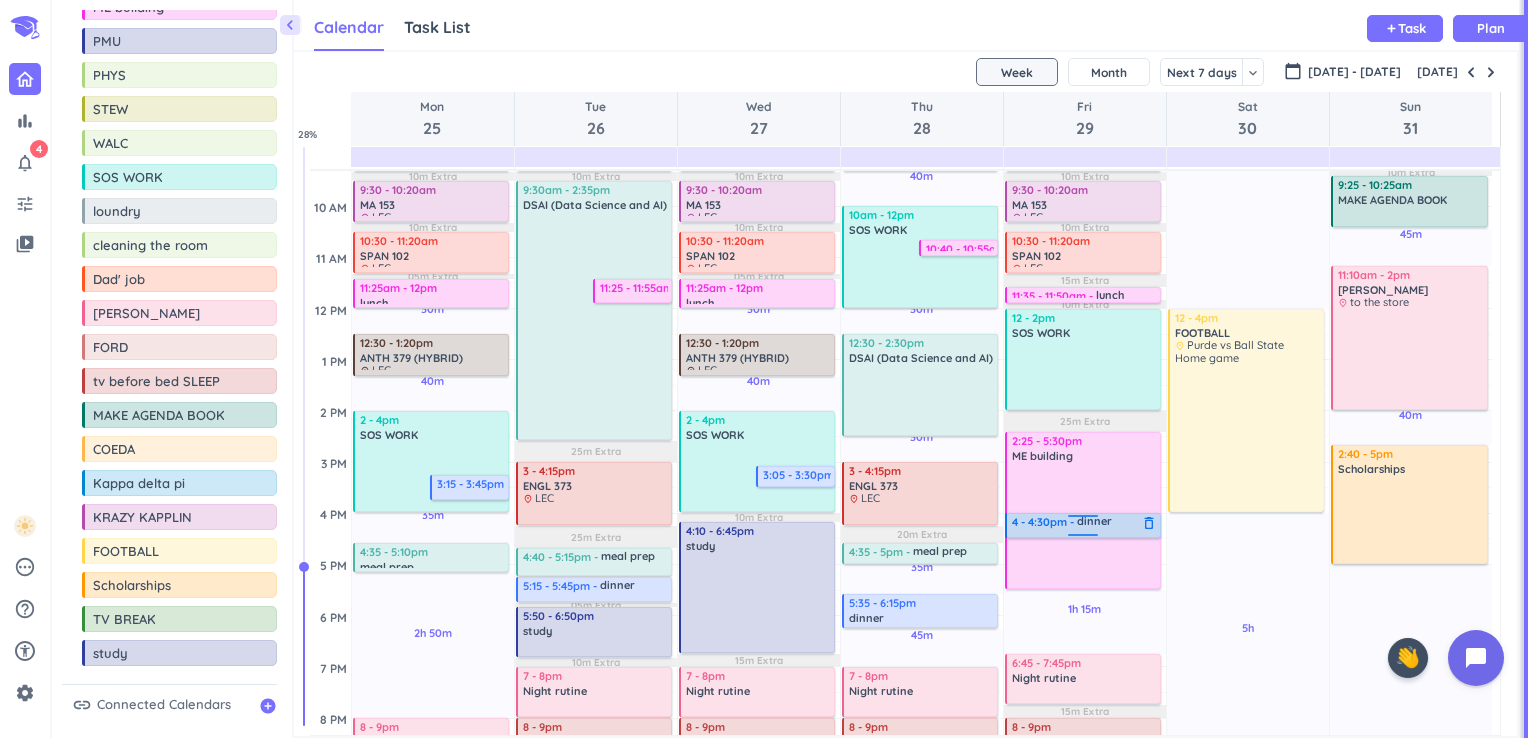 drag, startPoint x: 1119, startPoint y: 563, endPoint x: 1117, endPoint y: 535, distance: 28.071337 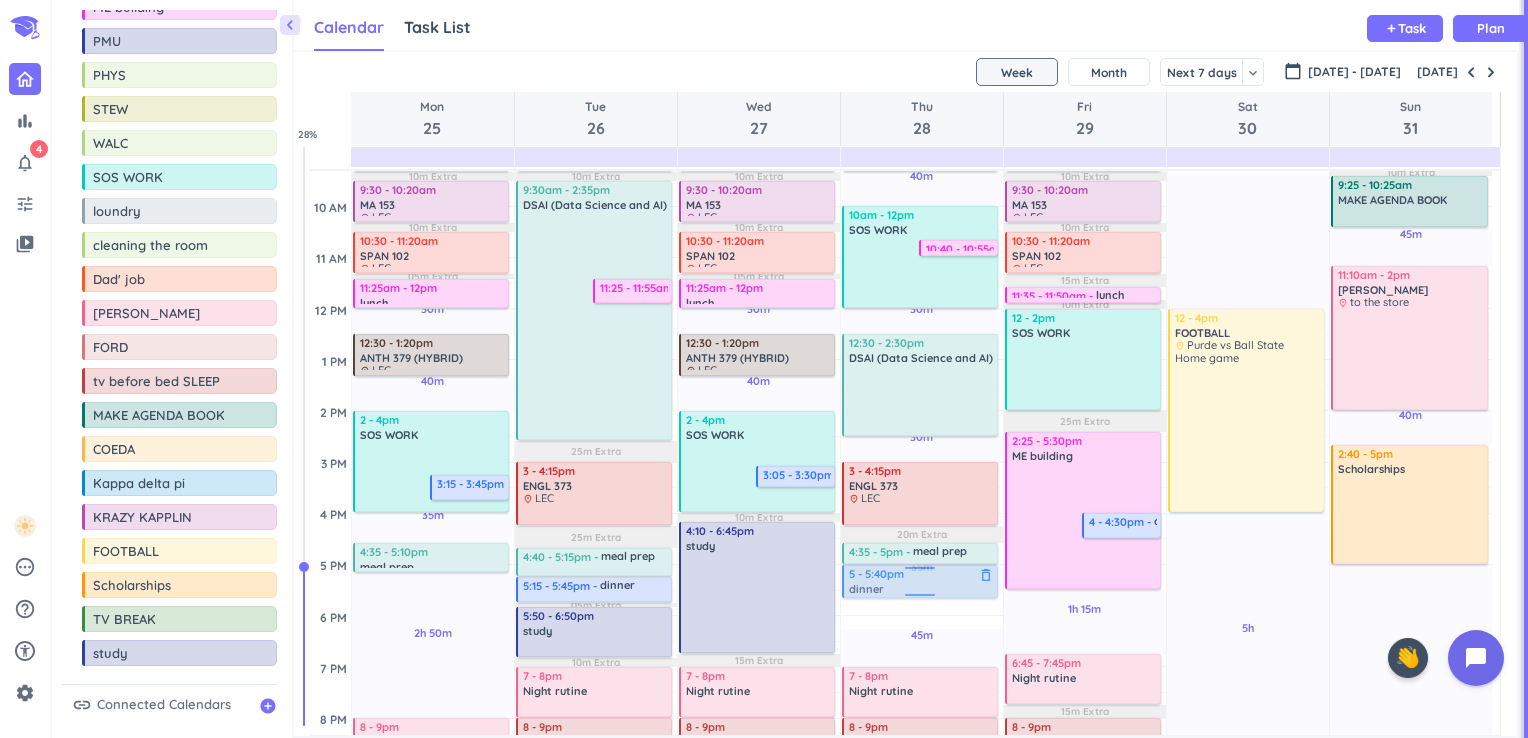 drag, startPoint x: 866, startPoint y: 607, endPoint x: 868, endPoint y: 581, distance: 26.076809 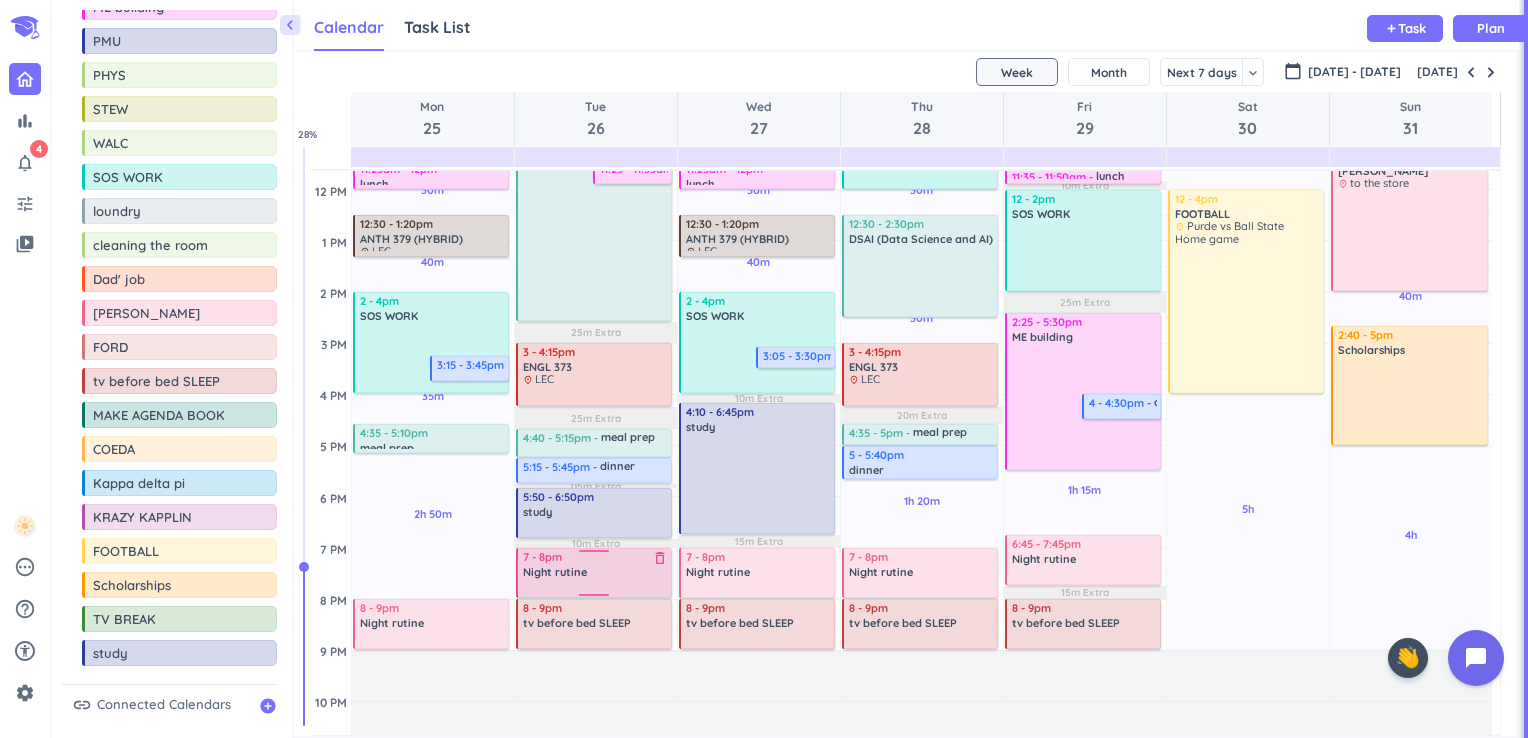 scroll, scrollTop: 464, scrollLeft: 0, axis: vertical 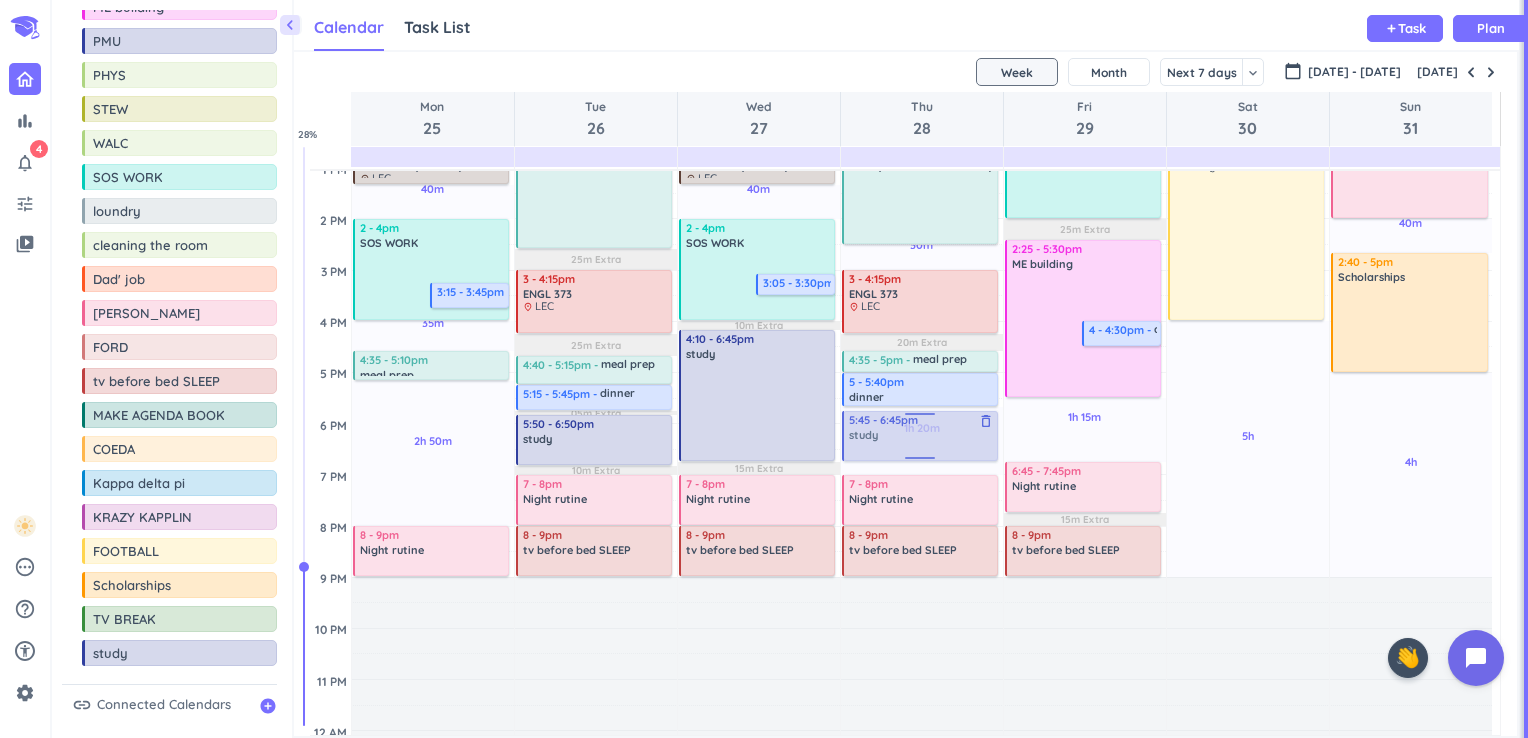 drag, startPoint x: 116, startPoint y: 642, endPoint x: 890, endPoint y: 415, distance: 806.6009 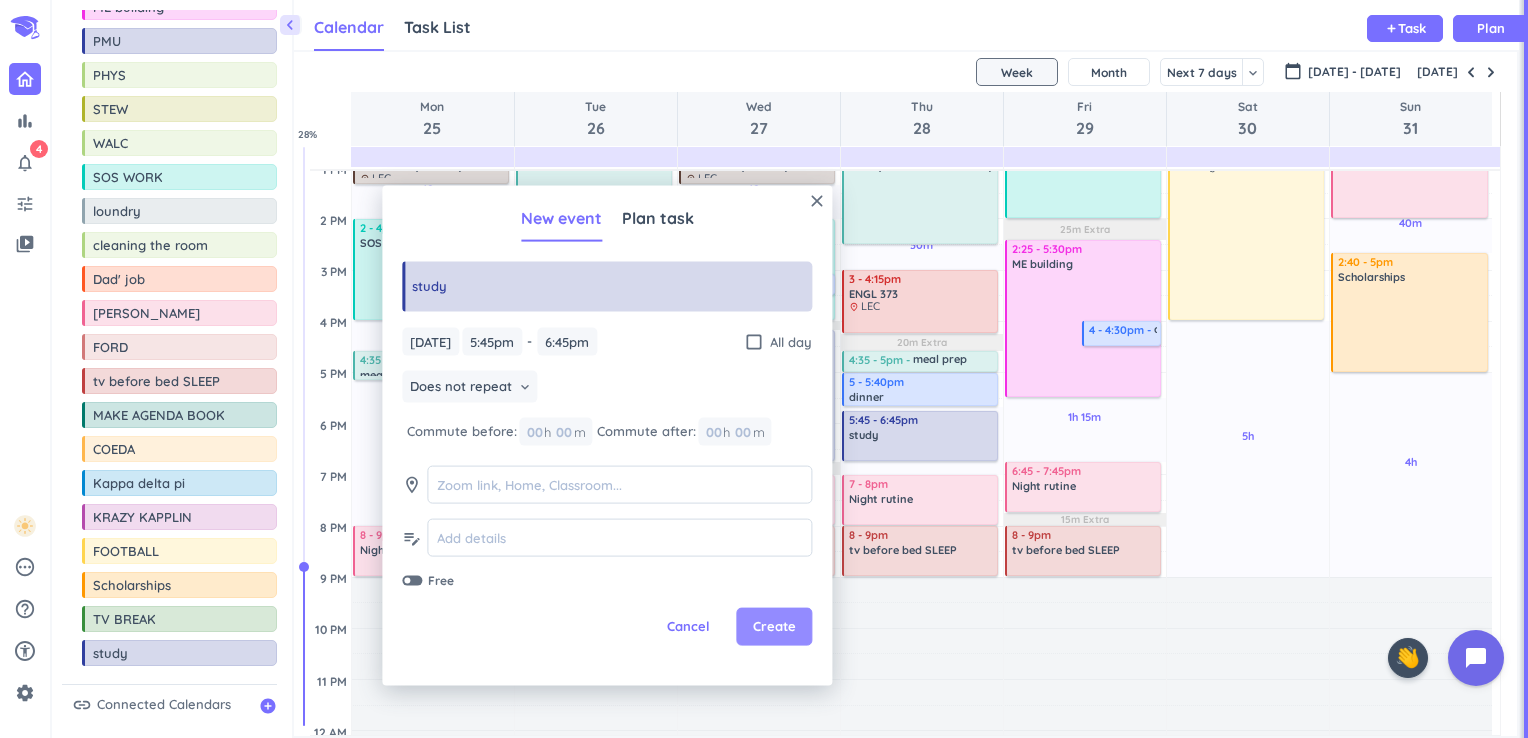 click on "Create" at bounding box center (774, 627) 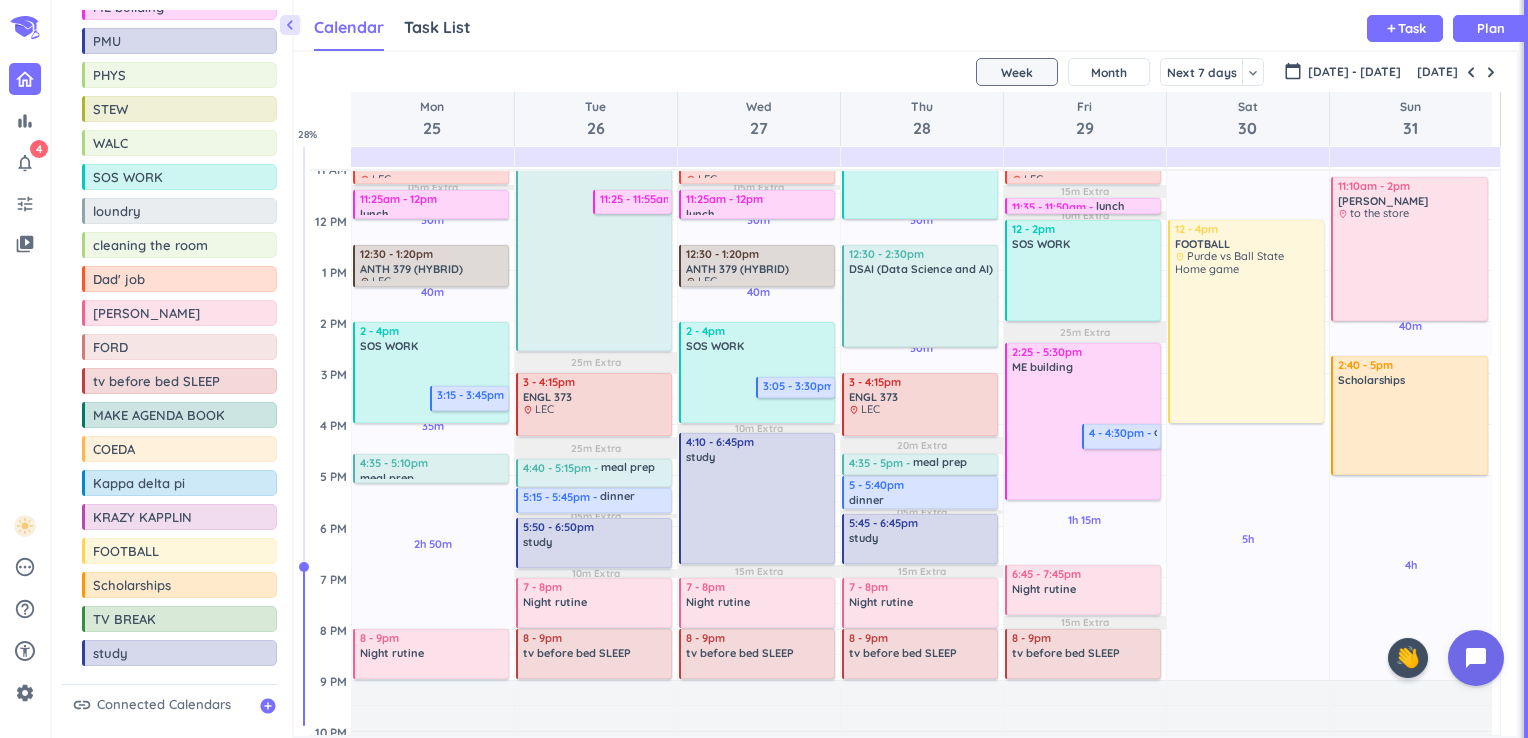 scroll, scrollTop: 360, scrollLeft: 0, axis: vertical 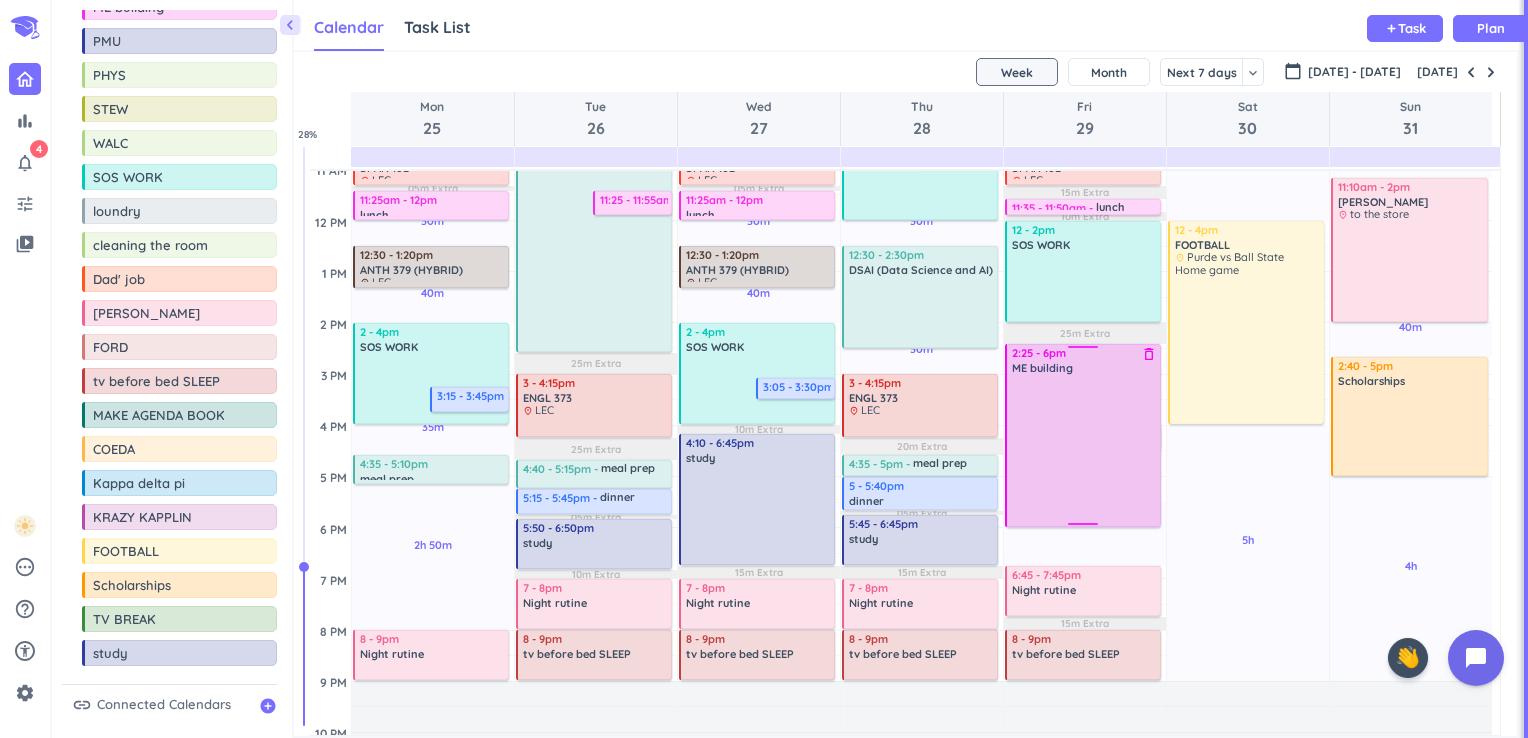 drag, startPoint x: 1083, startPoint y: 499, endPoint x: 1080, endPoint y: 523, distance: 24.186773 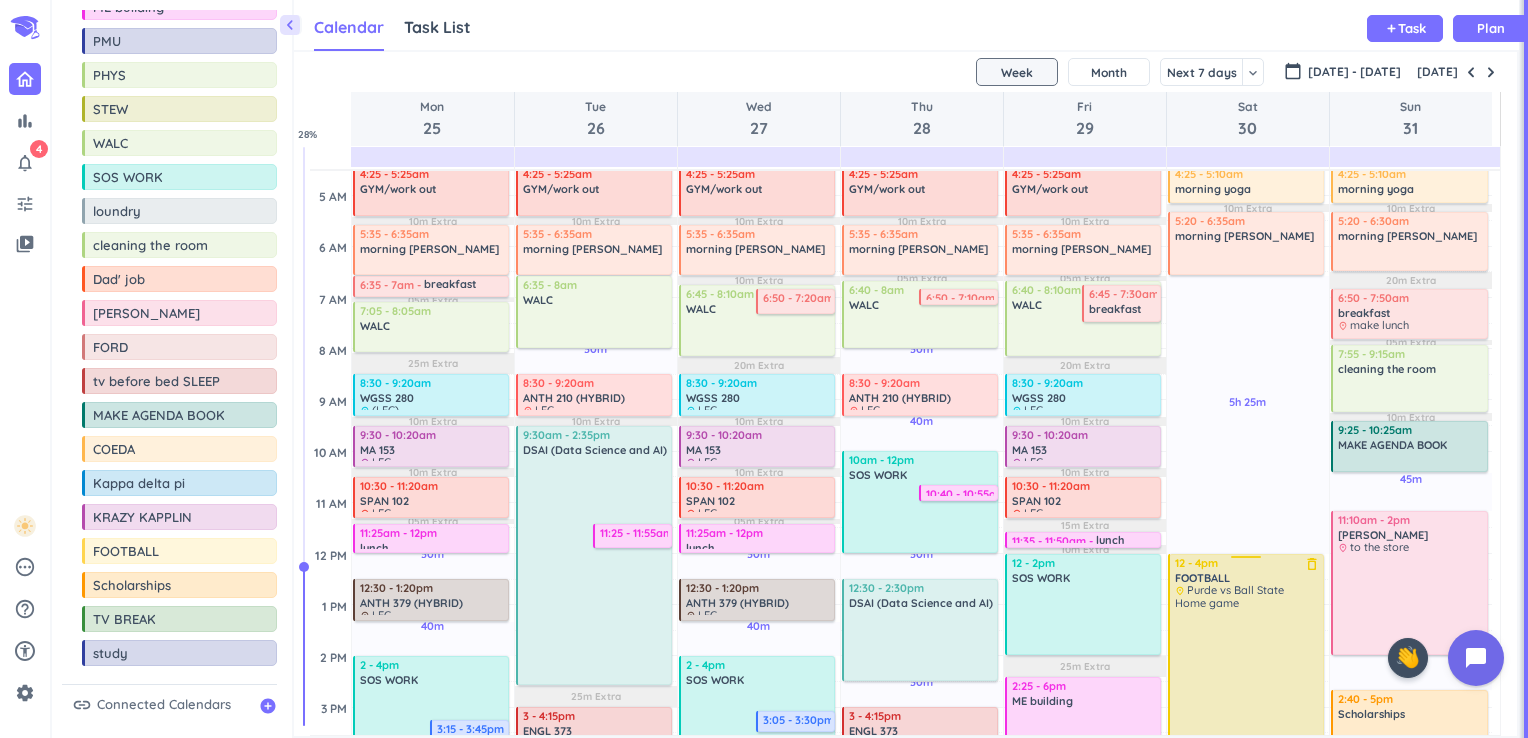 scroll, scrollTop: 0, scrollLeft: 0, axis: both 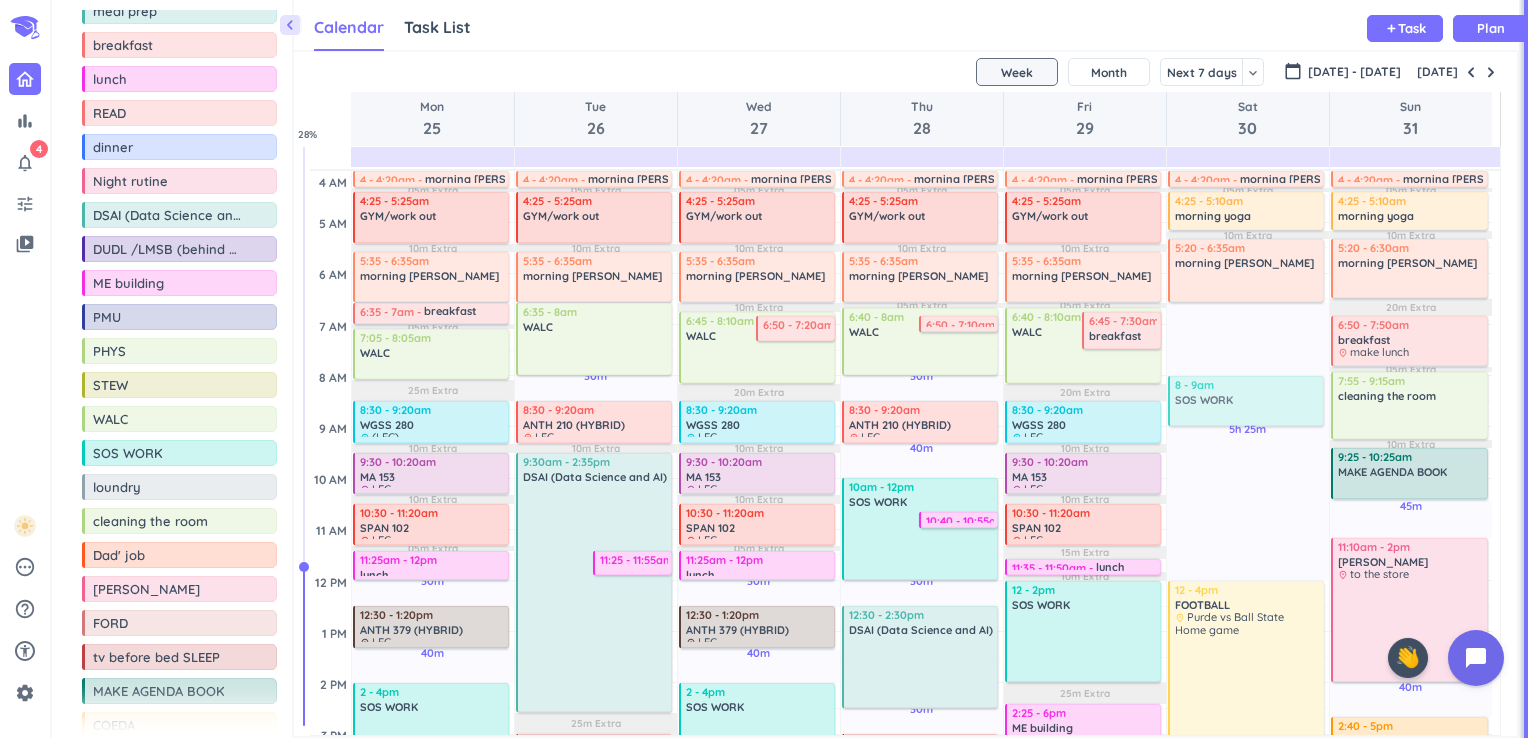 drag, startPoint x: 162, startPoint y: 453, endPoint x: 1243, endPoint y: 376, distance: 1083.7389 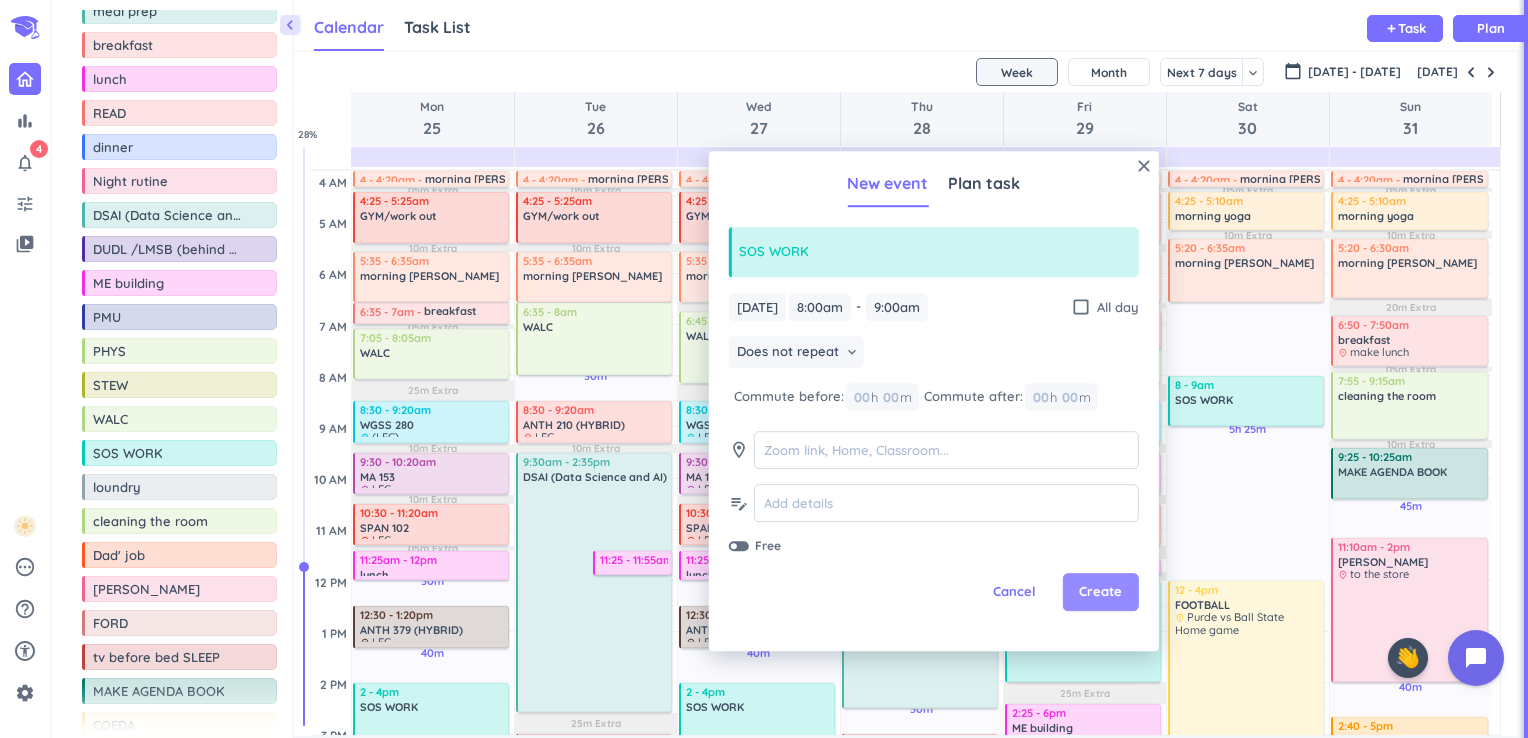 click on "Create" at bounding box center (1100, 593) 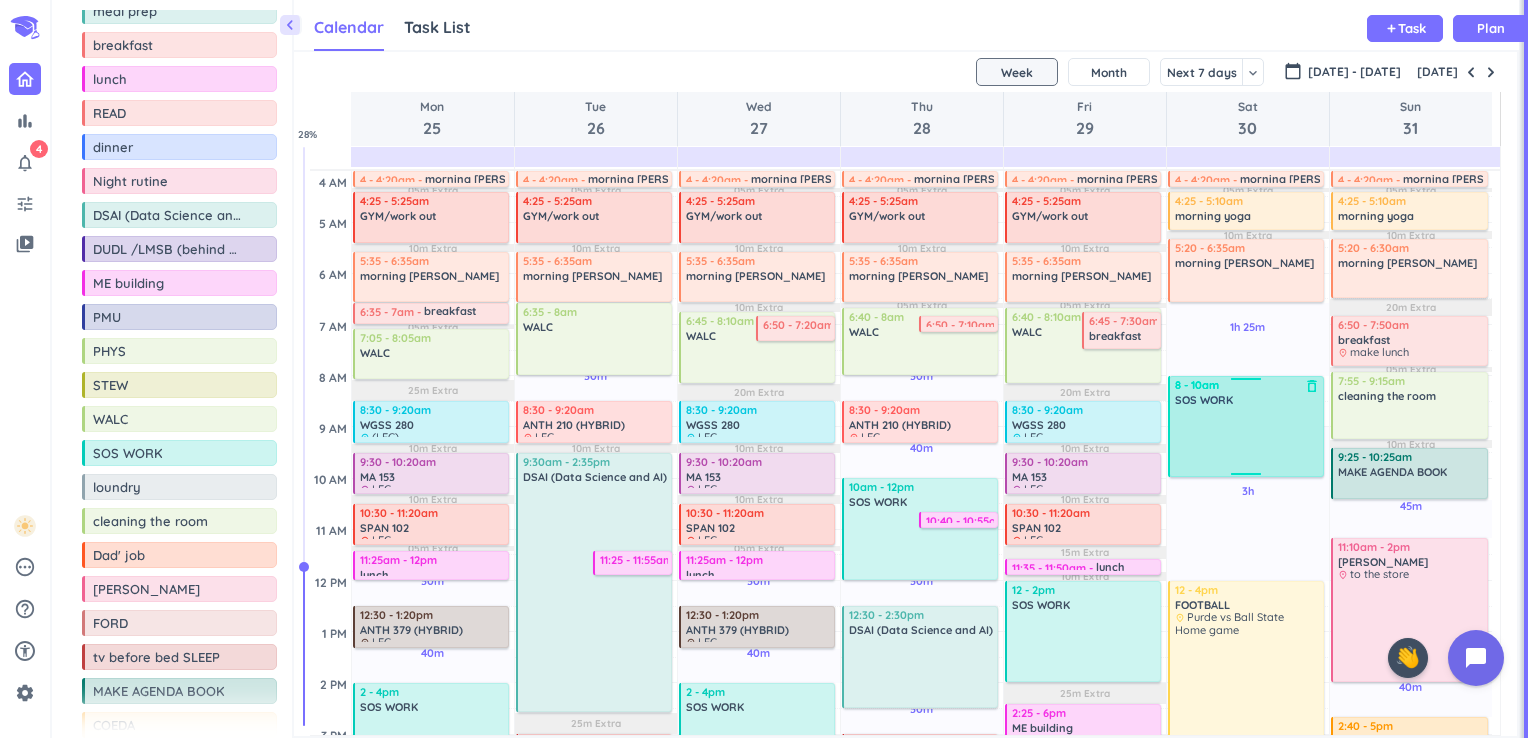 drag, startPoint x: 1245, startPoint y: 422, endPoint x: 1246, endPoint y: 470, distance: 48.010414 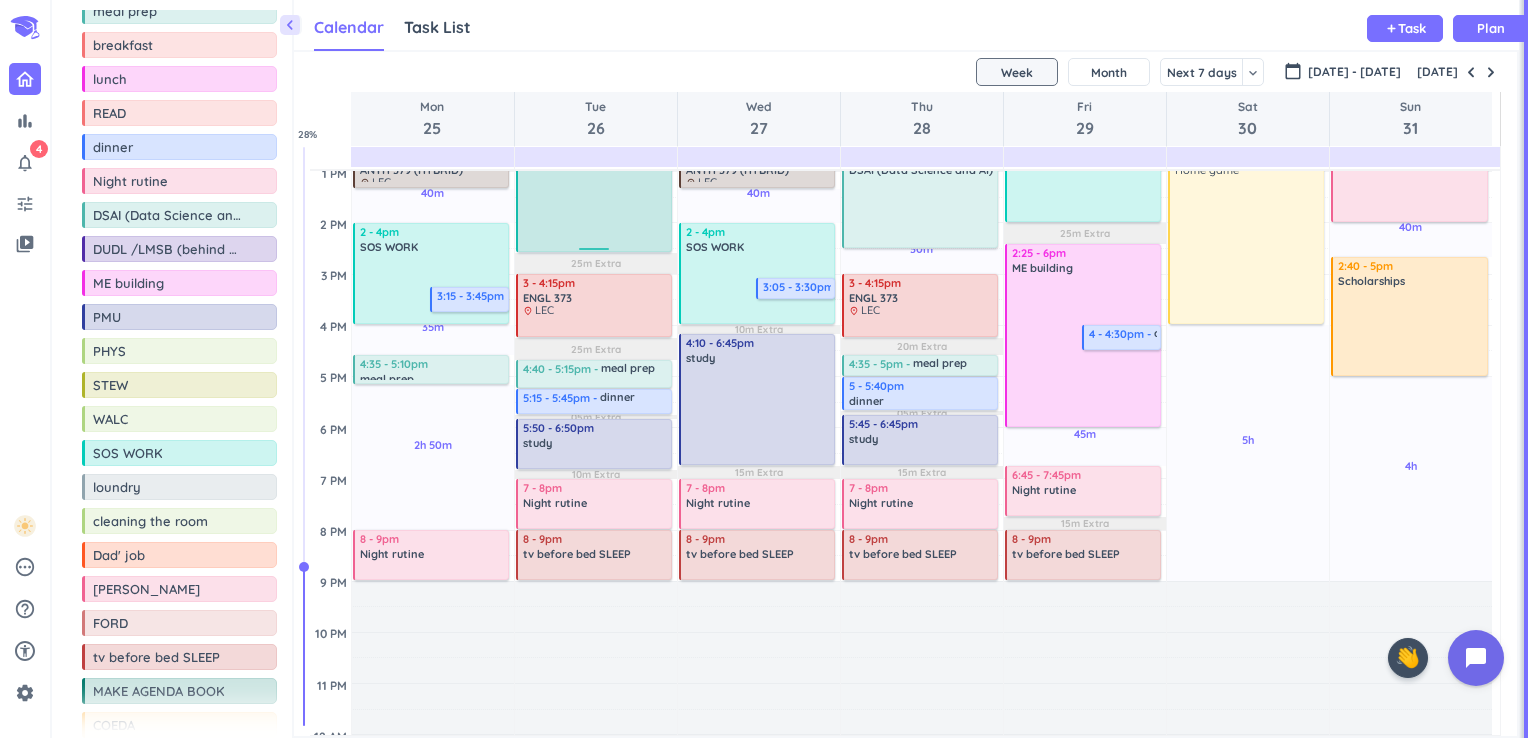 scroll, scrollTop: 464, scrollLeft: 0, axis: vertical 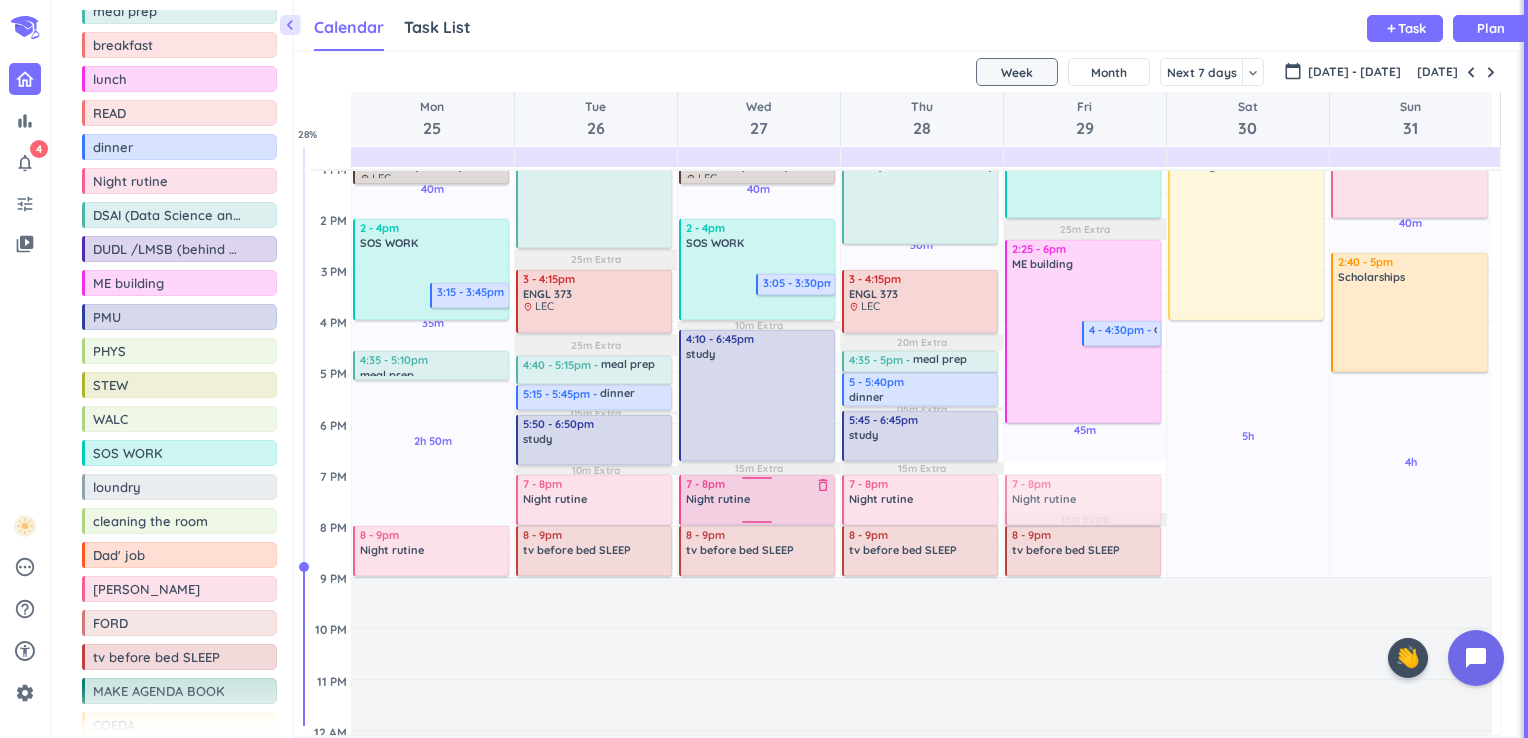 drag, startPoint x: 1044, startPoint y: 494, endPoint x: 726, endPoint y: 497, distance: 318.01416 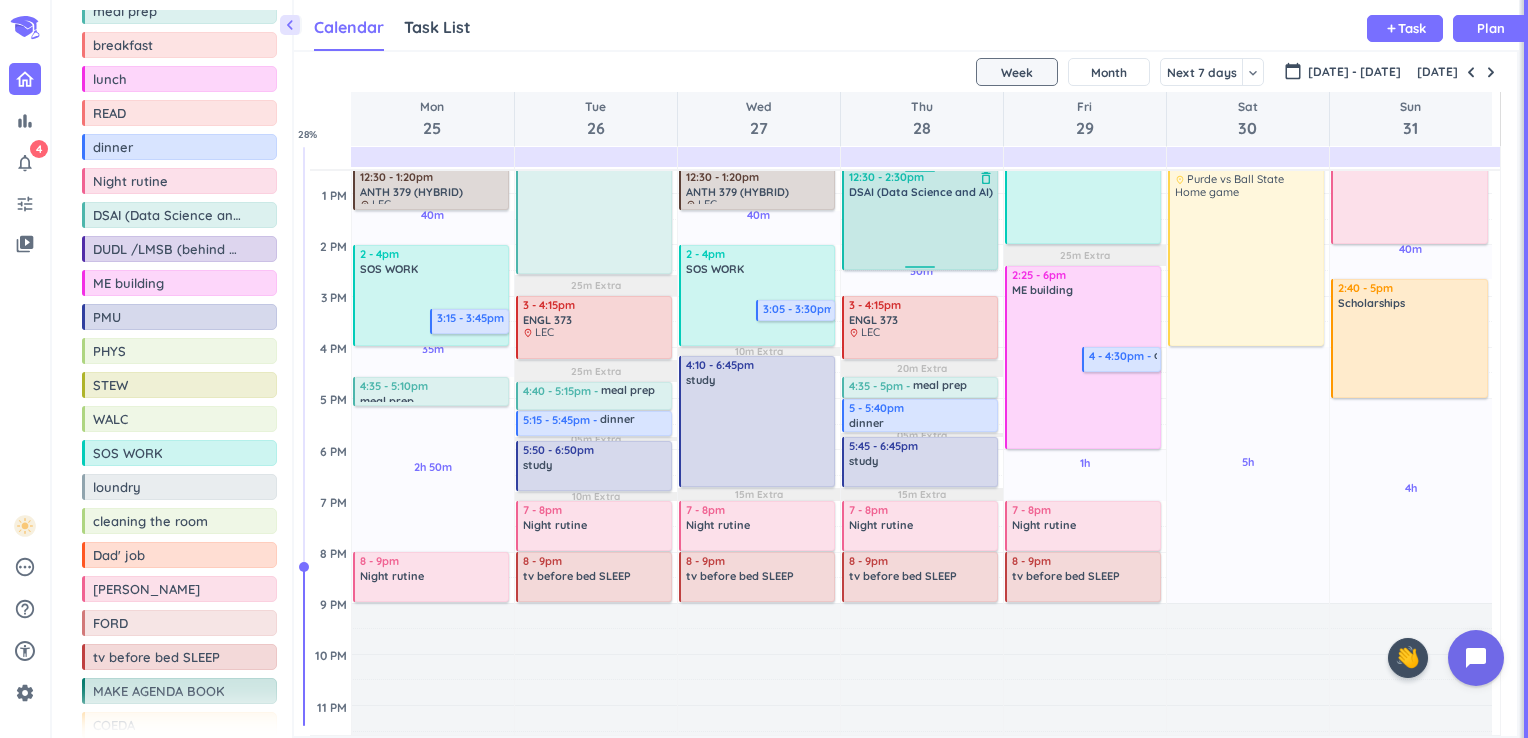 scroll, scrollTop: 498, scrollLeft: 0, axis: vertical 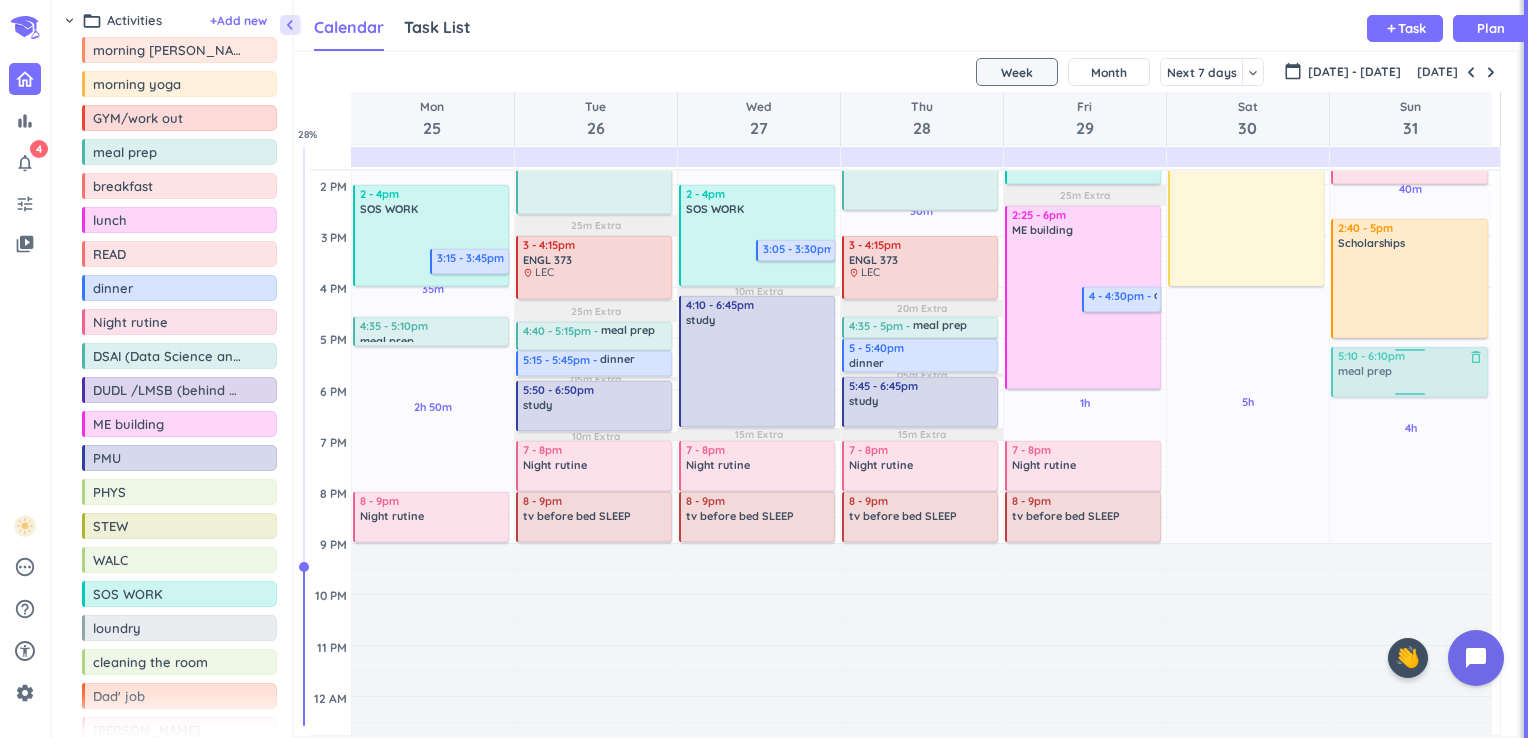 drag, startPoint x: 121, startPoint y: 154, endPoint x: 1398, endPoint y: 347, distance: 1291.5022 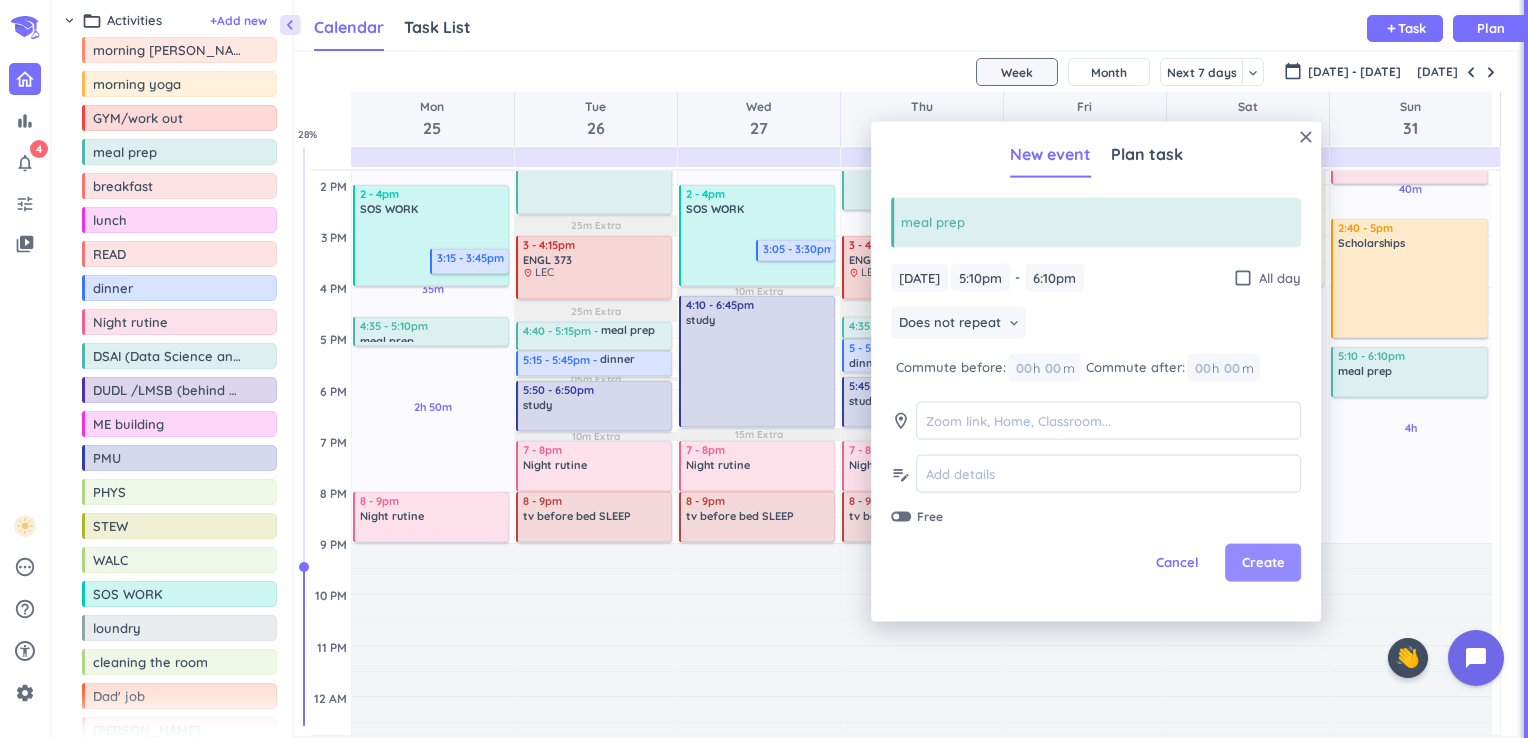 click on "Create" at bounding box center [1263, 563] 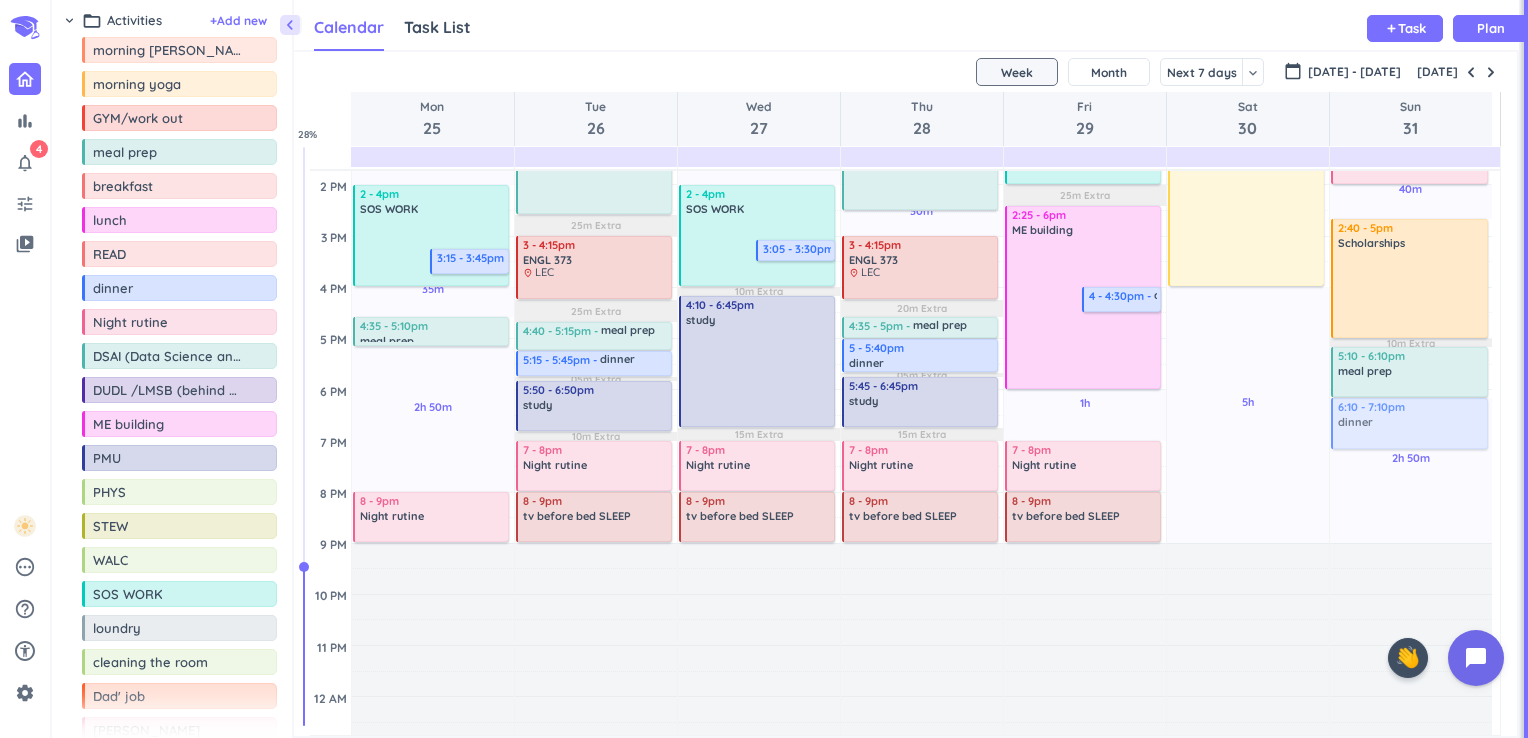 drag, startPoint x: 156, startPoint y: 286, endPoint x: 1404, endPoint y: 402, distance: 1253.3794 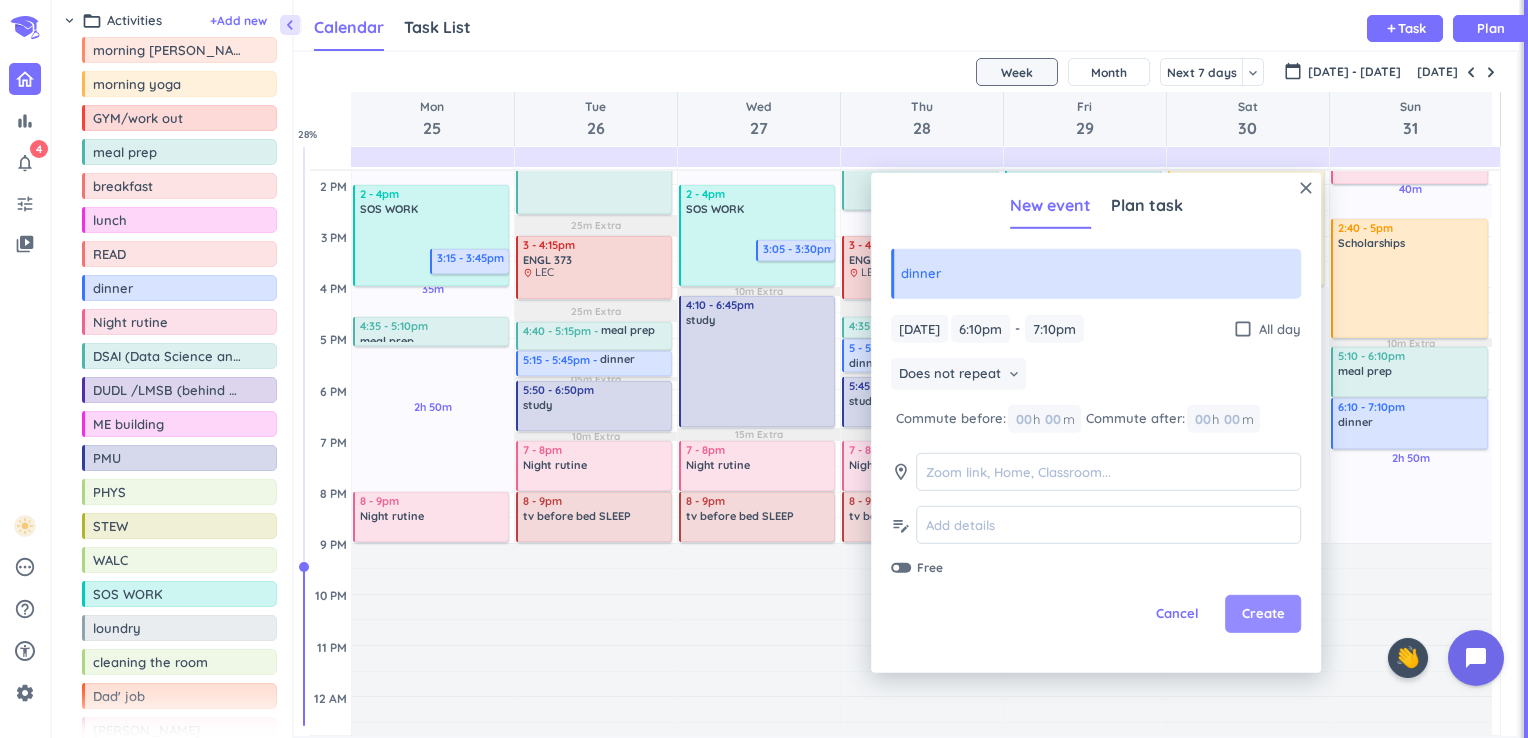 click on "Create" at bounding box center [1263, 614] 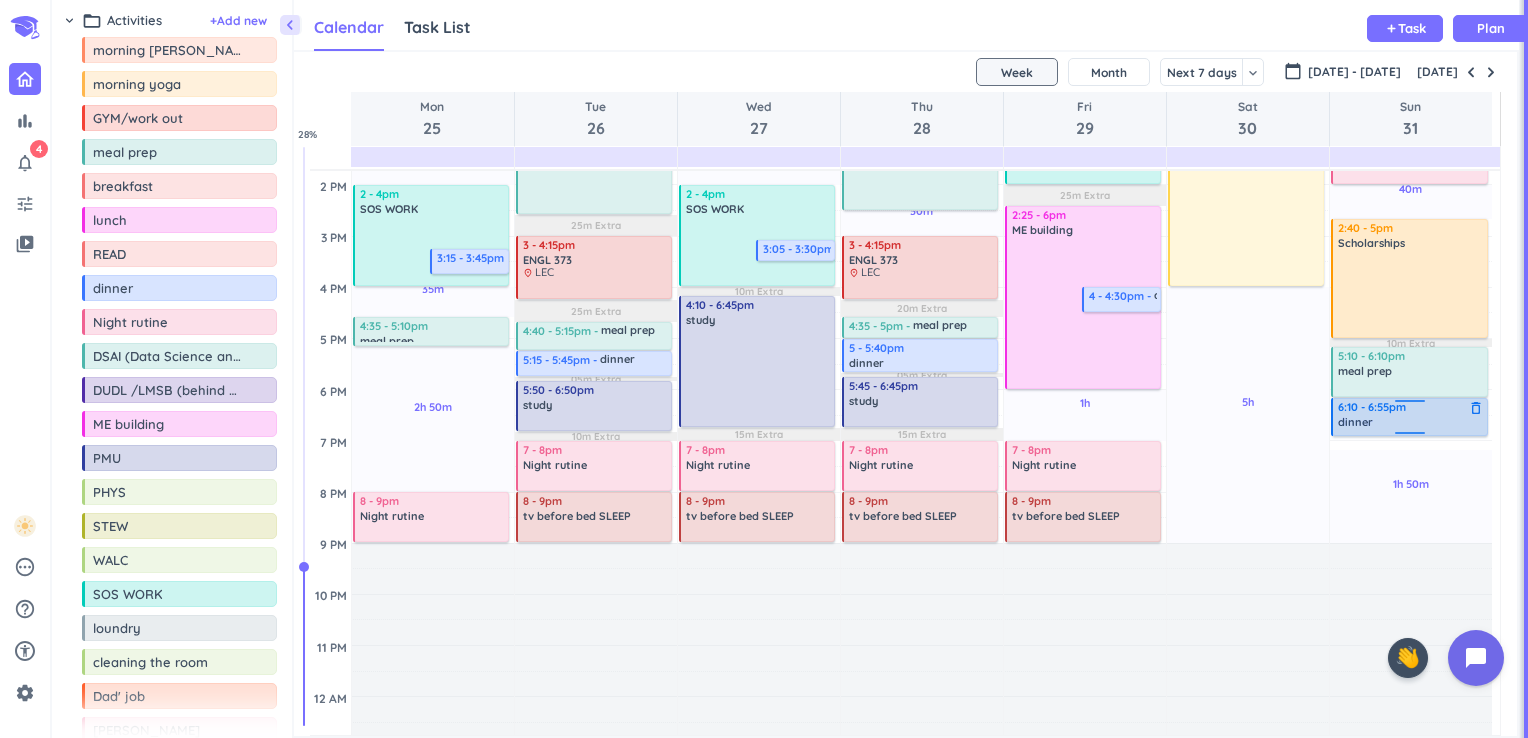 drag, startPoint x: 1352, startPoint y: 450, endPoint x: 1407, endPoint y: 432, distance: 57.870544 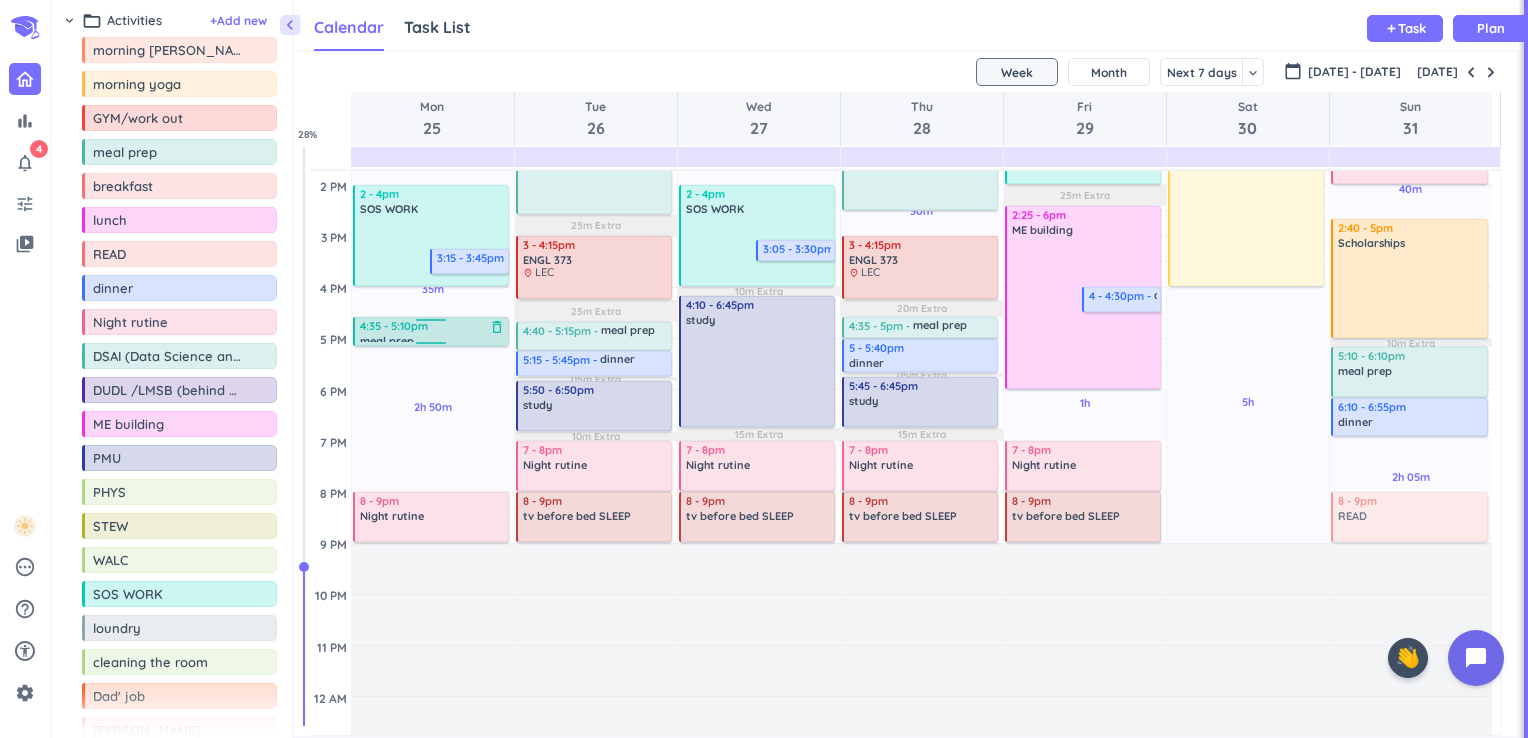 click on "chevron_left Drag a custom event format_color_fill chevron_right folder_open Courses   +  Add new drag_indicator HIST 105 more_horiz drag_indicator SPAN 101 more_horiz drag_indicator SPAN 102 more_horiz drag_indicator WGSS 280 more_horiz drag_indicator MA 153 more_horiz drag_indicator HONR 220 more_horiz drag_indicator ENGL 373 more_horiz drag_indicator ANTH 379 (HYBRID) more_horiz drag_indicator ANTH 210 (HYBRID) more_horiz chevron_right folder_open Activities   +  Add new drag_indicator morning rutine more_horiz drag_indicator morning yoga more_horiz drag_indicator GYM/work out more_horiz drag_indicator meal prep more_horiz drag_indicator breakfast more_horiz drag_indicator lunch more_horiz drag_indicator READ more_horiz drag_indicator dinner more_horiz drag_indicator Night rutine more_horiz drag_indicator DSAI (Data Science and AI) more_horiz drag_indicator DUDL /LMSB (behind walc) more_horiz drag_indicator ME building more_horiz drag_indicator PMU more_horiz drag_indicator PHYS more_horiz drag_indicator" at bounding box center [790, 369] 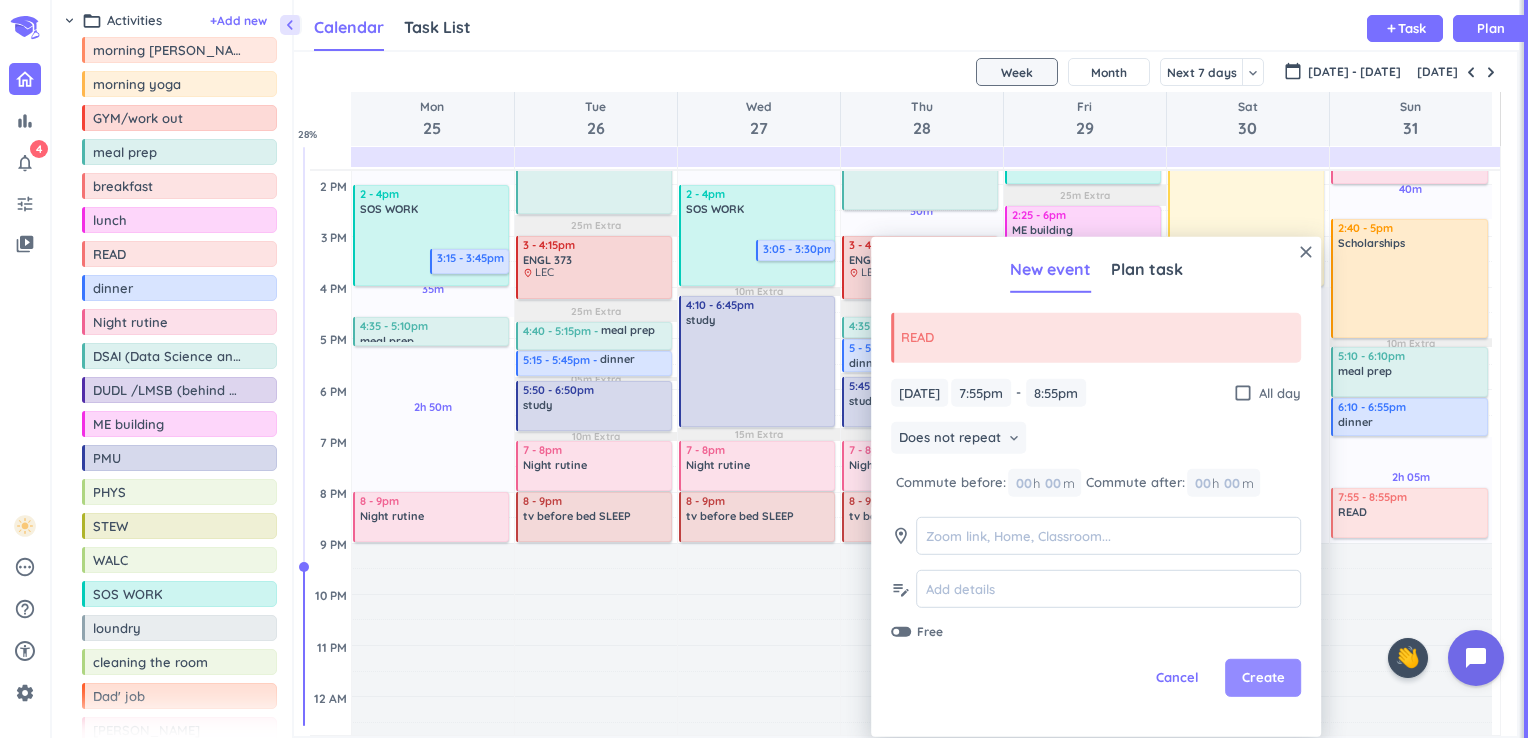 click on "Create" at bounding box center [1263, 678] 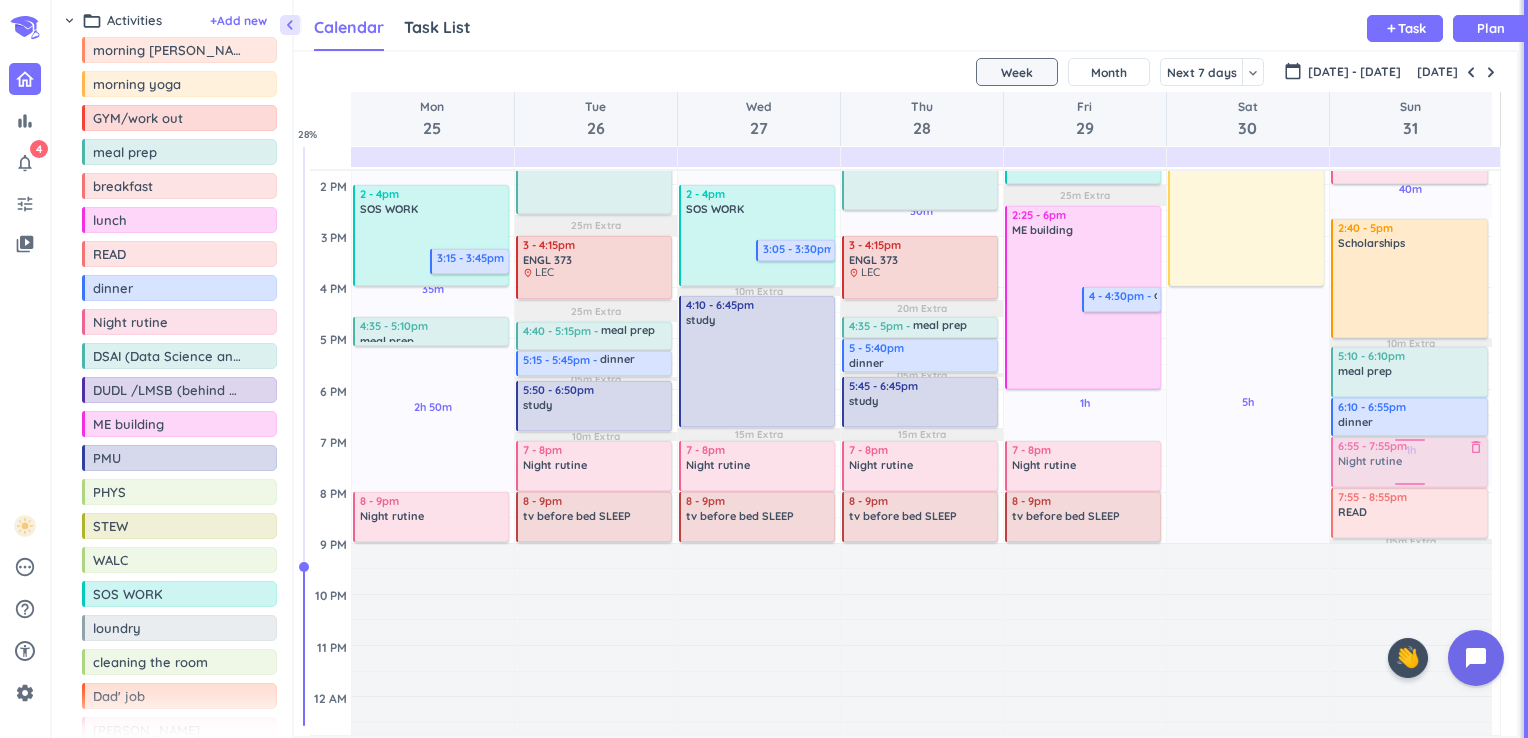 drag, startPoint x: 489, startPoint y: 417, endPoint x: 1389, endPoint y: 438, distance: 900.245 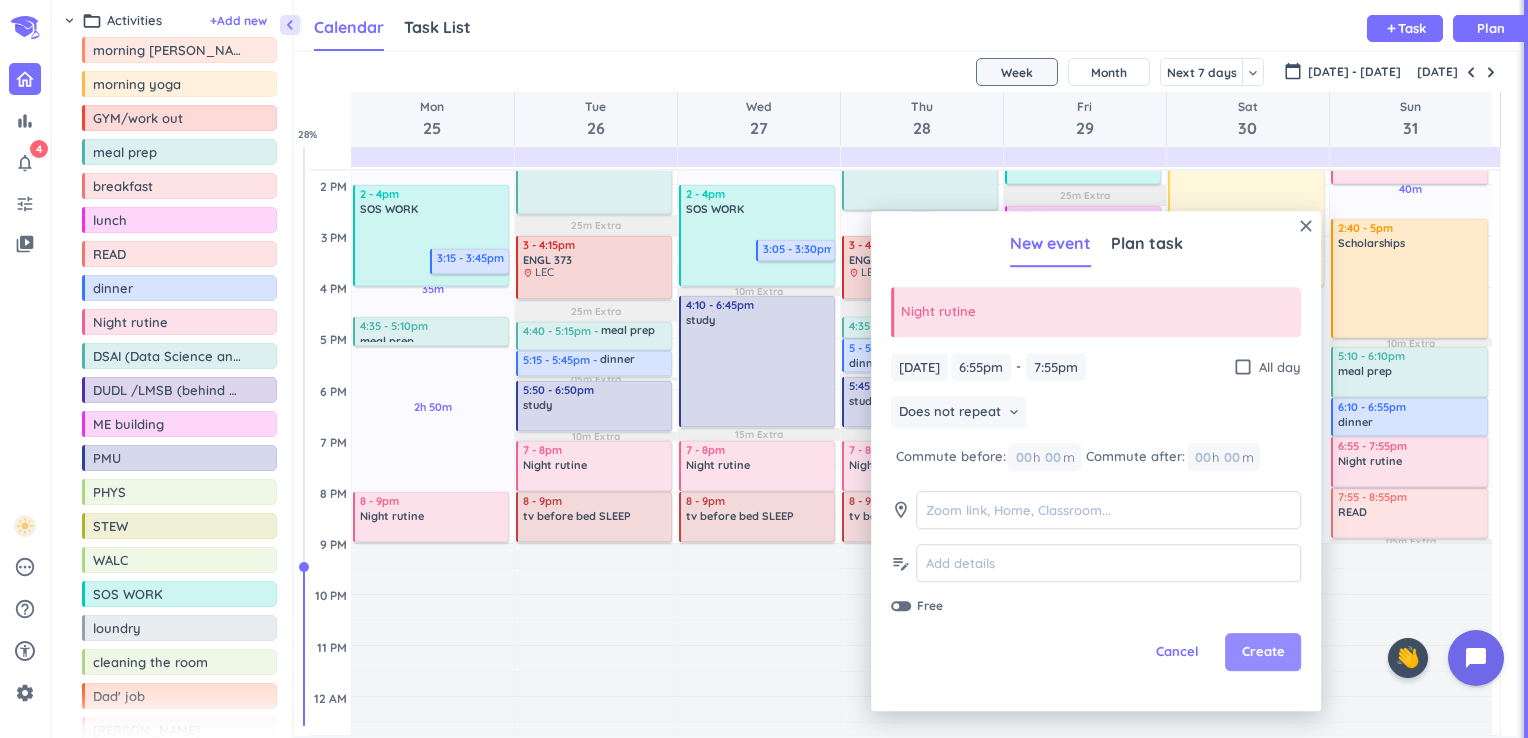 click on "Create" at bounding box center (1263, 653) 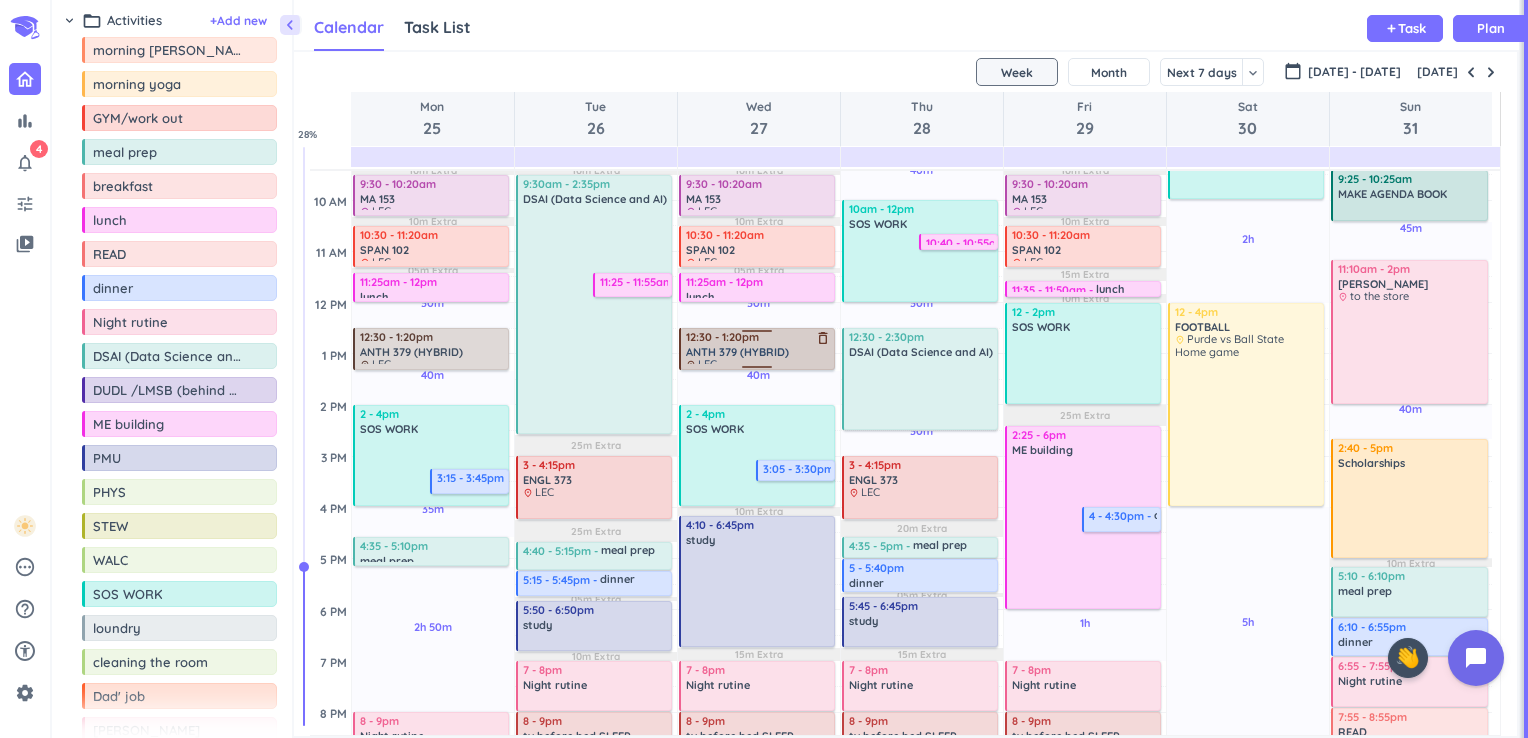 scroll, scrollTop: 280, scrollLeft: 0, axis: vertical 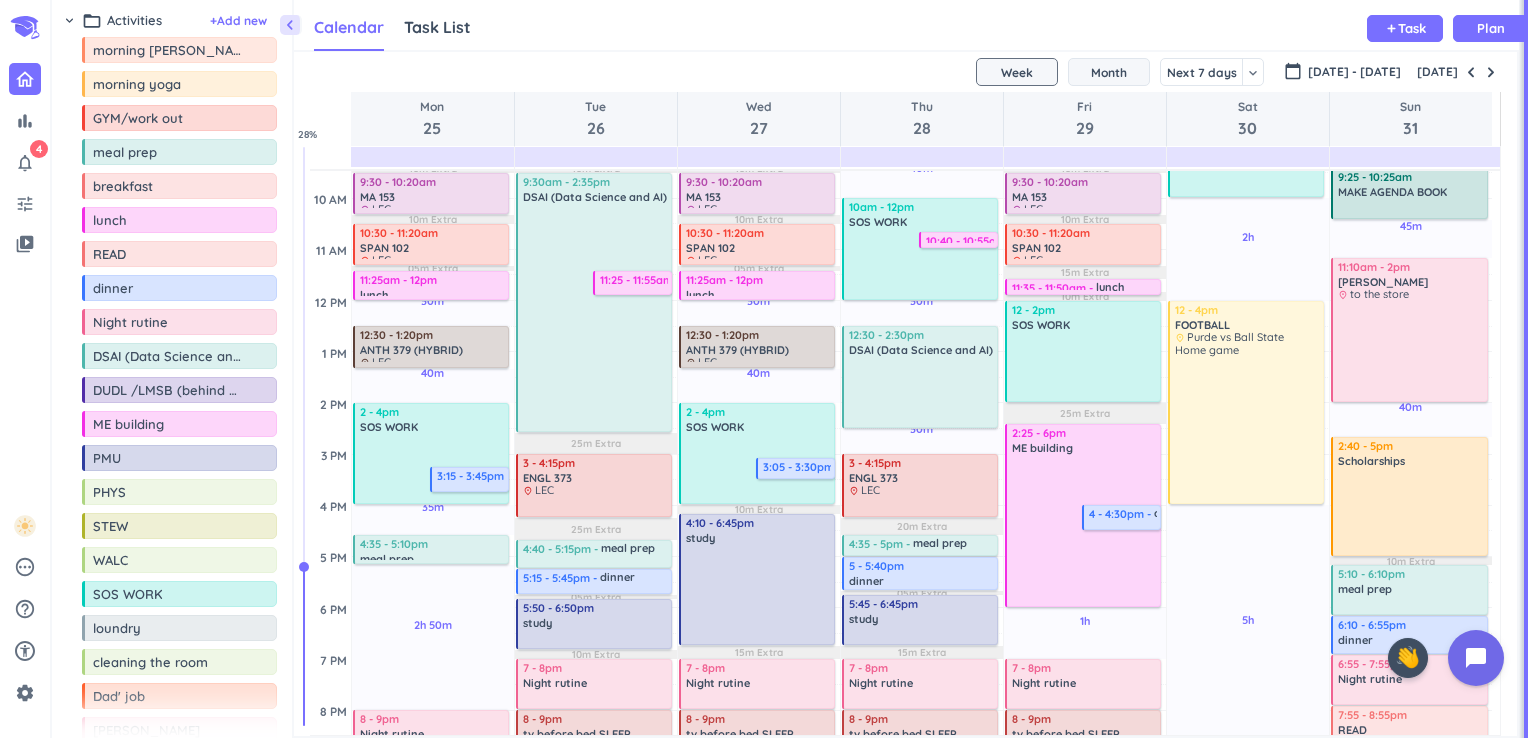 click on "Month" at bounding box center (1109, 72) 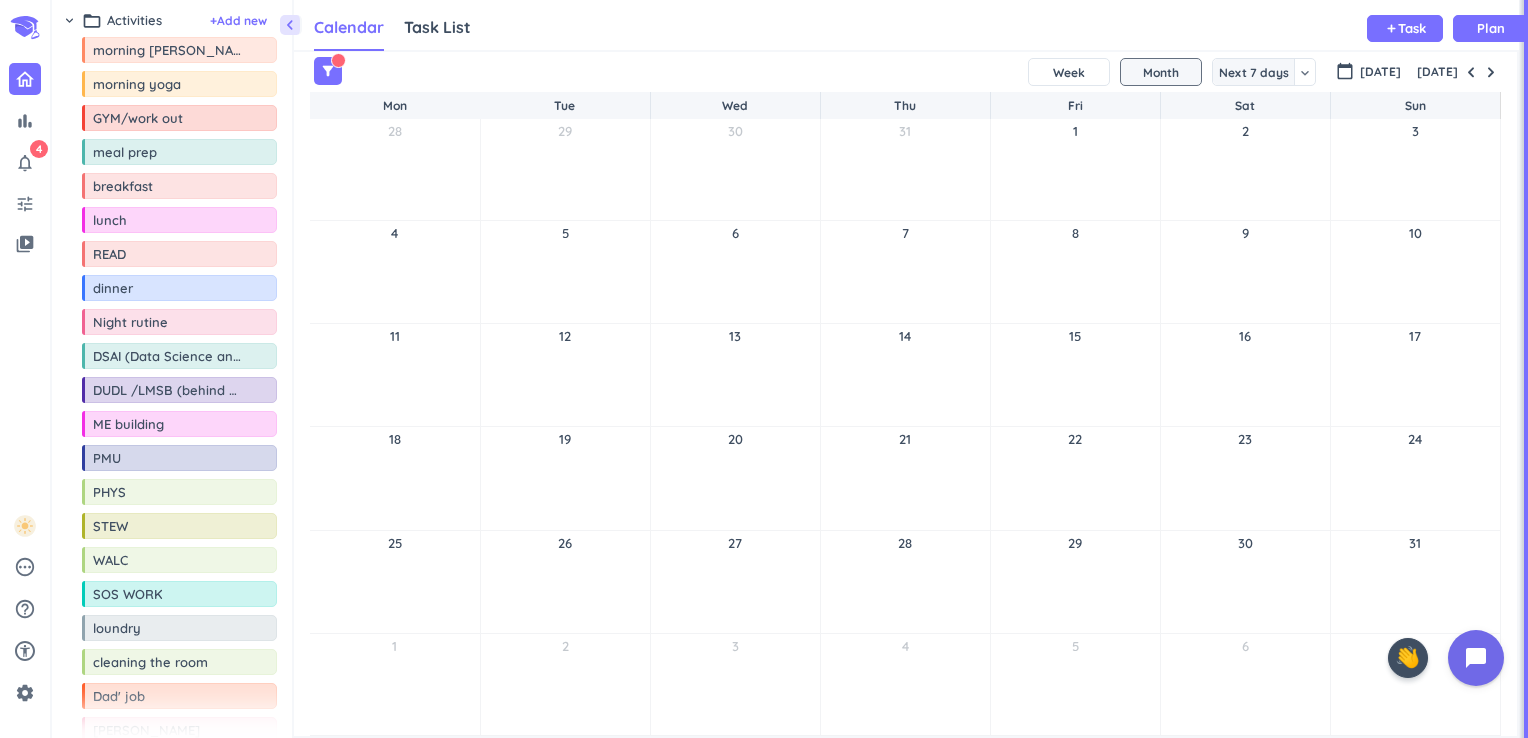 click on "Next 7 days" at bounding box center (1254, 72) 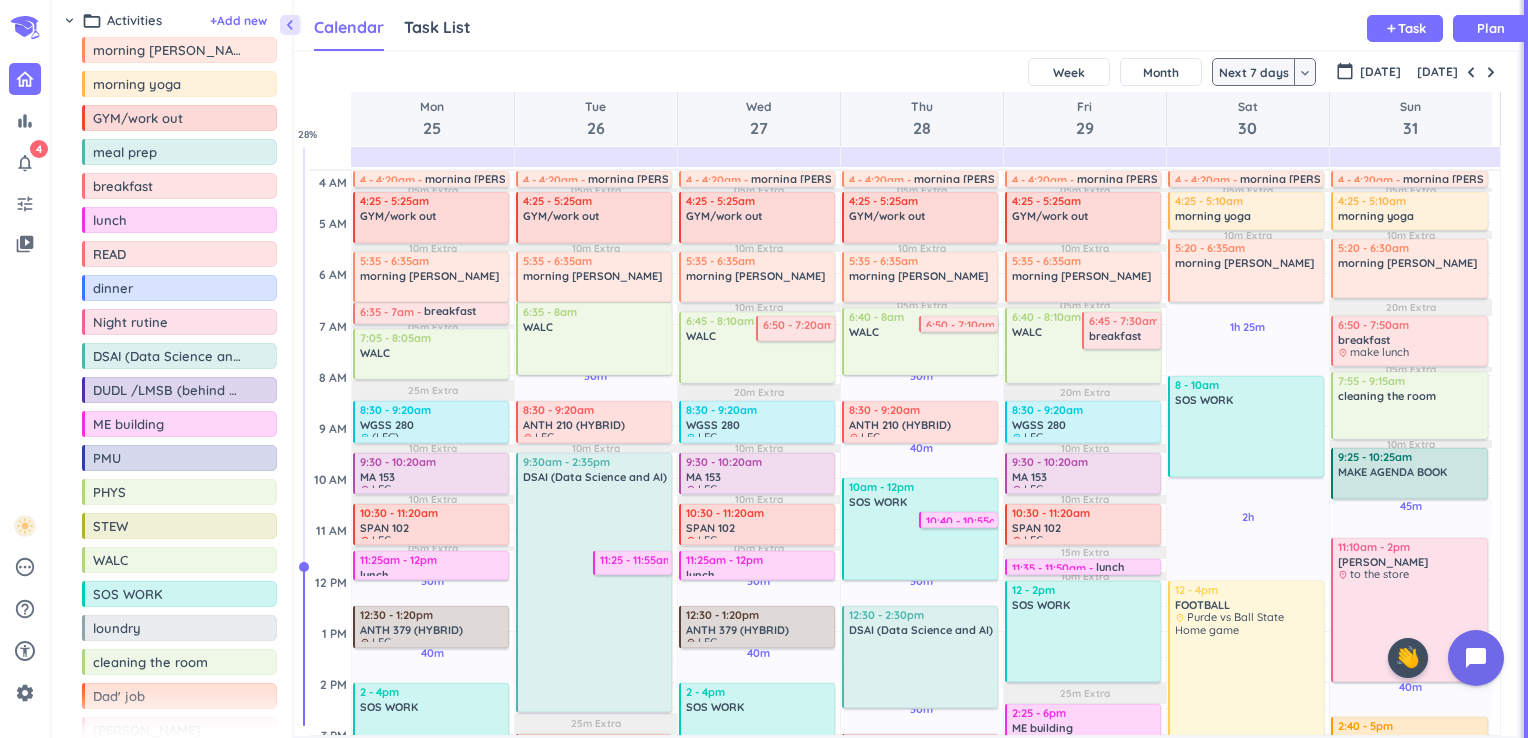 scroll, scrollTop: 24, scrollLeft: 0, axis: vertical 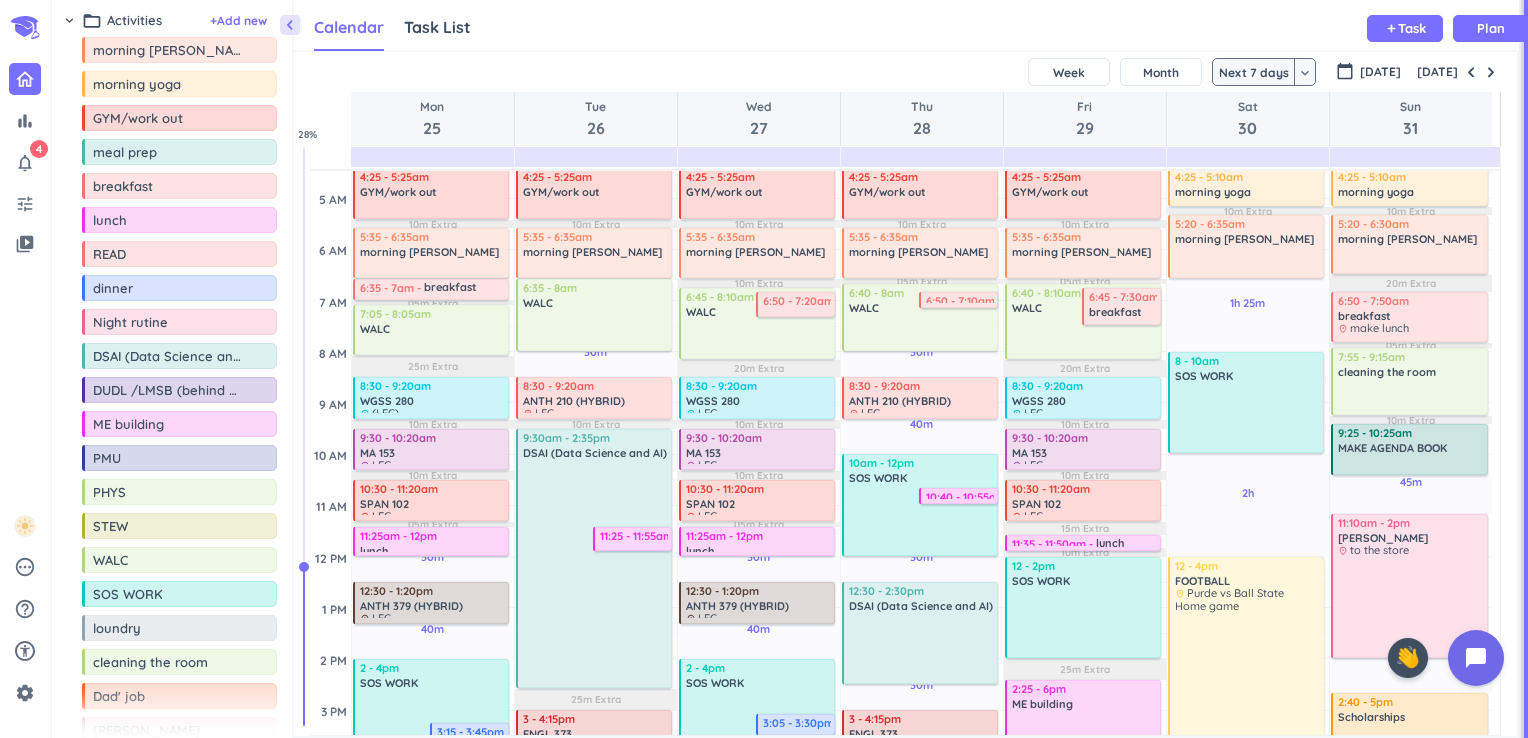 click on "keyboard_arrow_down" at bounding box center (1305, 73) 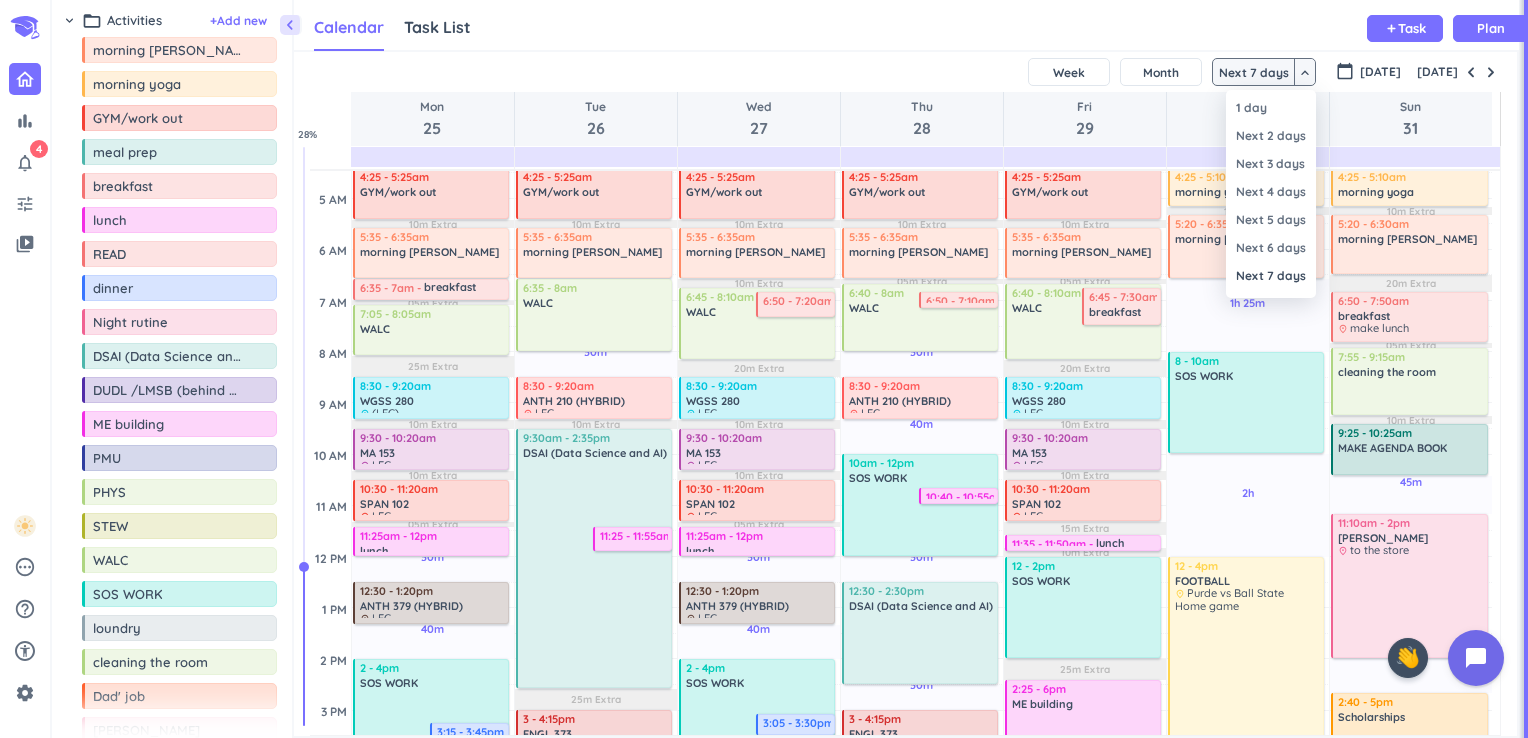 click at bounding box center [764, 369] 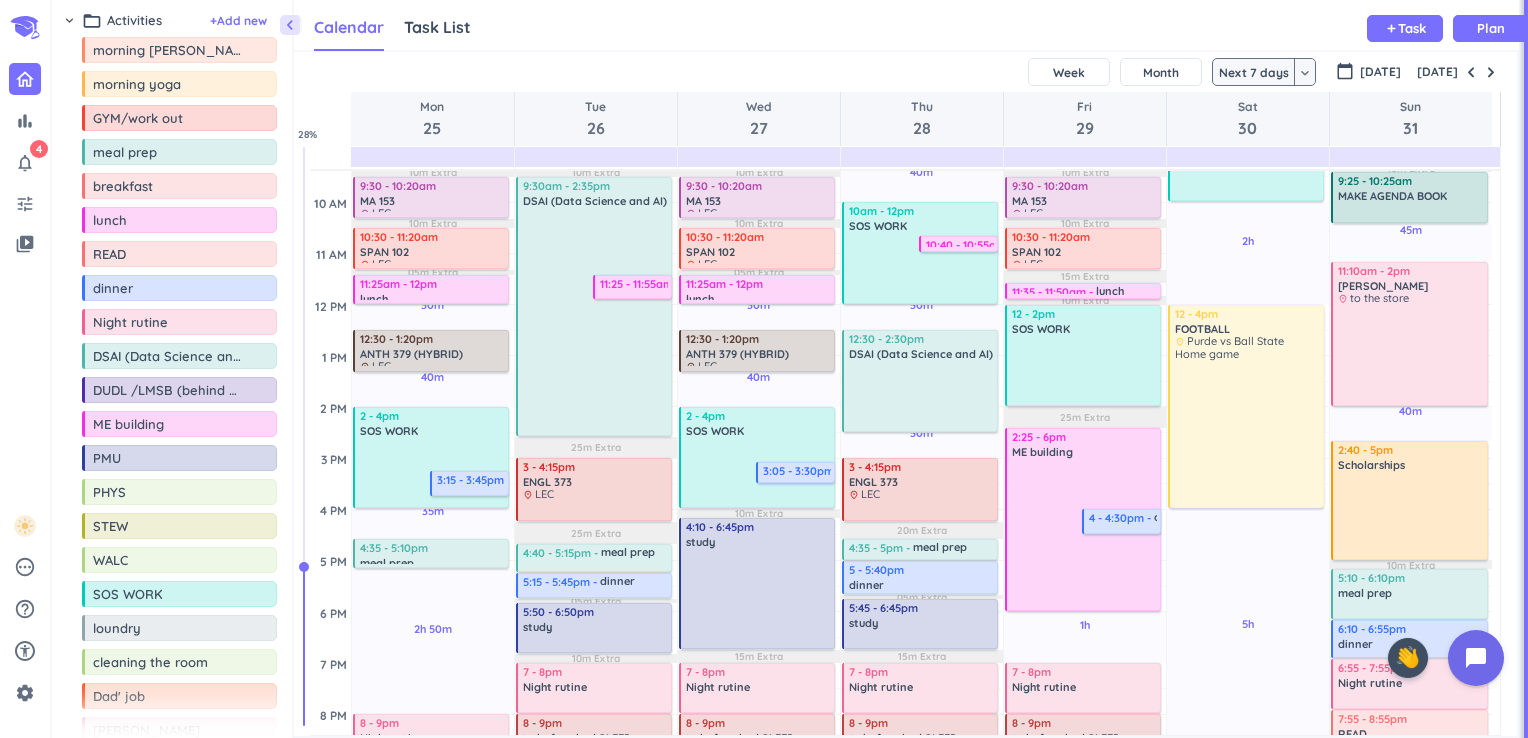 scroll, scrollTop: 0, scrollLeft: 0, axis: both 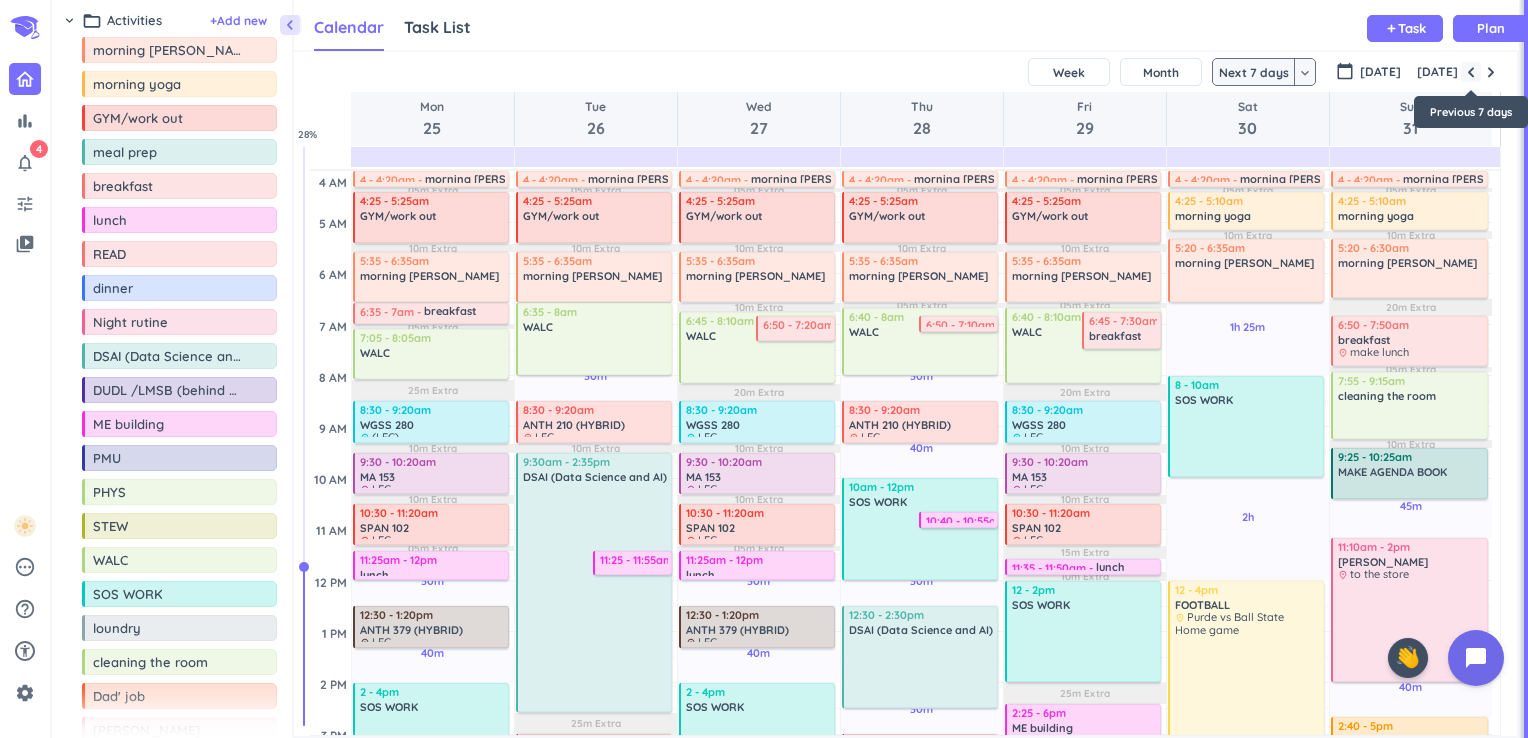 click at bounding box center [1471, 72] 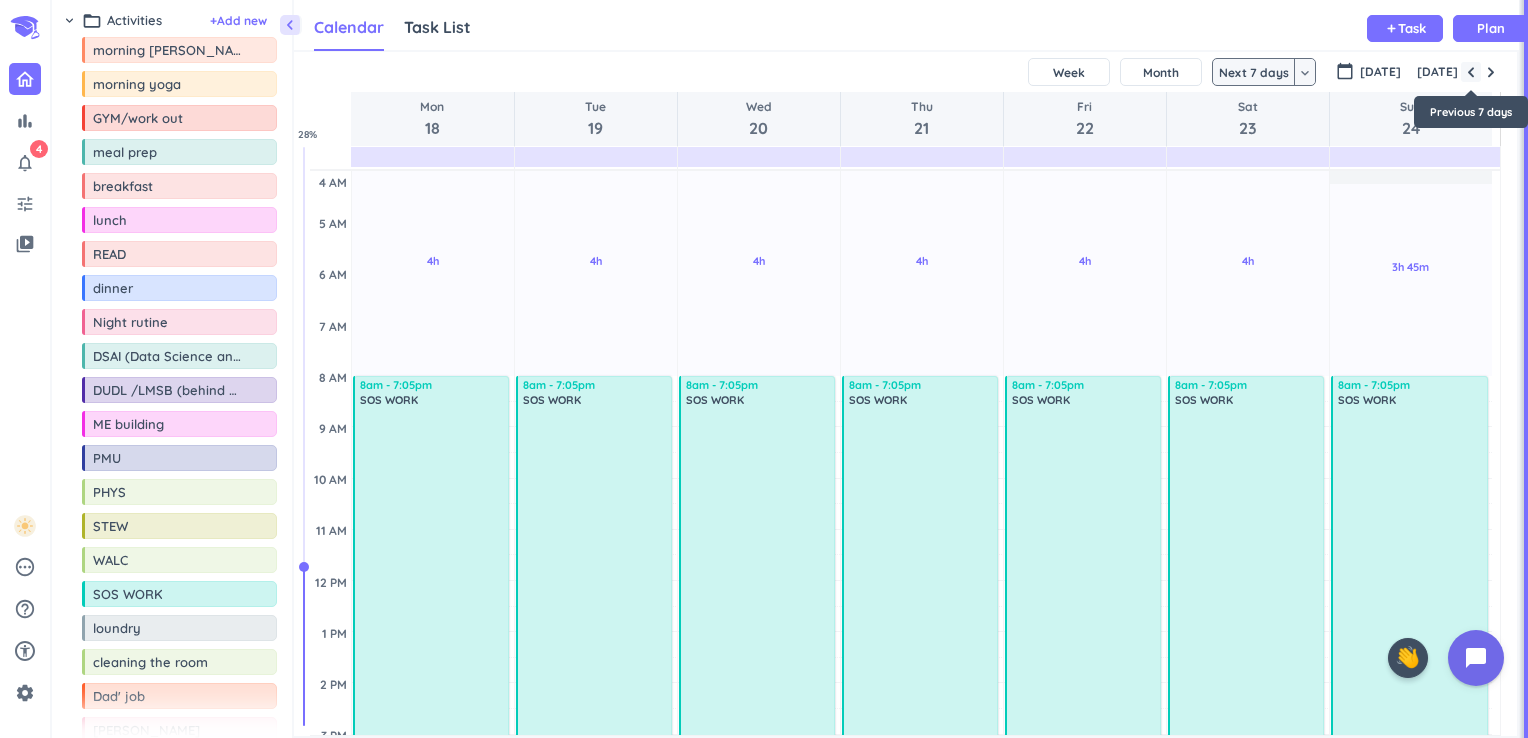 scroll, scrollTop: 27, scrollLeft: 0, axis: vertical 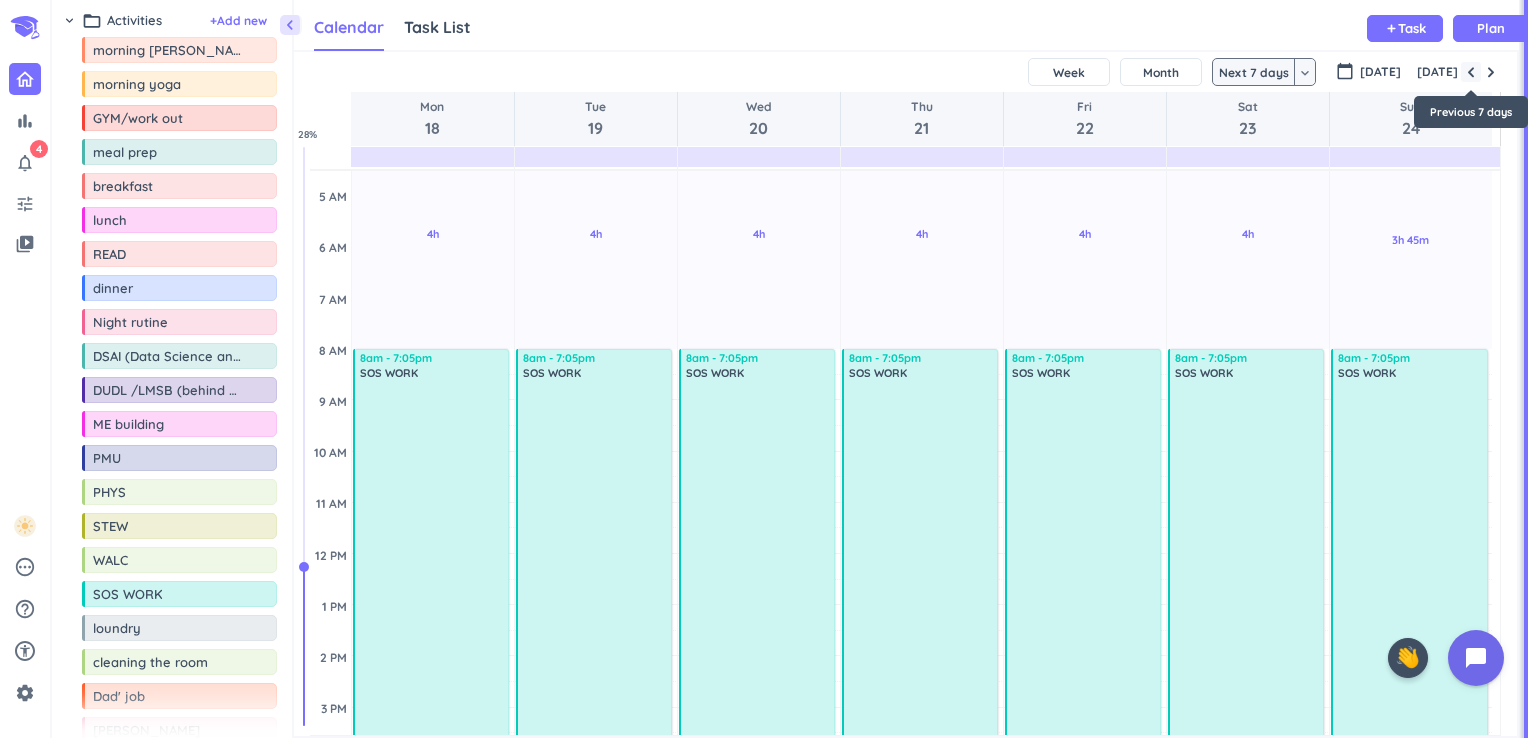 click at bounding box center (1471, 72) 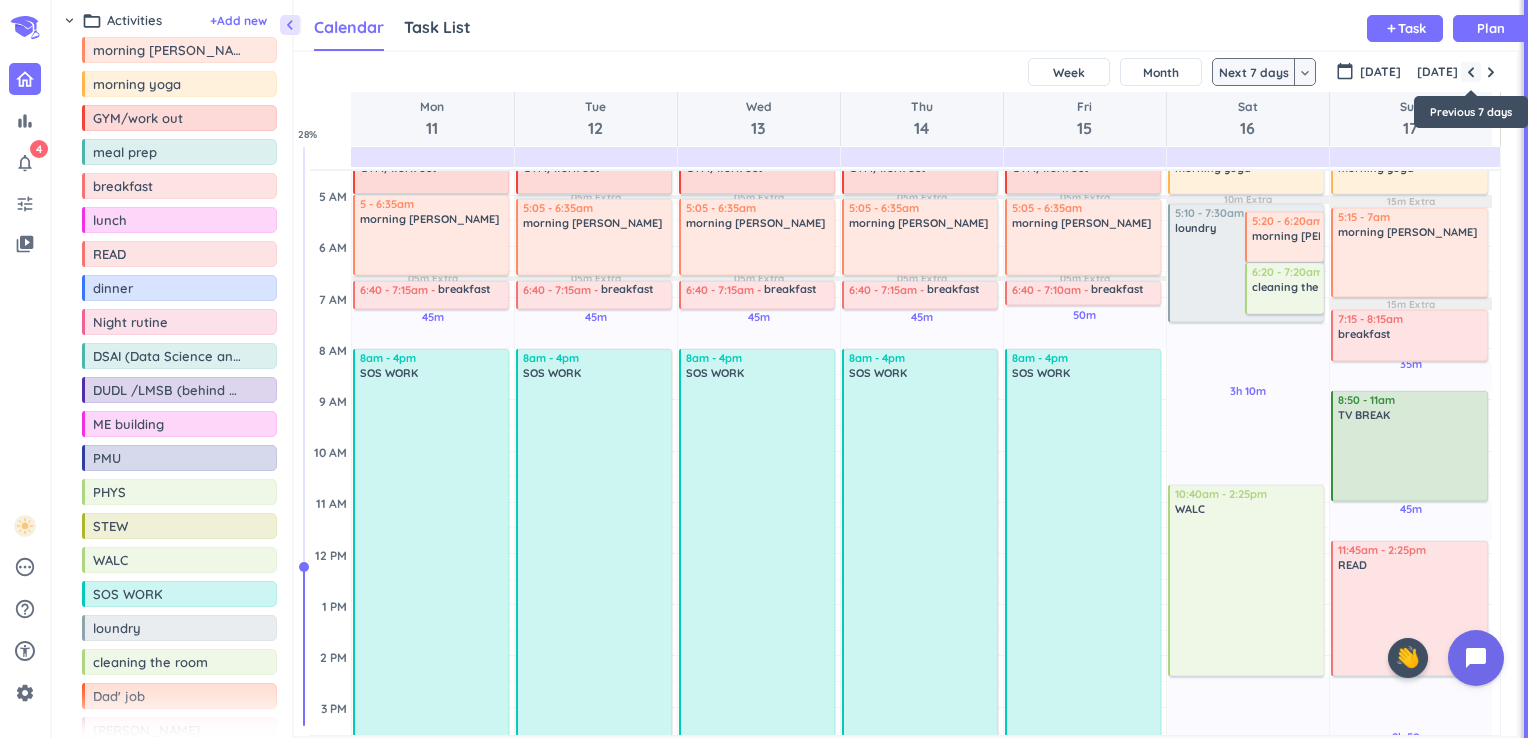 click at bounding box center [1471, 72] 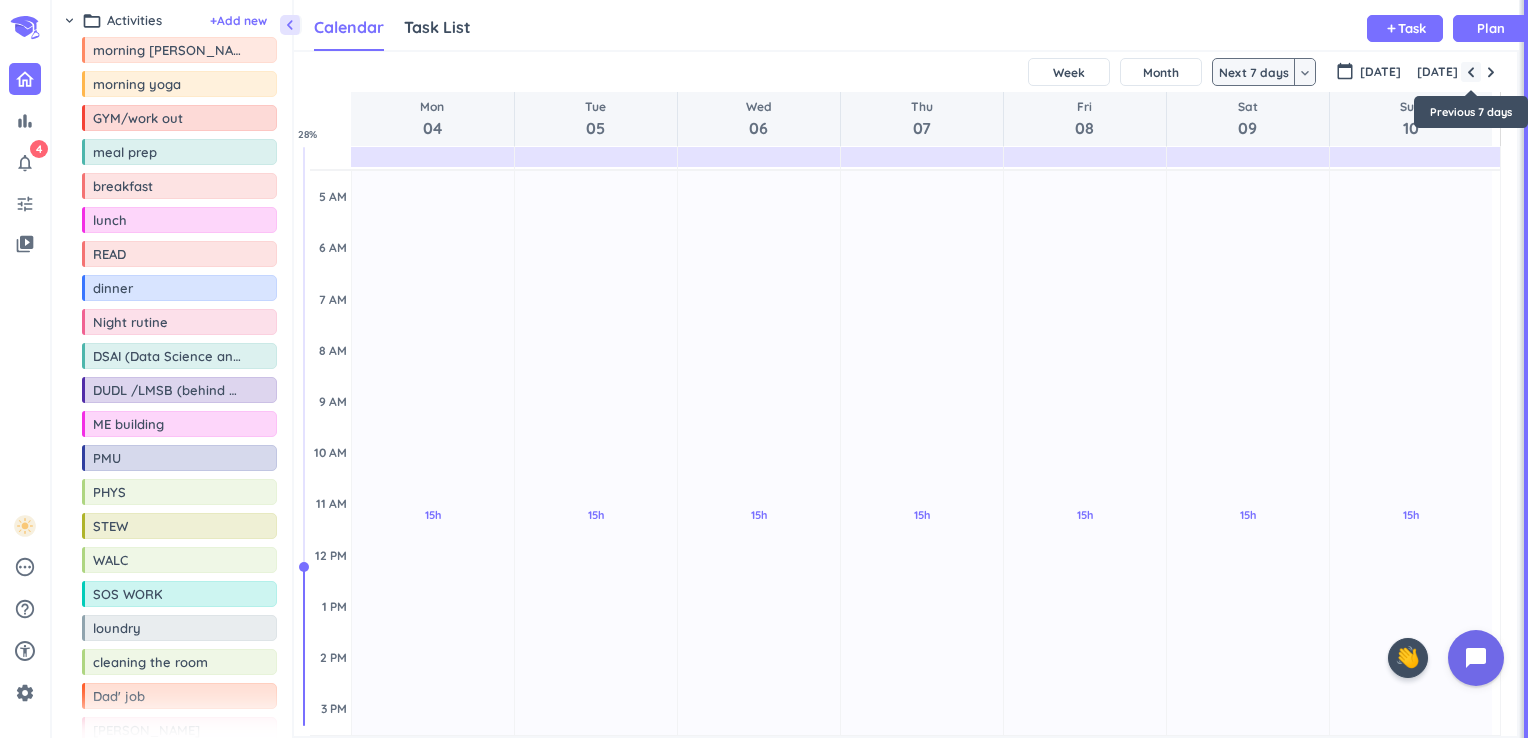 click at bounding box center [1471, 72] 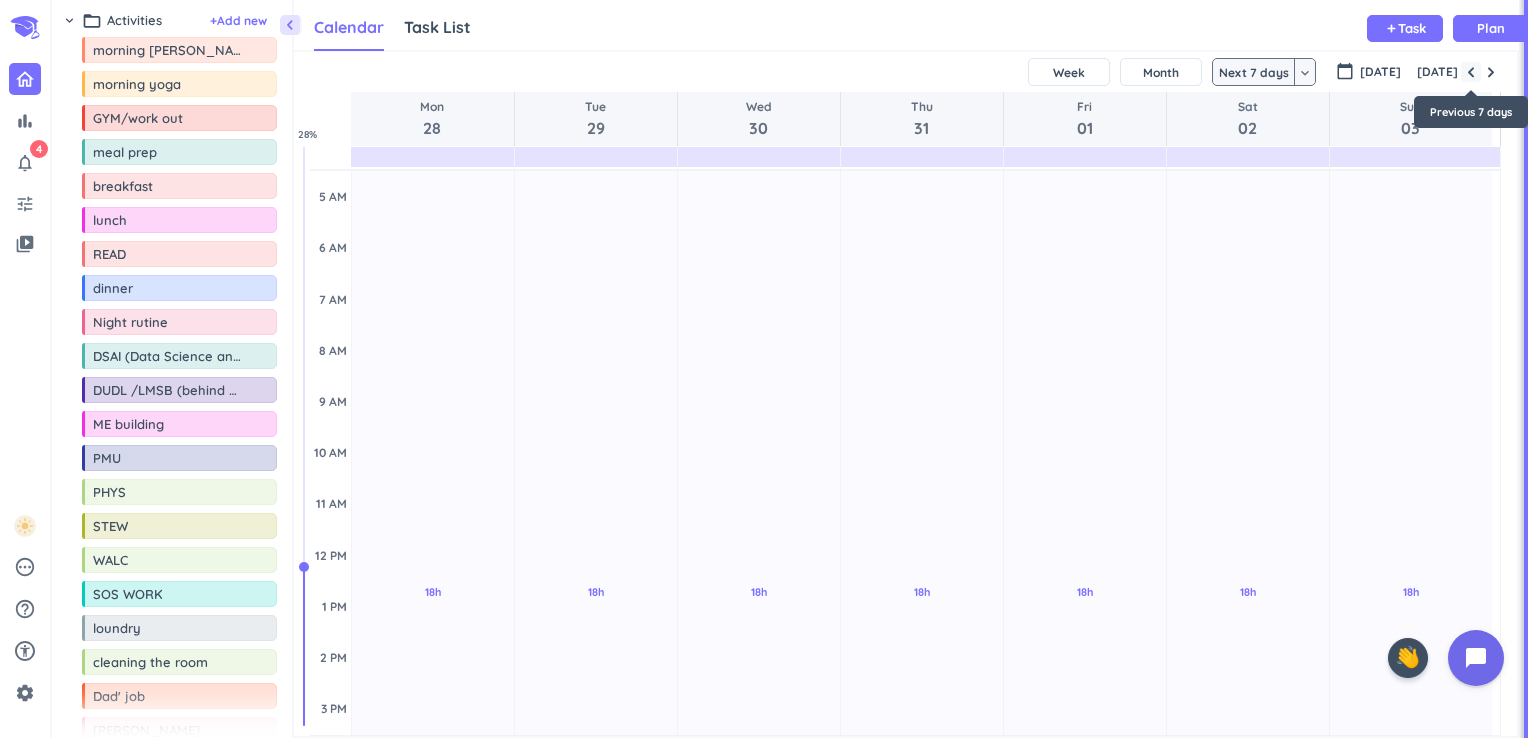click at bounding box center [1471, 72] 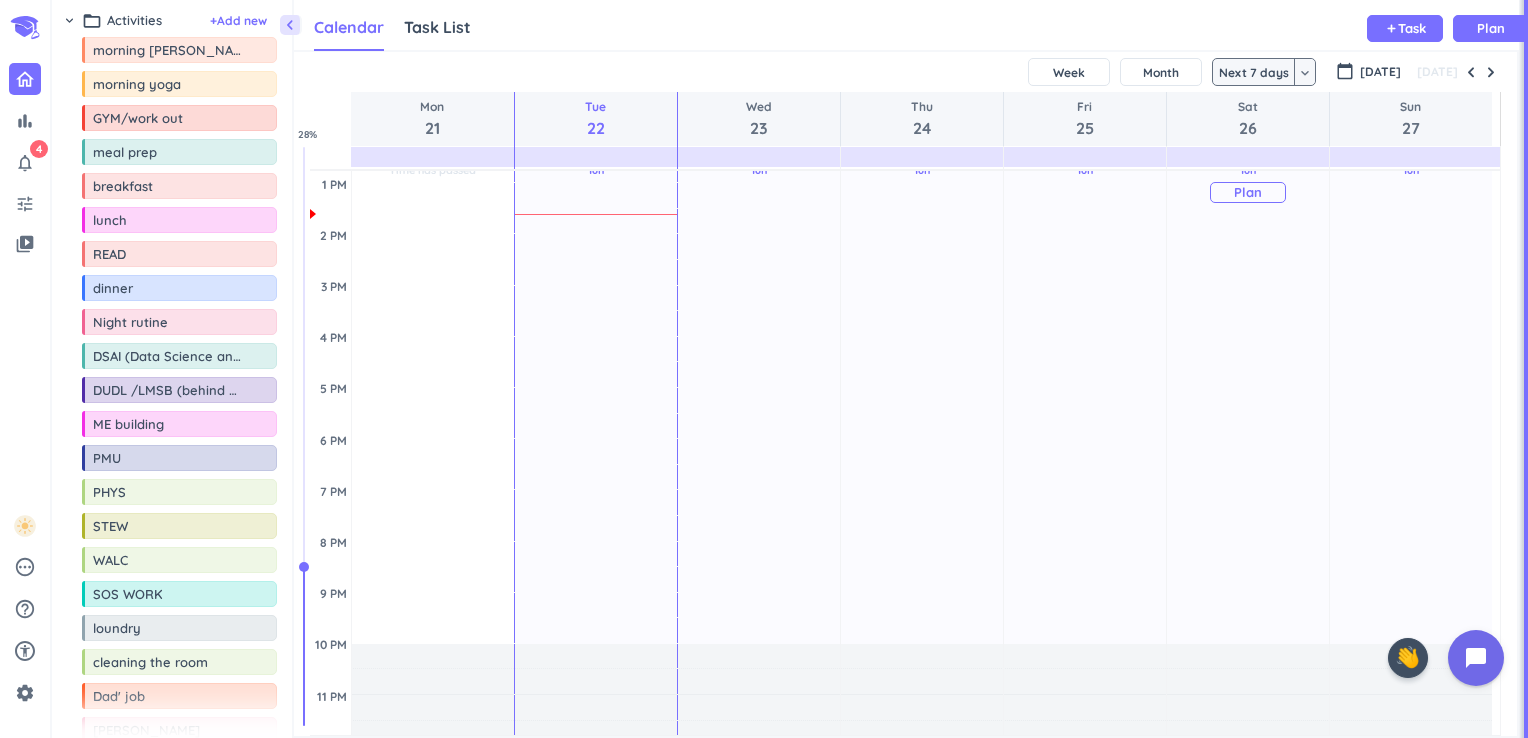scroll, scrollTop: 450, scrollLeft: 0, axis: vertical 